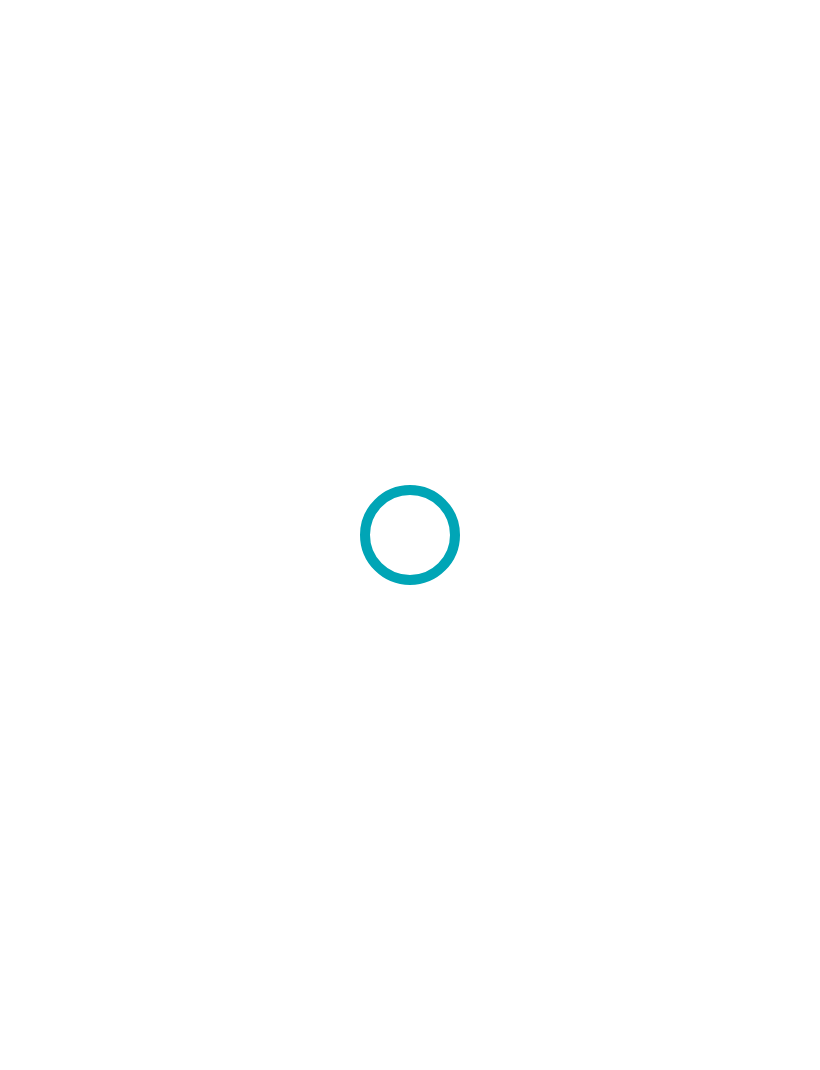 scroll, scrollTop: 0, scrollLeft: 0, axis: both 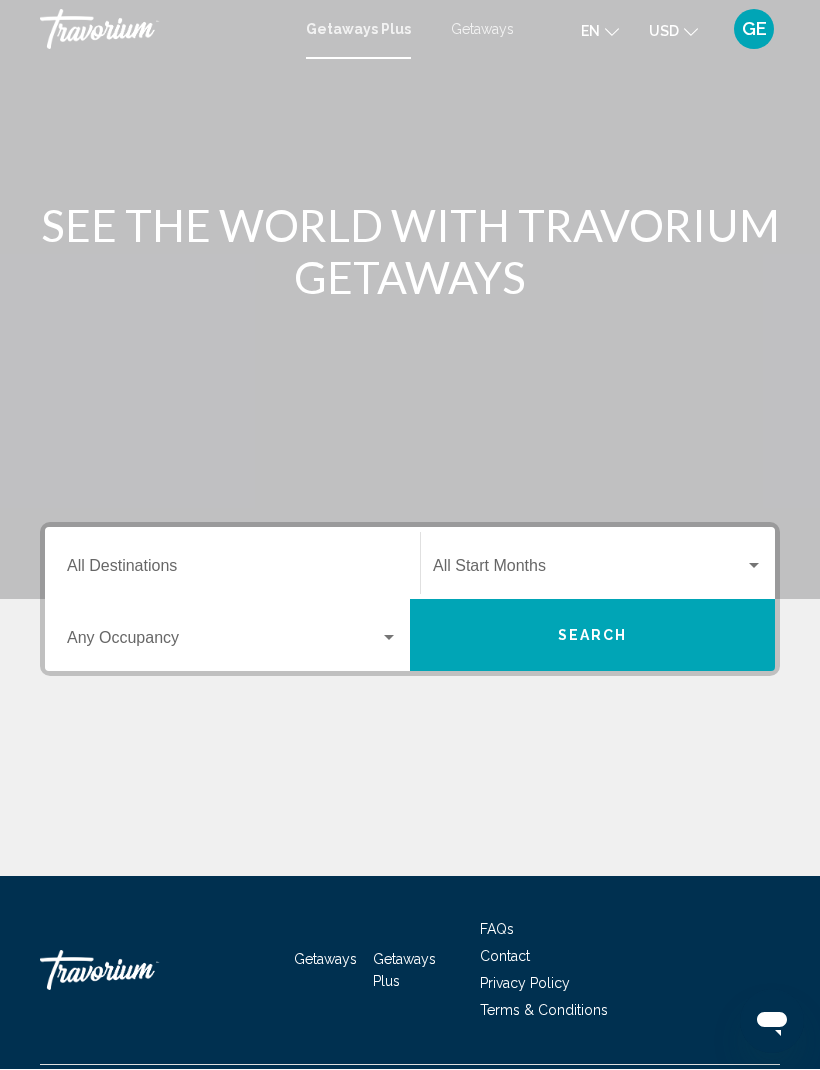 click on "Destination All Destinations" at bounding box center [232, 571] 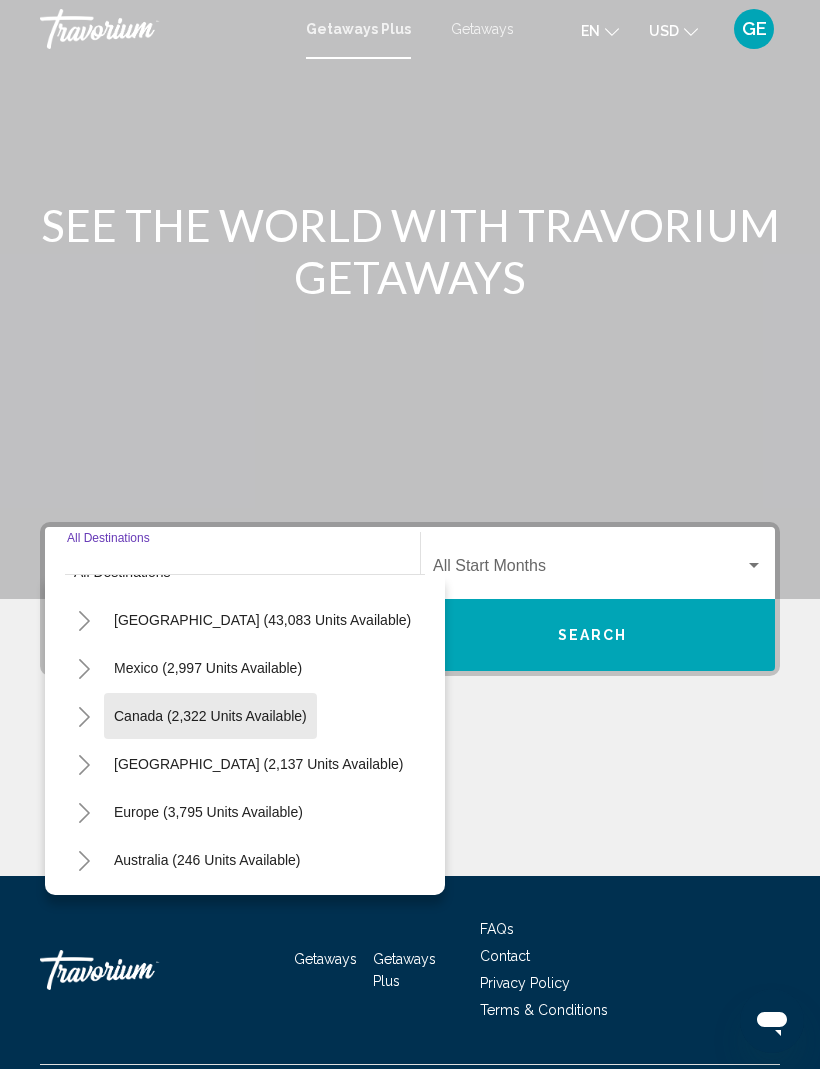scroll, scrollTop: 38, scrollLeft: 1, axis: both 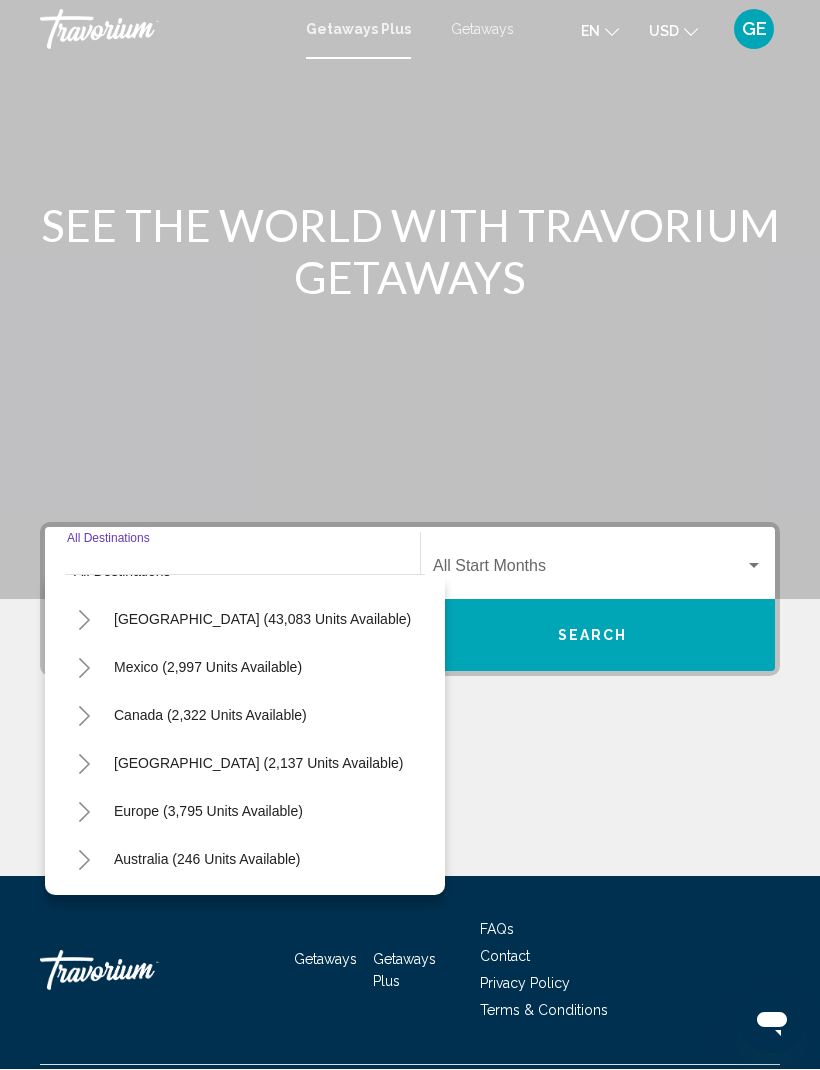 click on "Mexico (2,997 units available)" at bounding box center (210, 716) 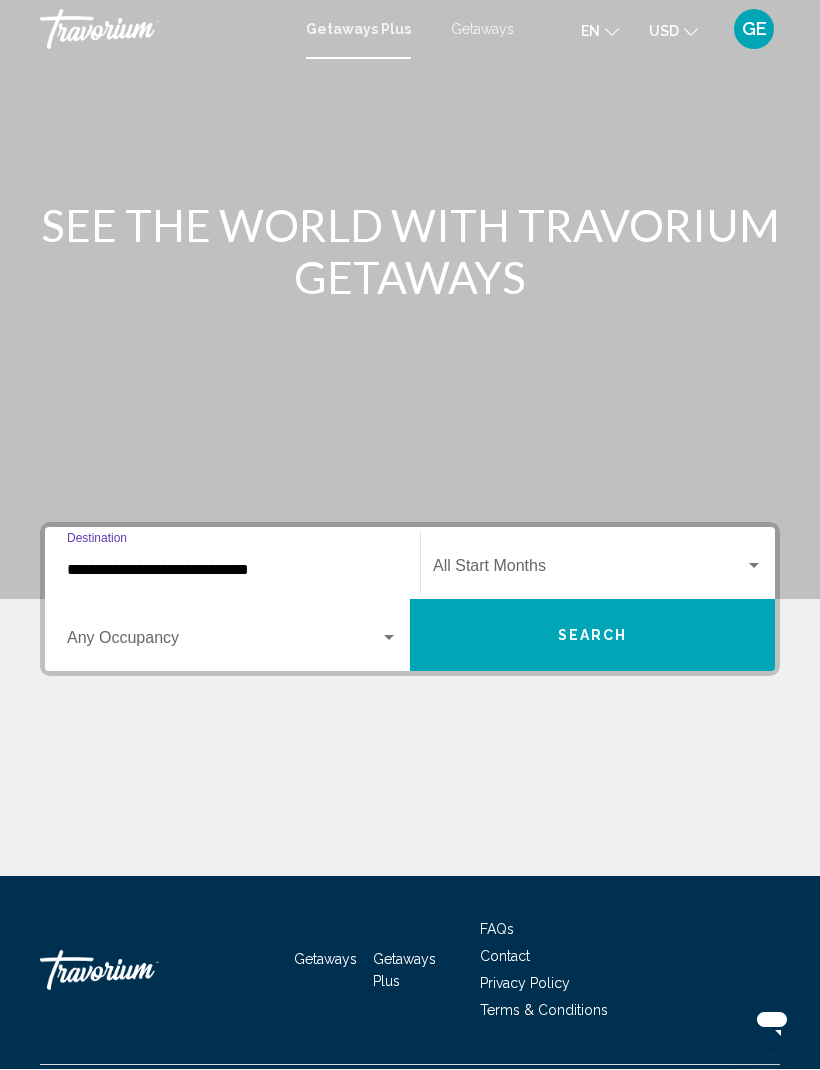 click at bounding box center [589, 571] 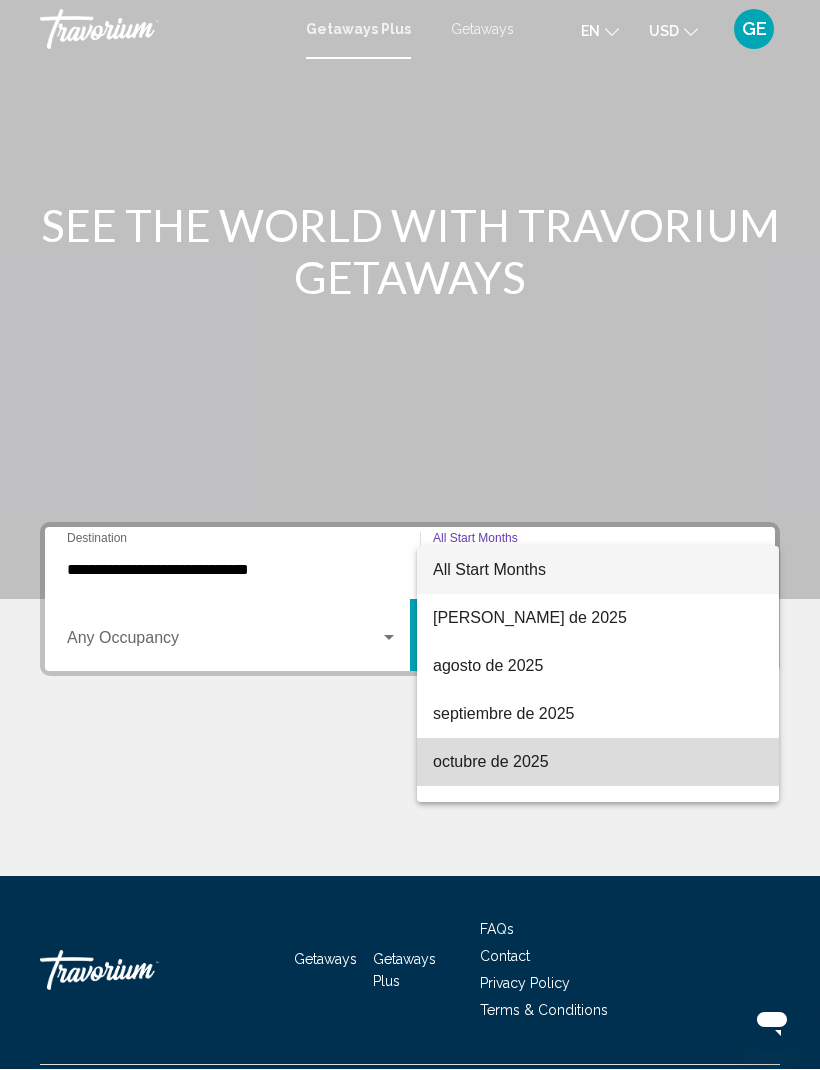 click on "octubre de 2025" at bounding box center [598, 763] 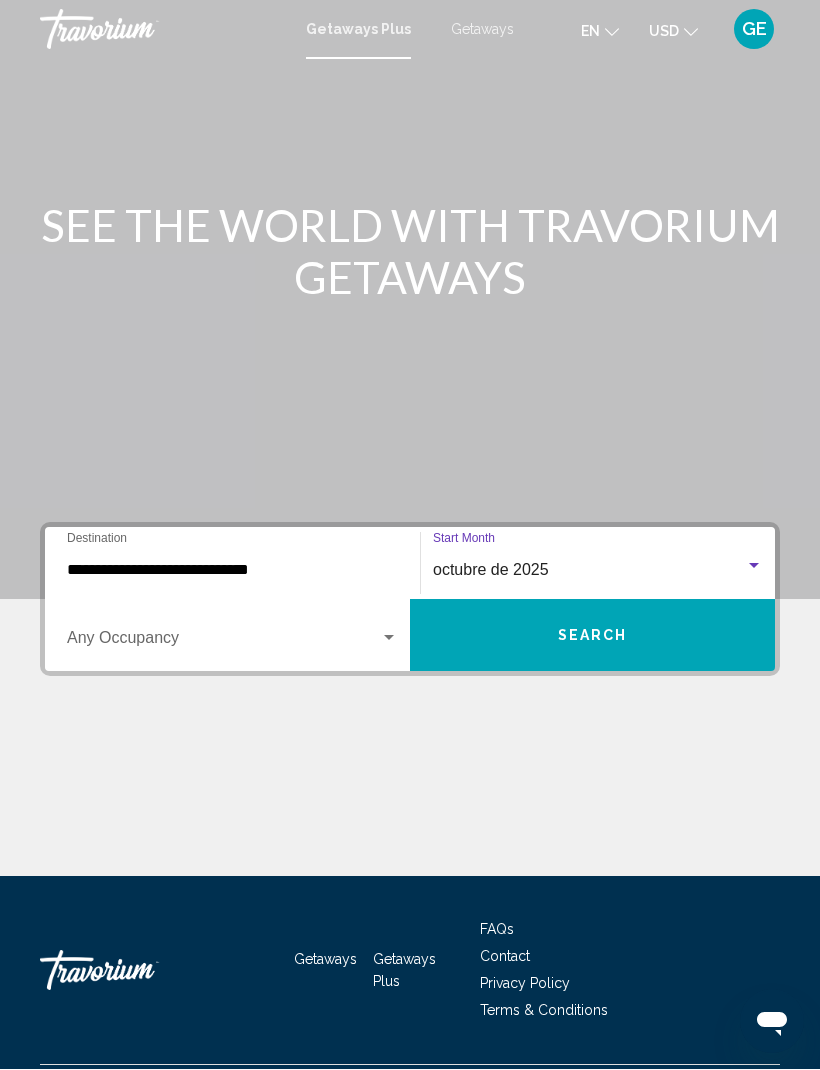 click at bounding box center (223, 643) 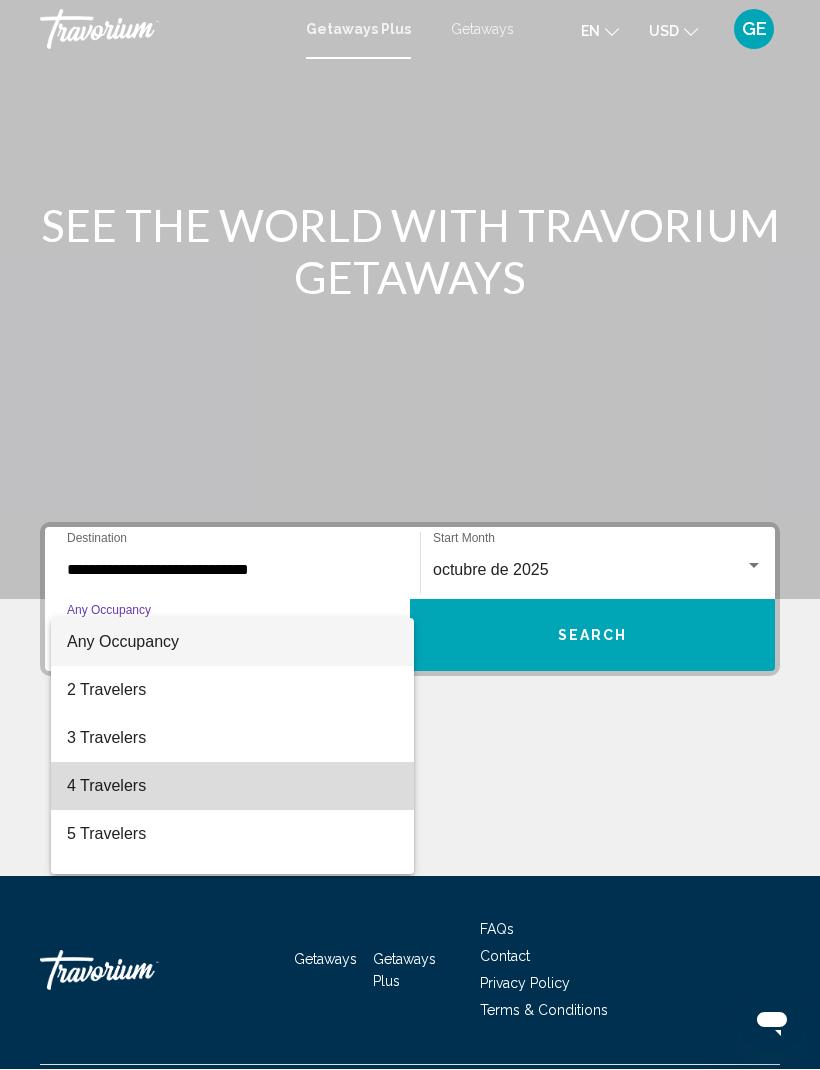 click on "4 Travelers" at bounding box center [232, 787] 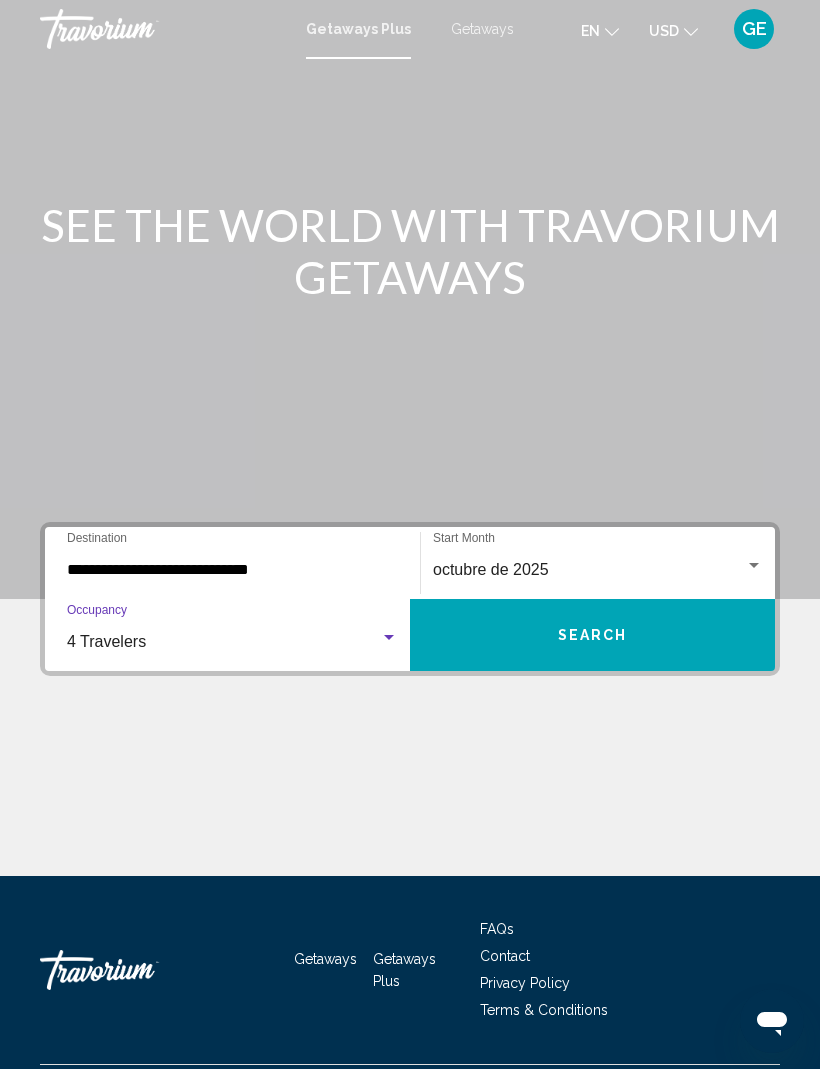 click on "Search" at bounding box center [592, 636] 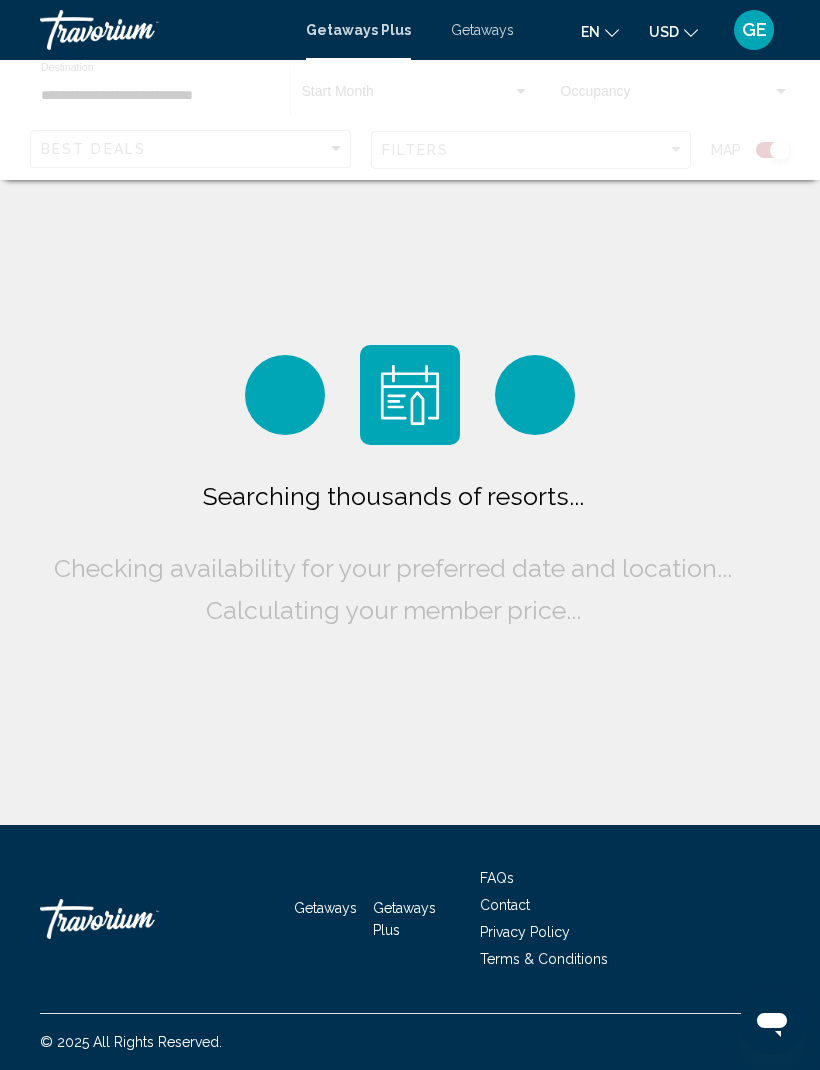 click on "Searching thousands of resorts...
Checking availability for your preferred date and location...
Calculating your member price..." 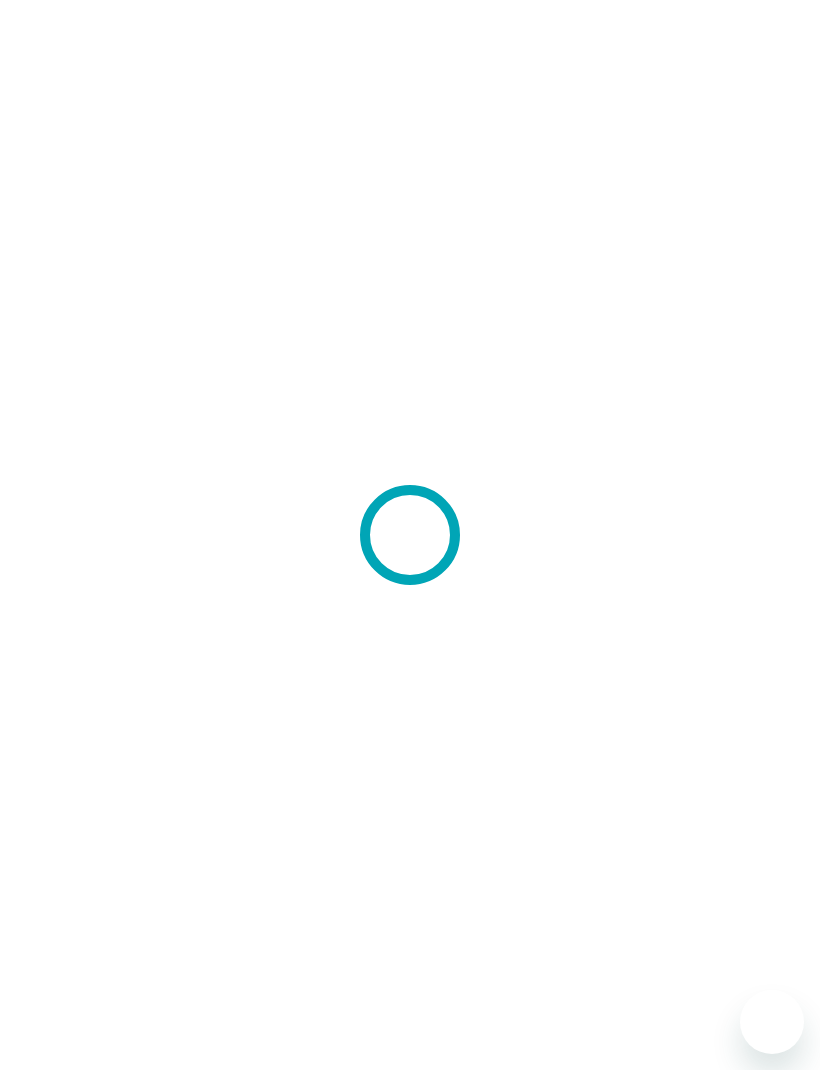 scroll, scrollTop: 0, scrollLeft: 0, axis: both 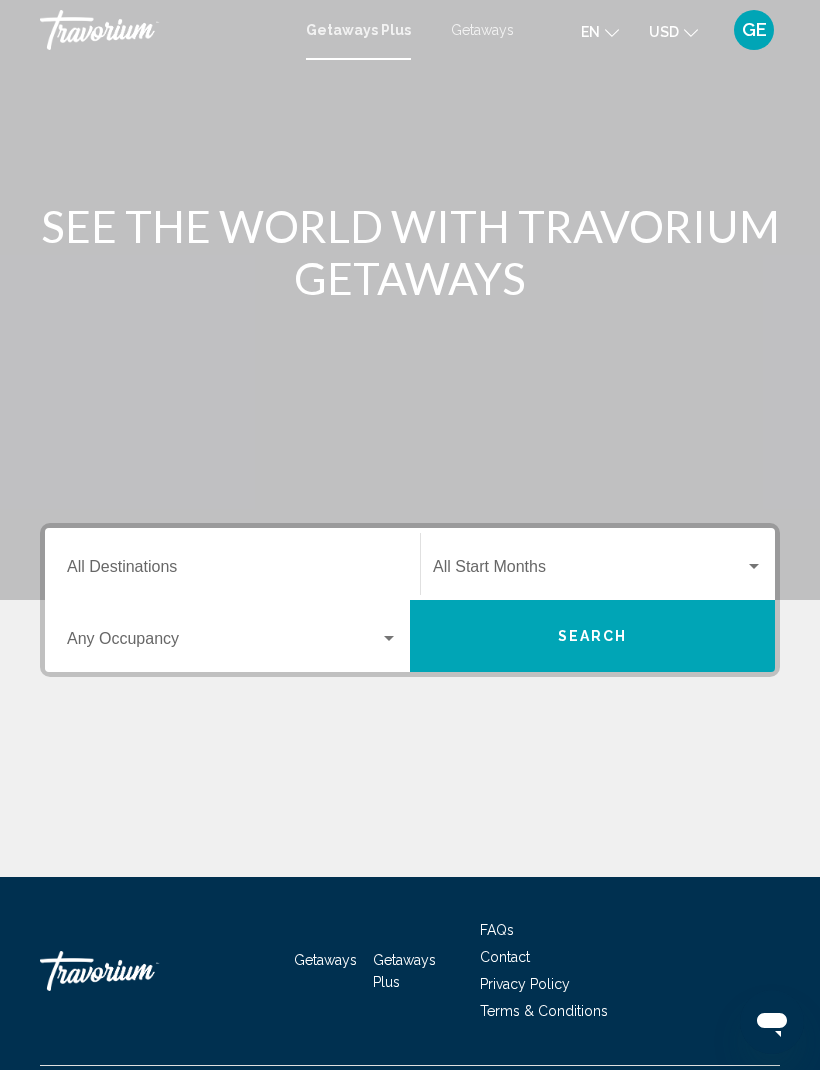 click on "Destination All Destinations" at bounding box center [232, 571] 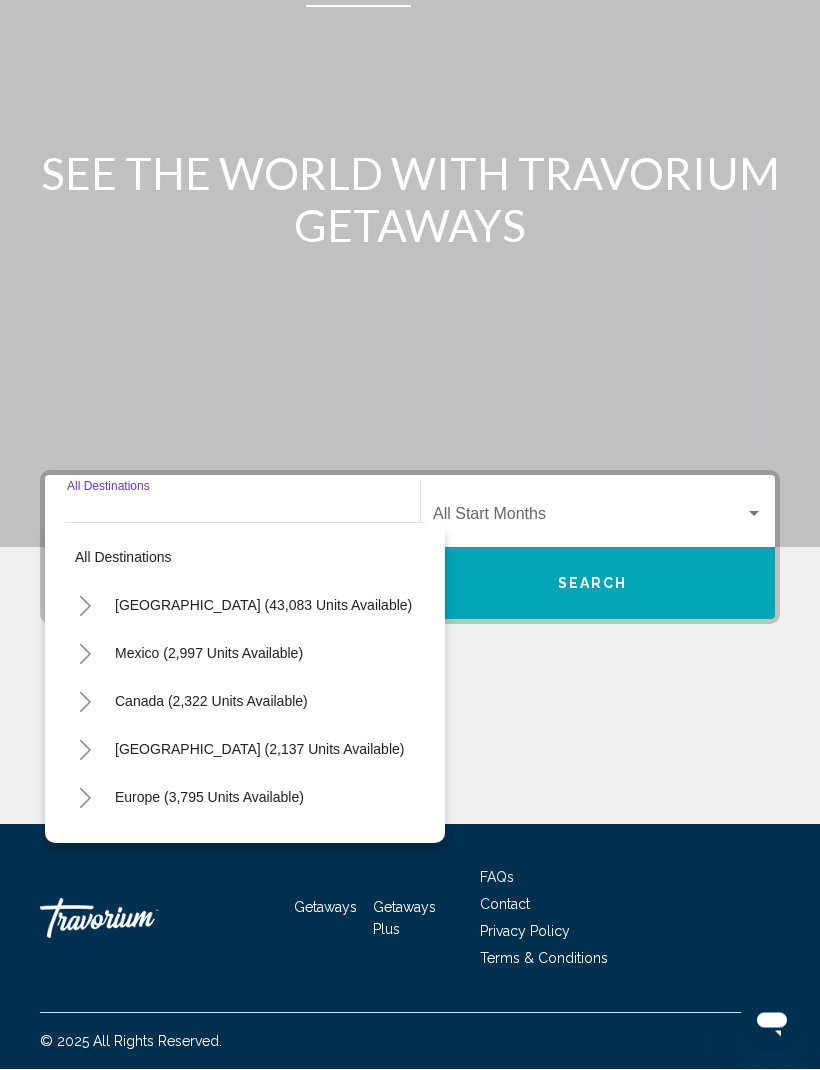 scroll, scrollTop: 66, scrollLeft: 0, axis: vertical 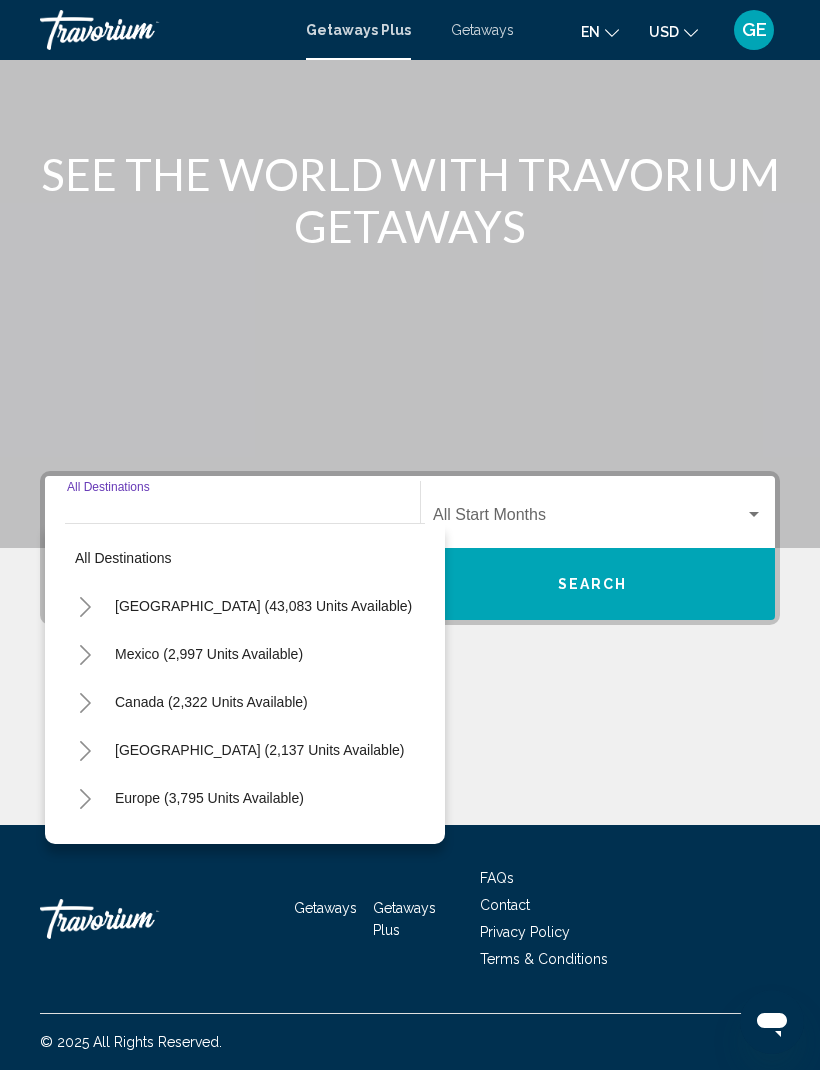 click on "Mexico (2,997 units available)" at bounding box center (245, 702) 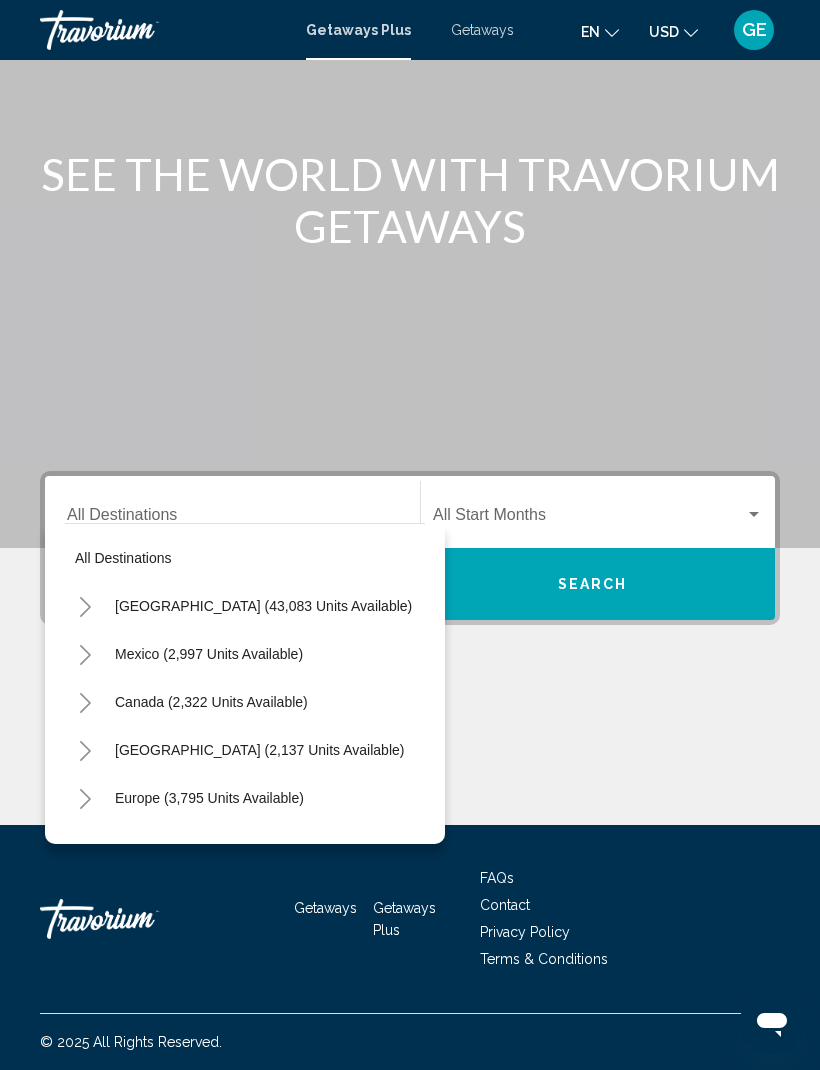 click on "Mexico (2,997 units available)" at bounding box center [211, 702] 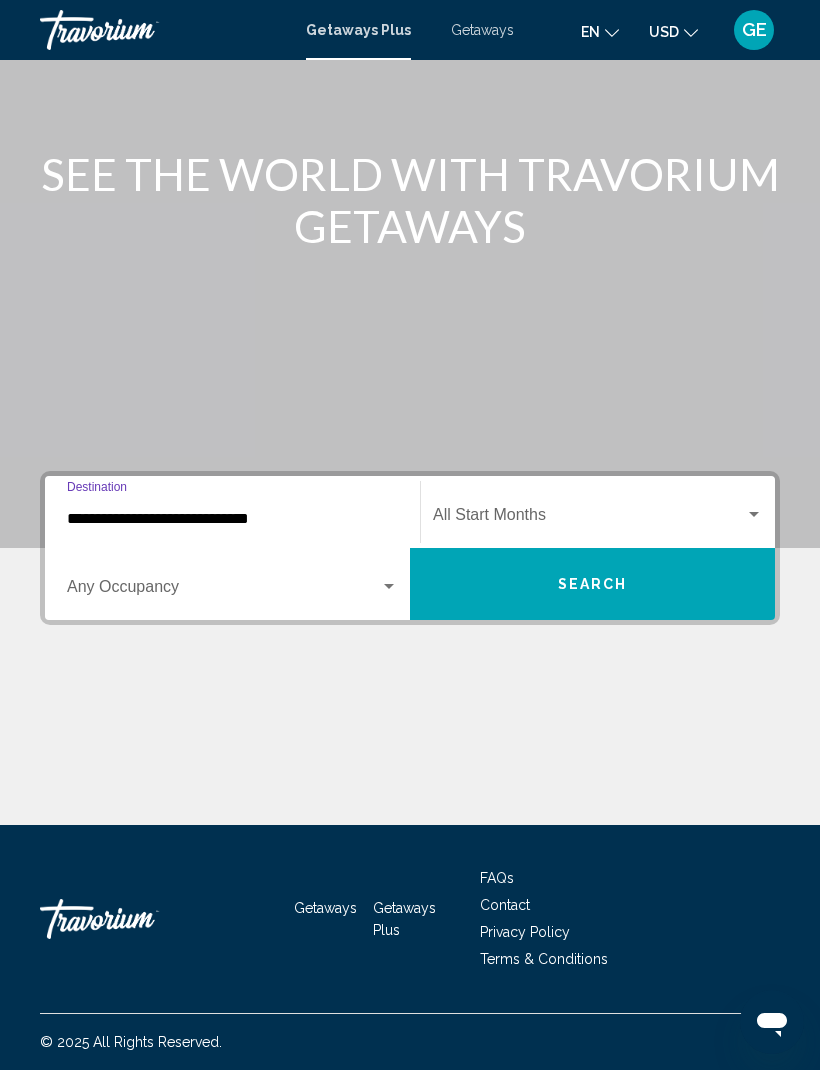 click at bounding box center (223, 591) 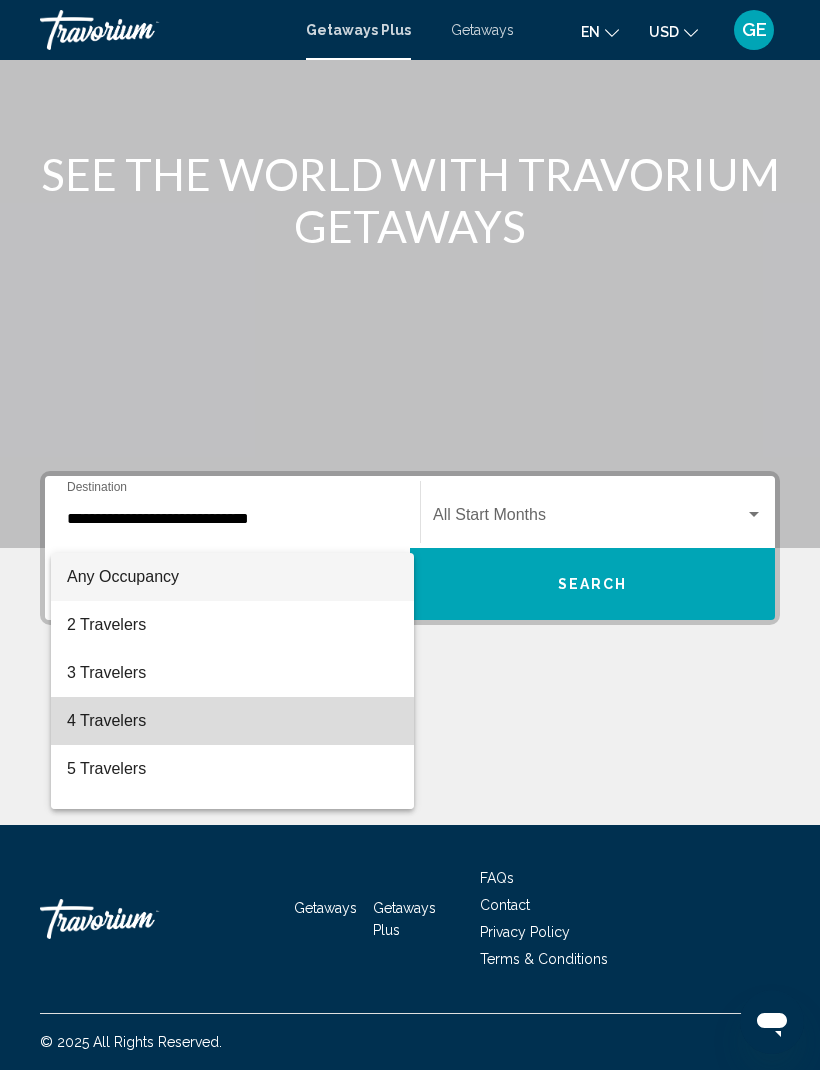 click on "4 Travelers" at bounding box center [232, 721] 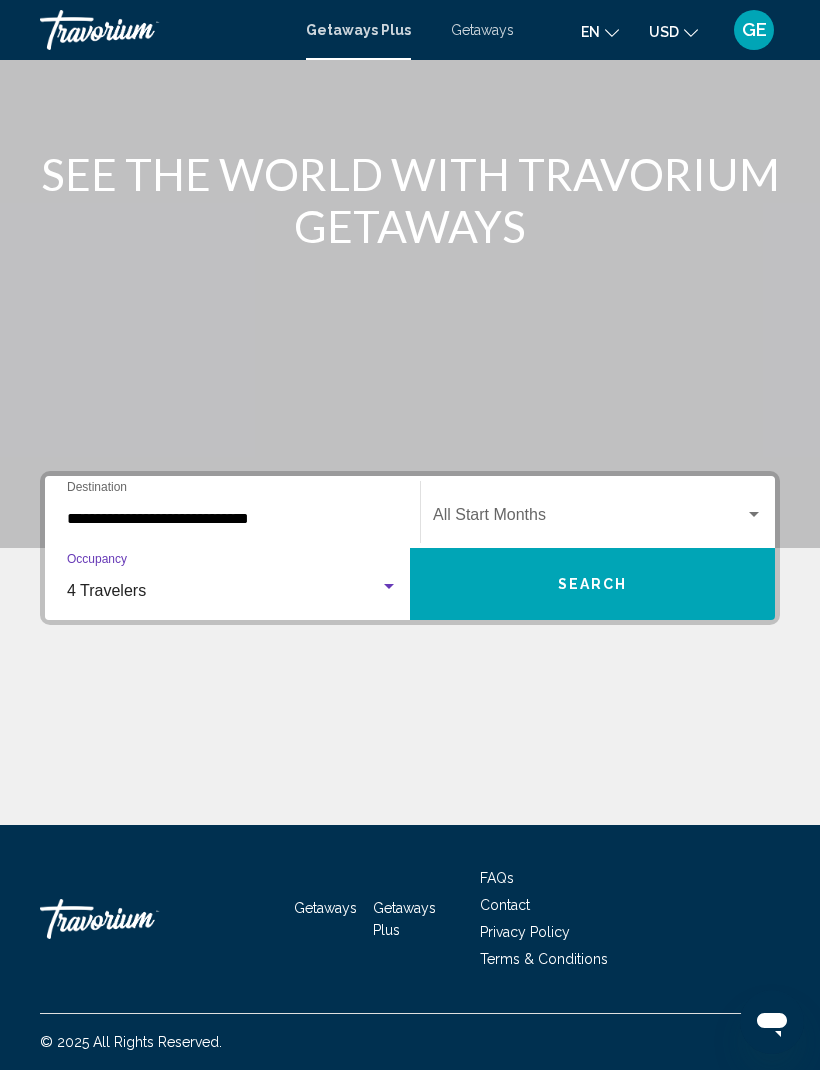 click at bounding box center [589, 519] 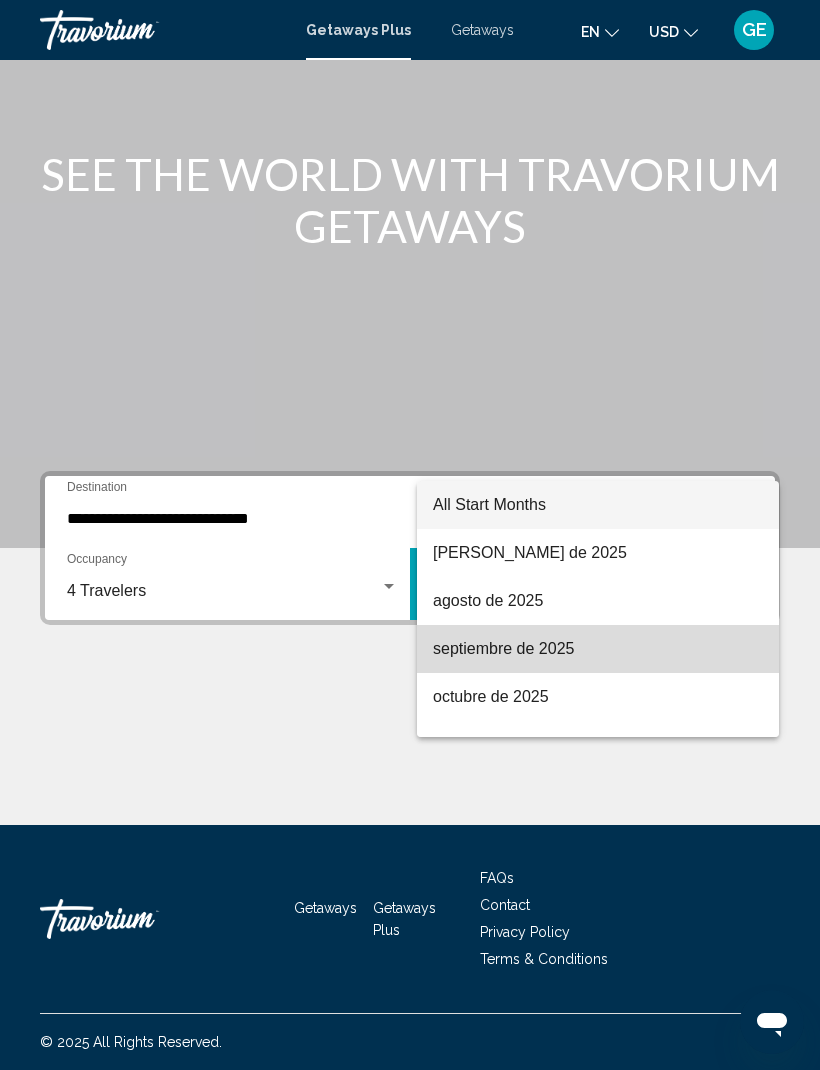 click on "septiembre de 2025" at bounding box center [598, 649] 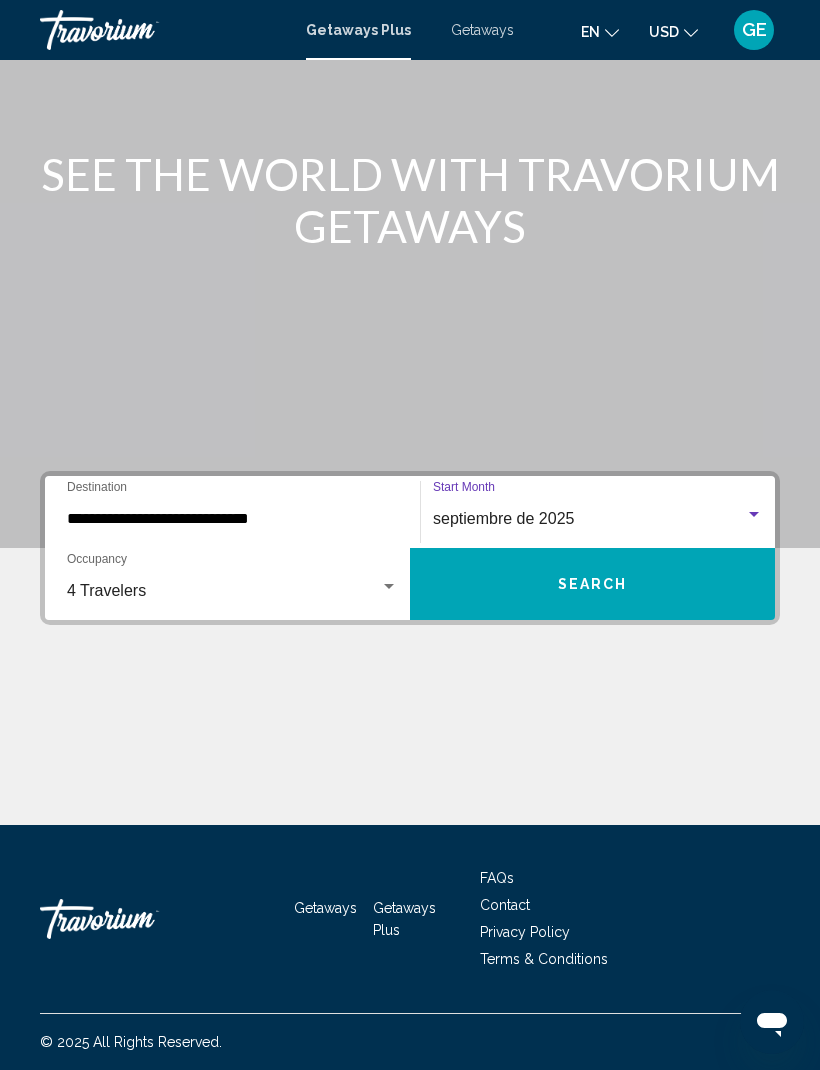 click on "Search" at bounding box center (592, 584) 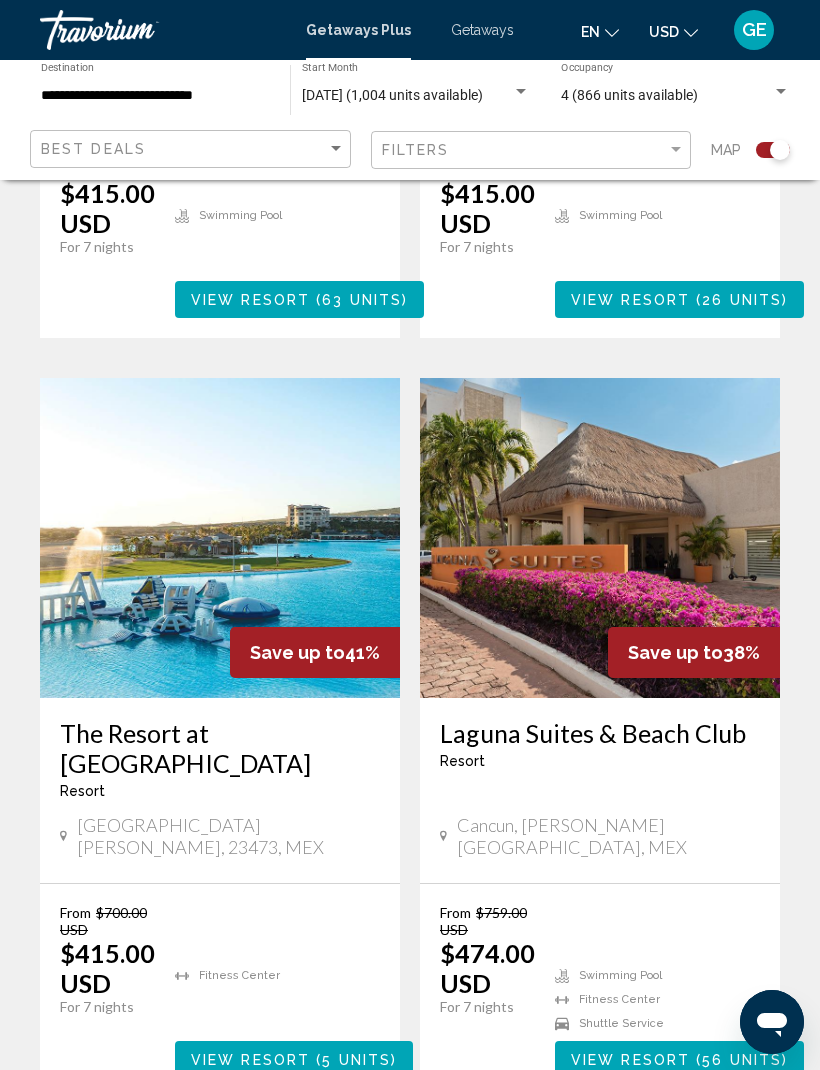 scroll, scrollTop: 1838, scrollLeft: 0, axis: vertical 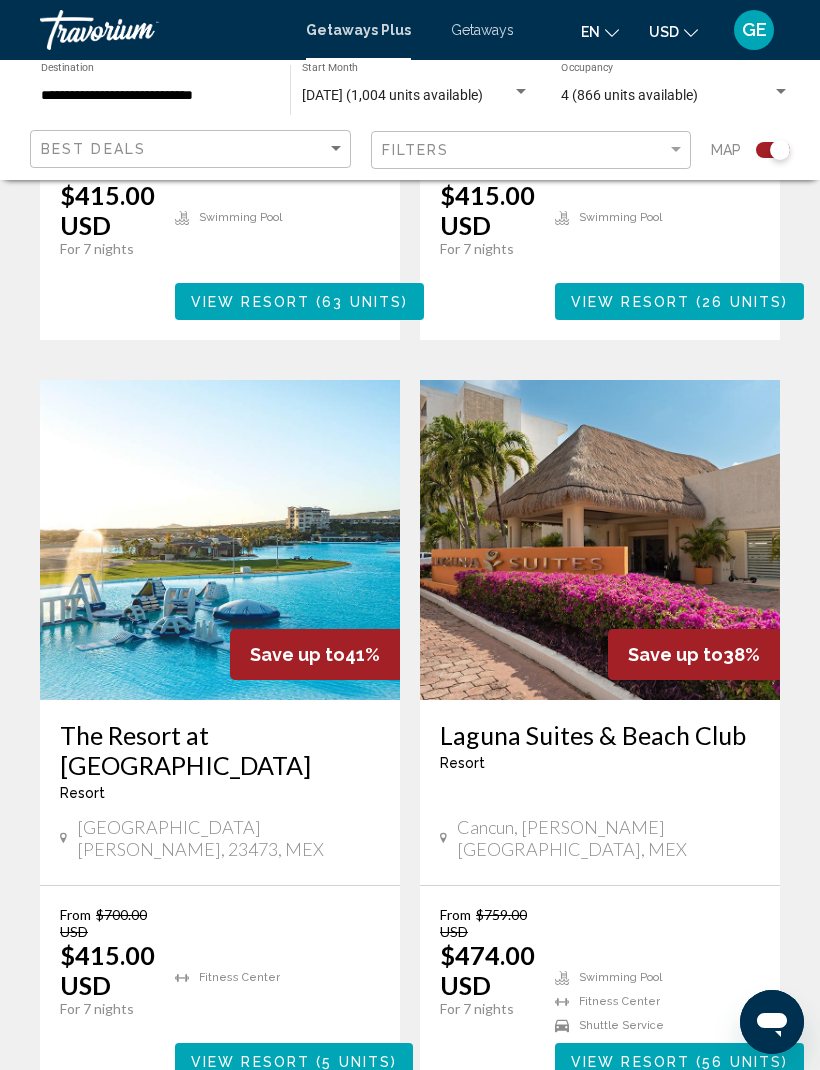 click on "5 units" at bounding box center (356, 1062) 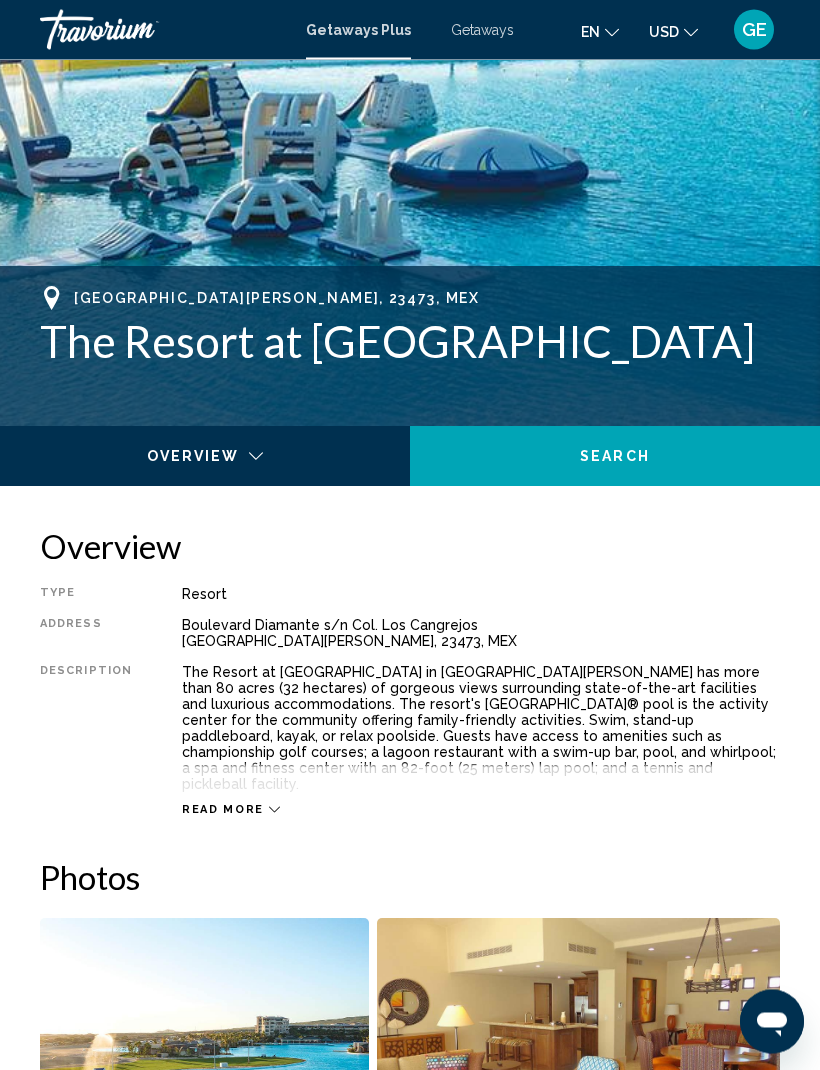 scroll, scrollTop: 584, scrollLeft: 0, axis: vertical 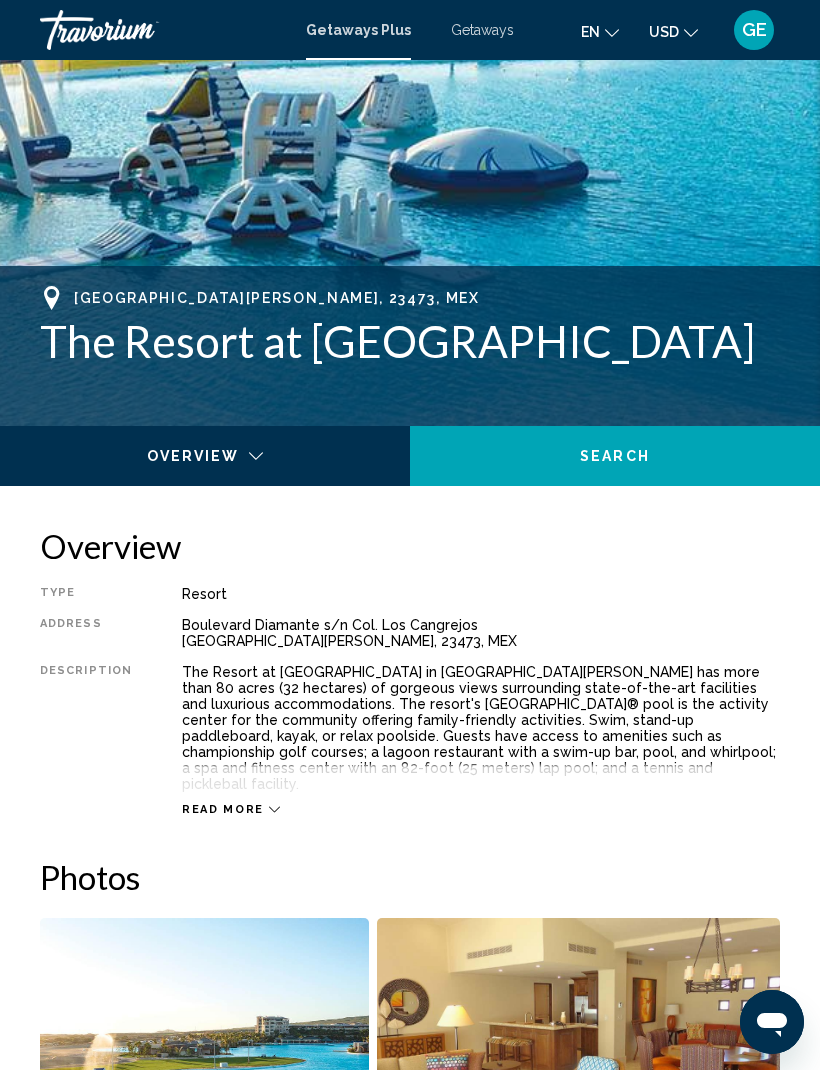 click on "Read more" at bounding box center [223, 809] 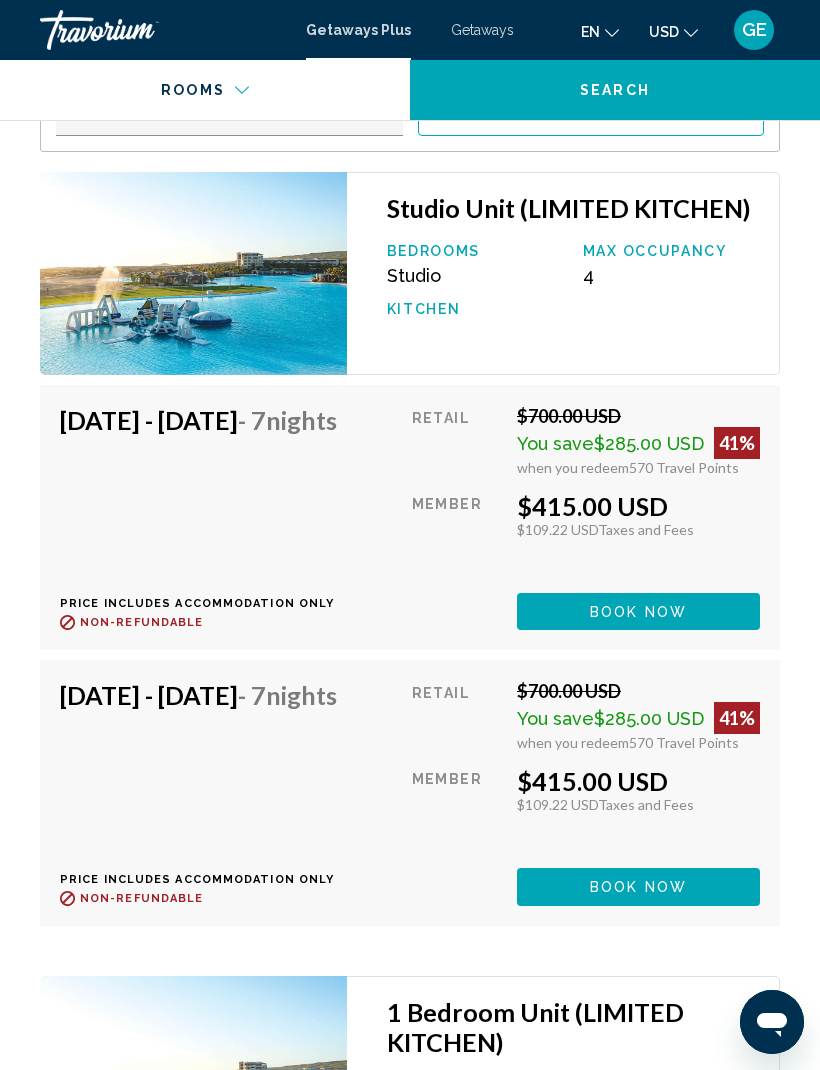 scroll, scrollTop: 3851, scrollLeft: 0, axis: vertical 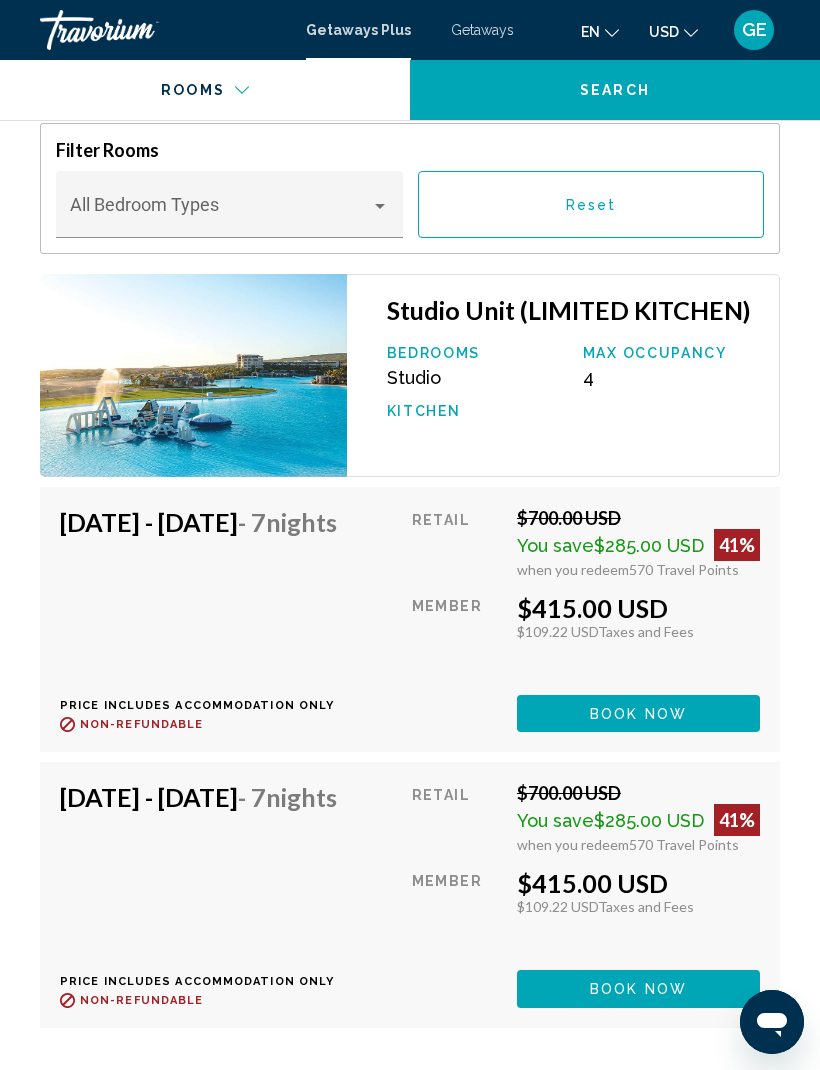 click on "Book now" at bounding box center (638, 713) 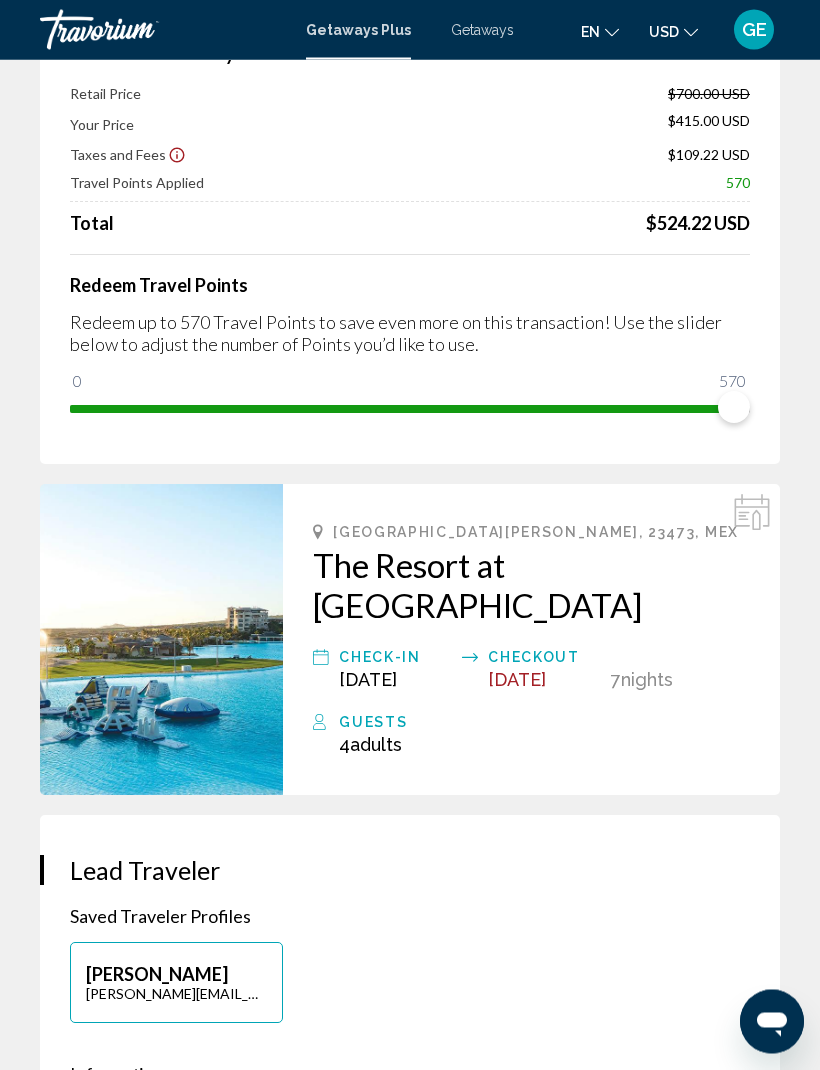 scroll, scrollTop: 155, scrollLeft: 0, axis: vertical 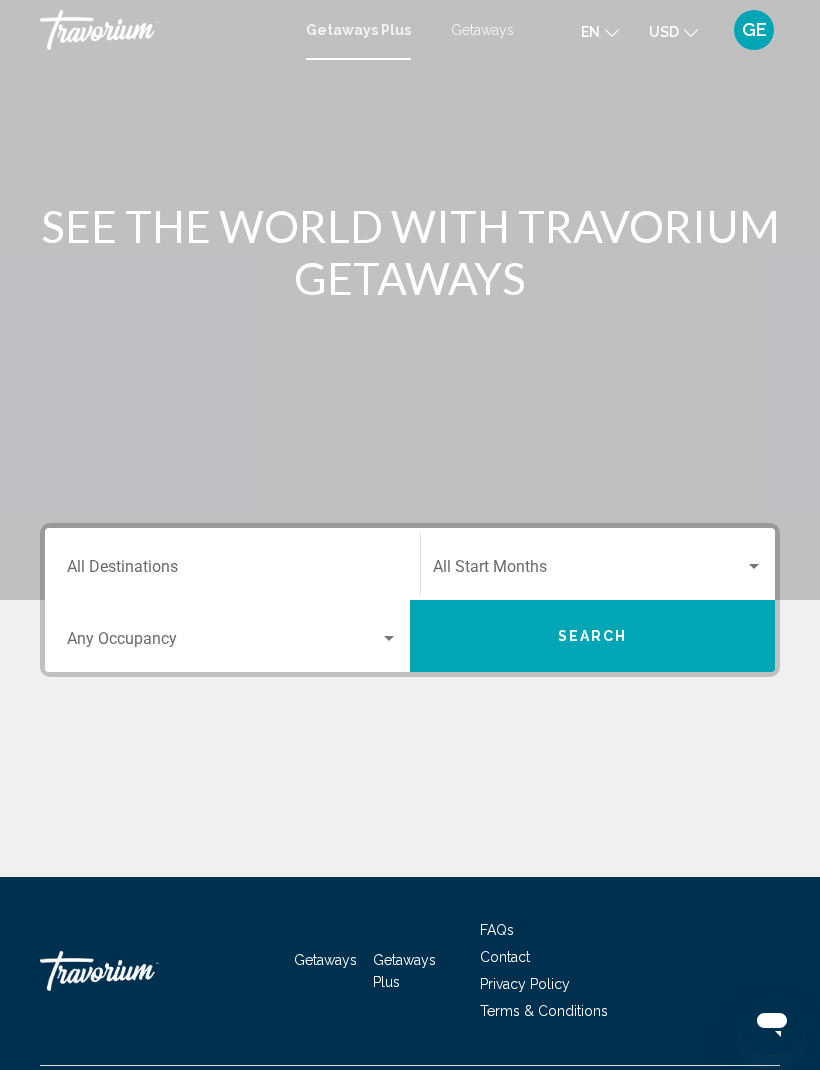 click on "Destination All Destinations" at bounding box center (232, 571) 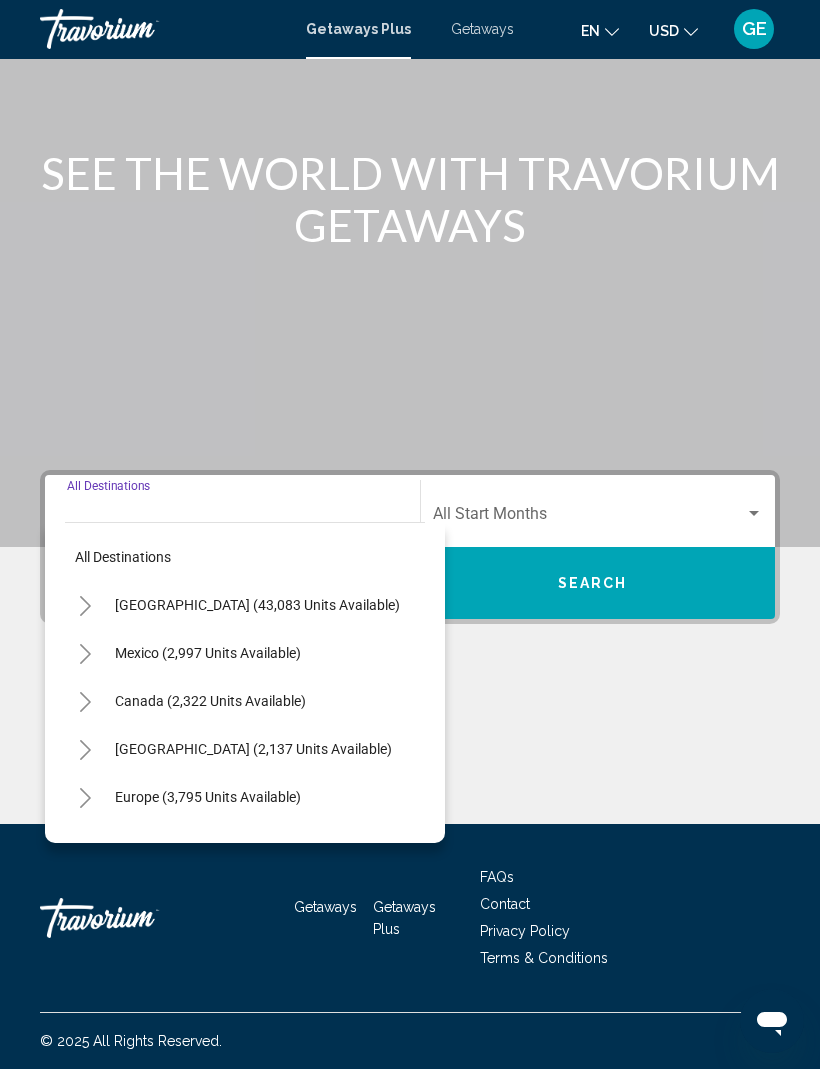 scroll, scrollTop: 66, scrollLeft: 0, axis: vertical 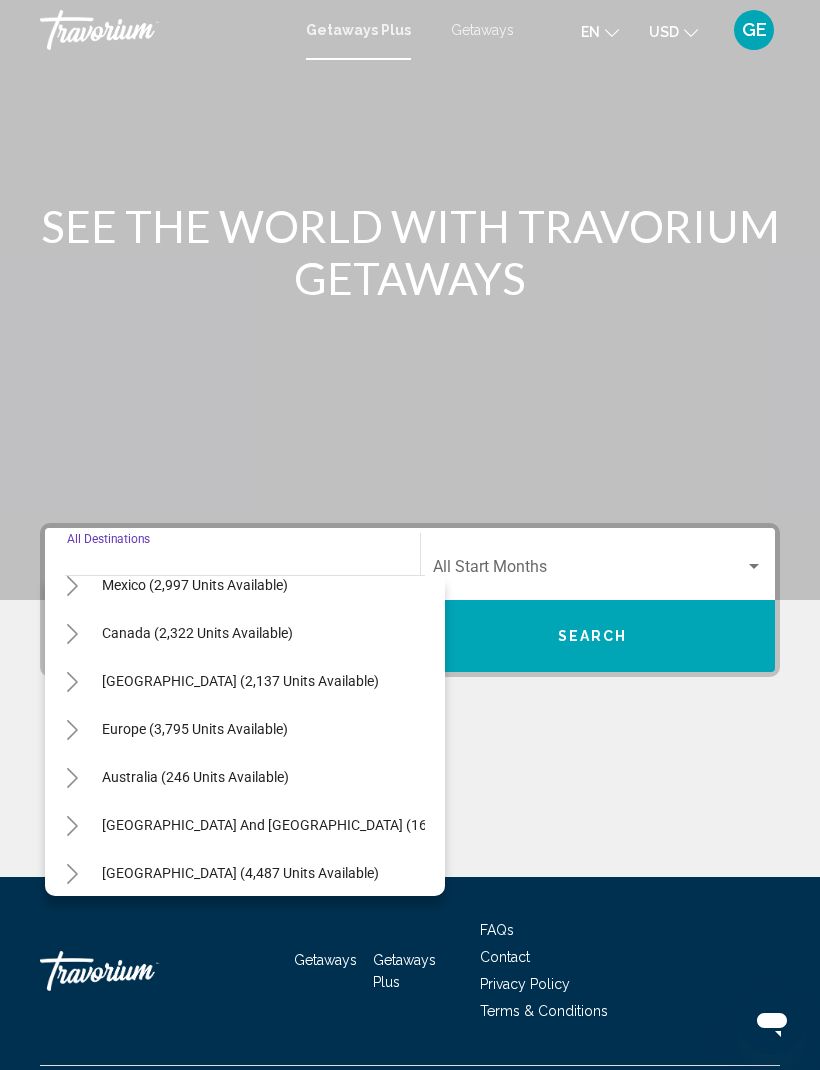 click on "Caribbean & Atlantic Islands (2,137 units available)" at bounding box center [195, 729] 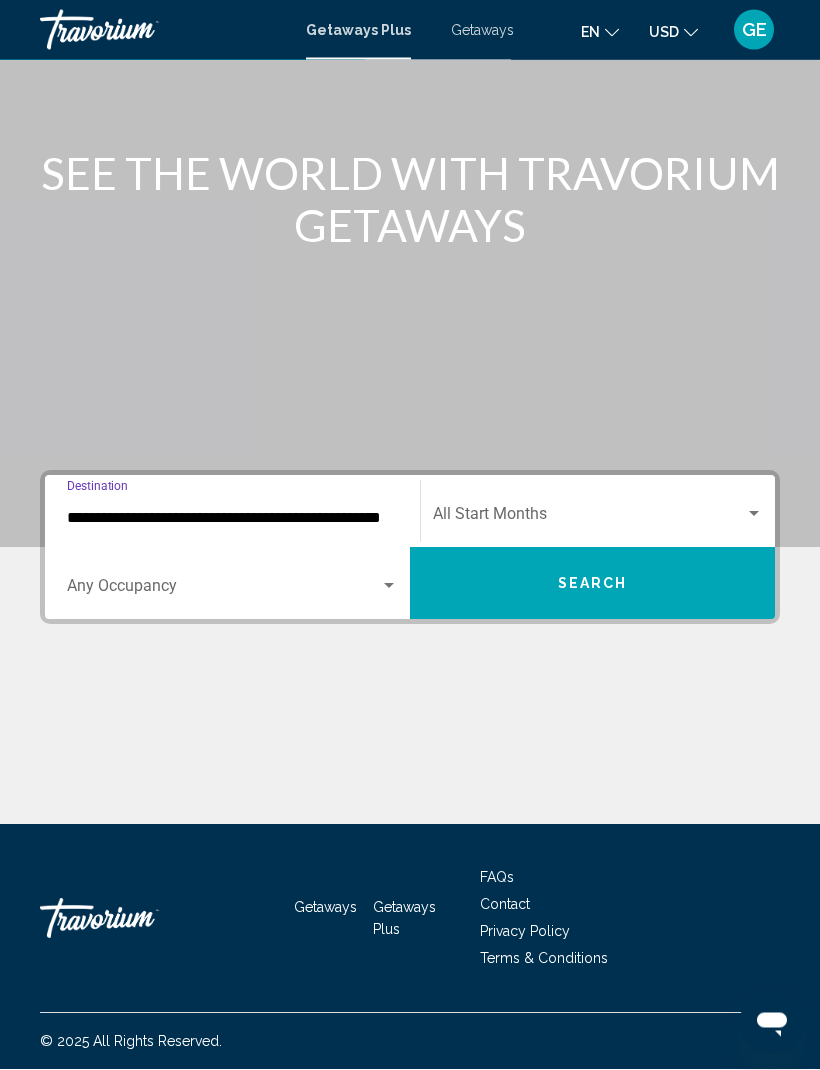 scroll, scrollTop: 66, scrollLeft: 0, axis: vertical 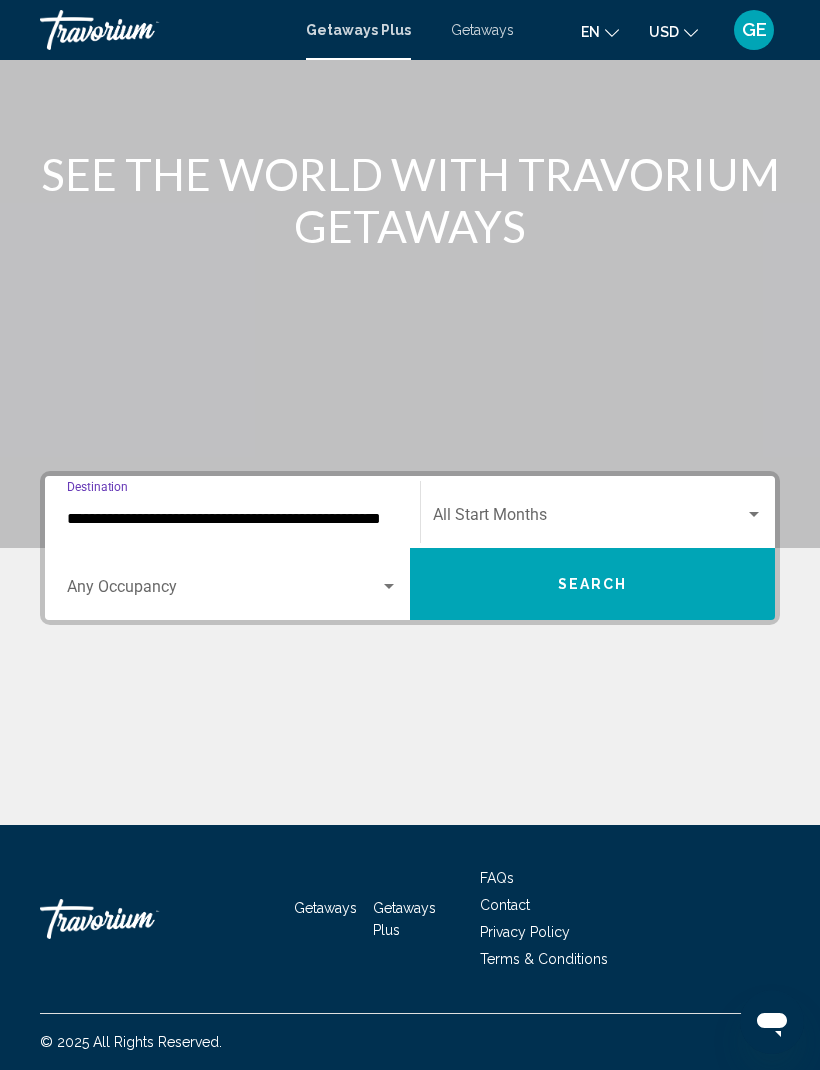 click at bounding box center [223, 591] 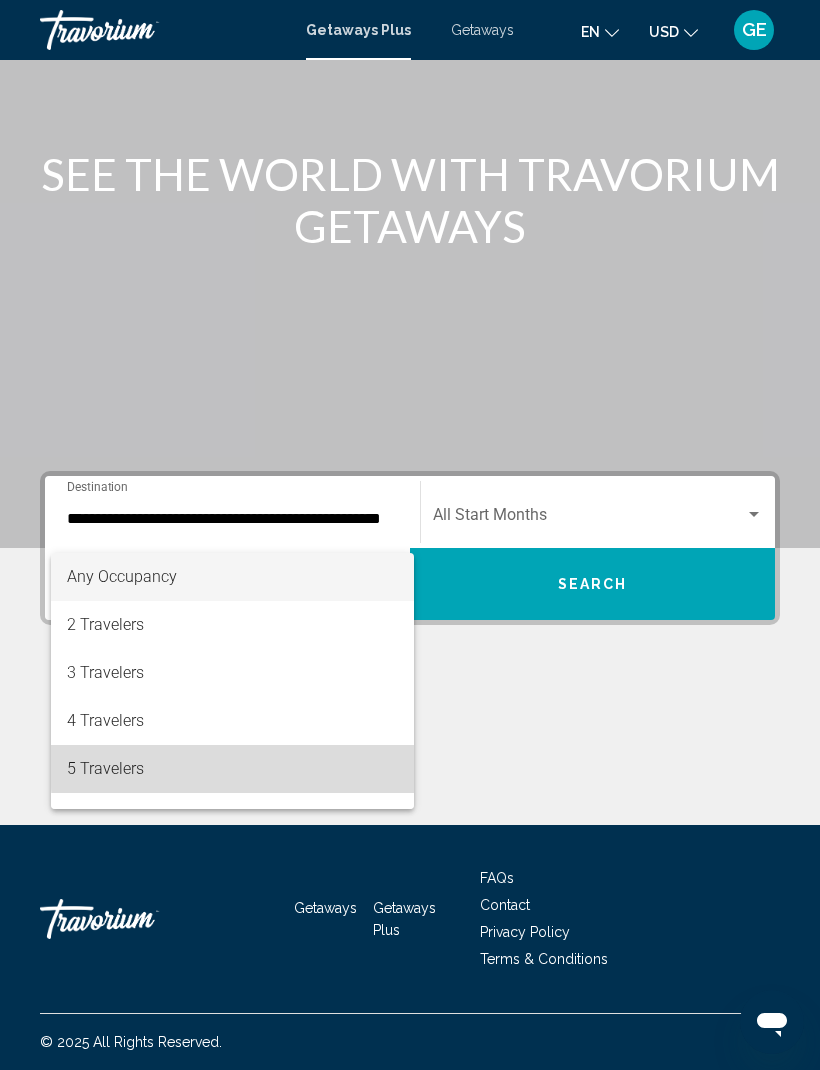 click on "5 Travelers" at bounding box center (232, 769) 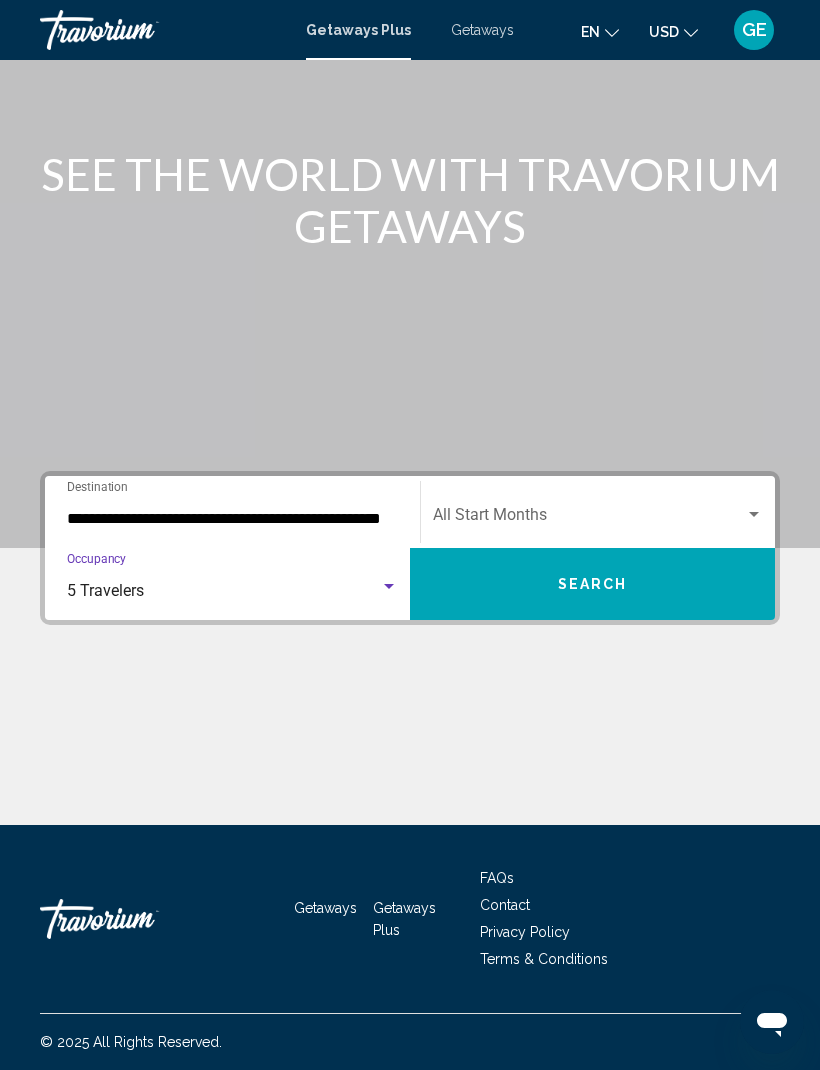 click at bounding box center (389, 587) 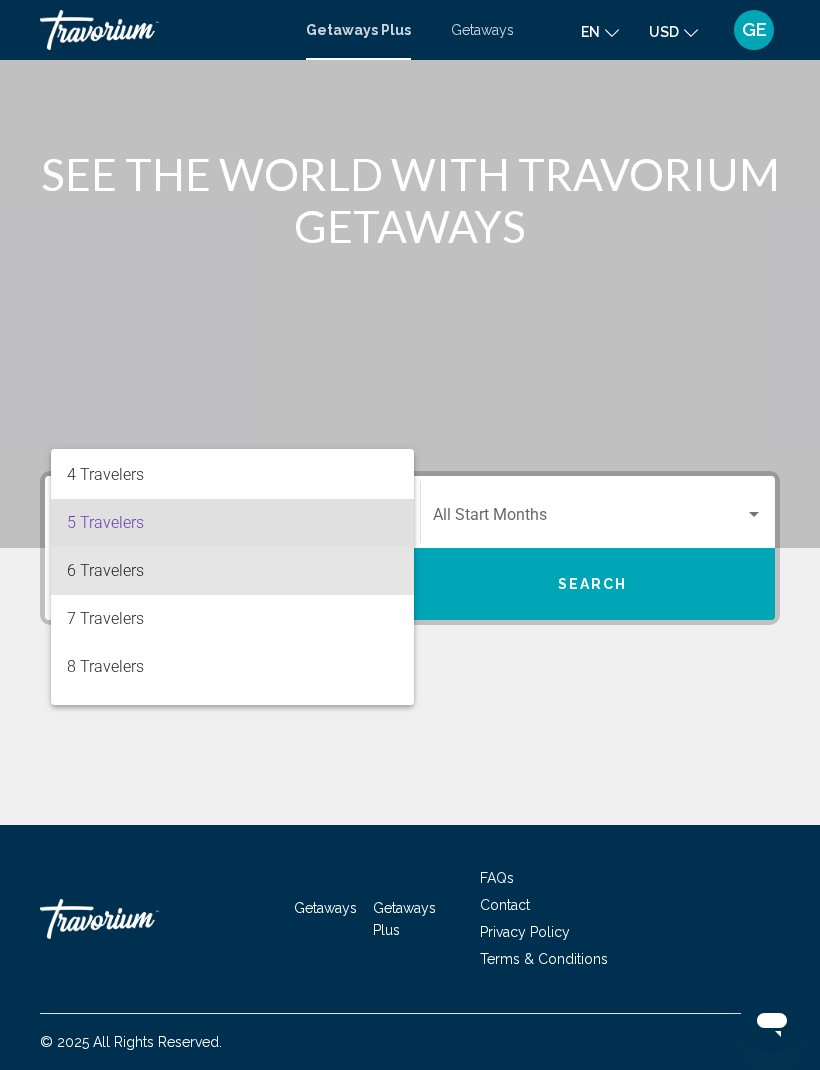 scroll, scrollTop: 143, scrollLeft: 0, axis: vertical 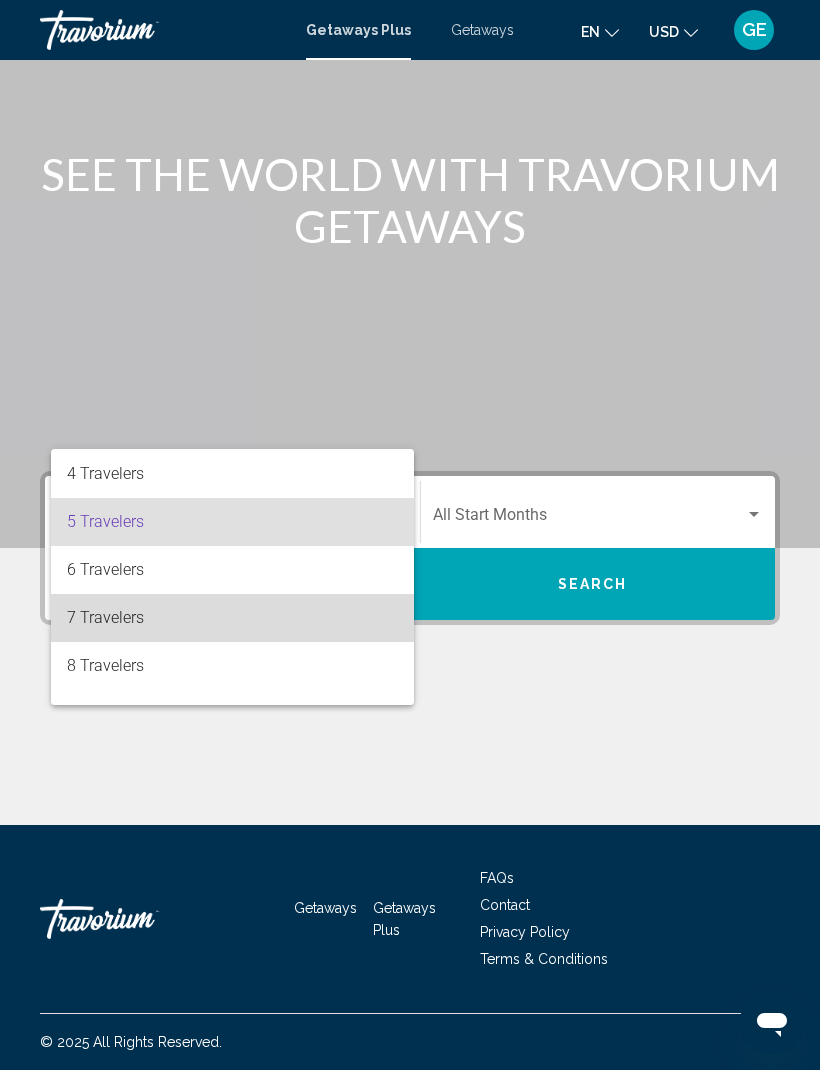 click on "7 Travelers" at bounding box center [232, 618] 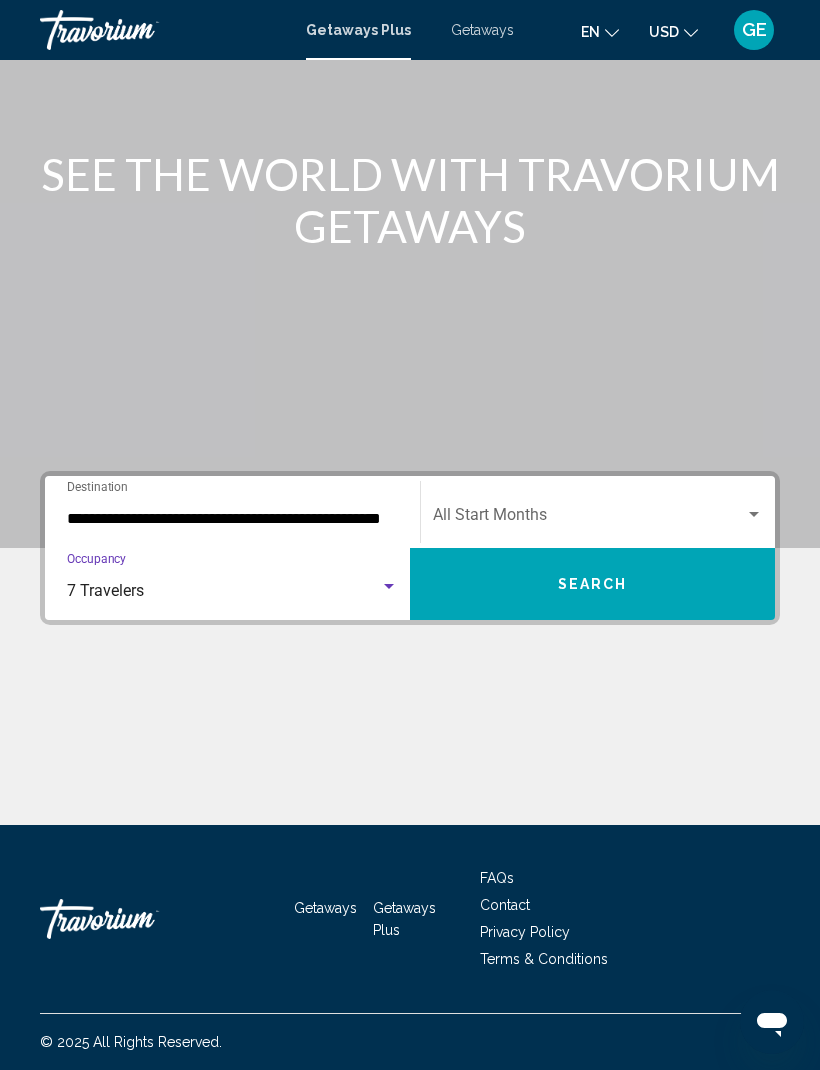 click on "7 Travelers" at bounding box center [232, 591] 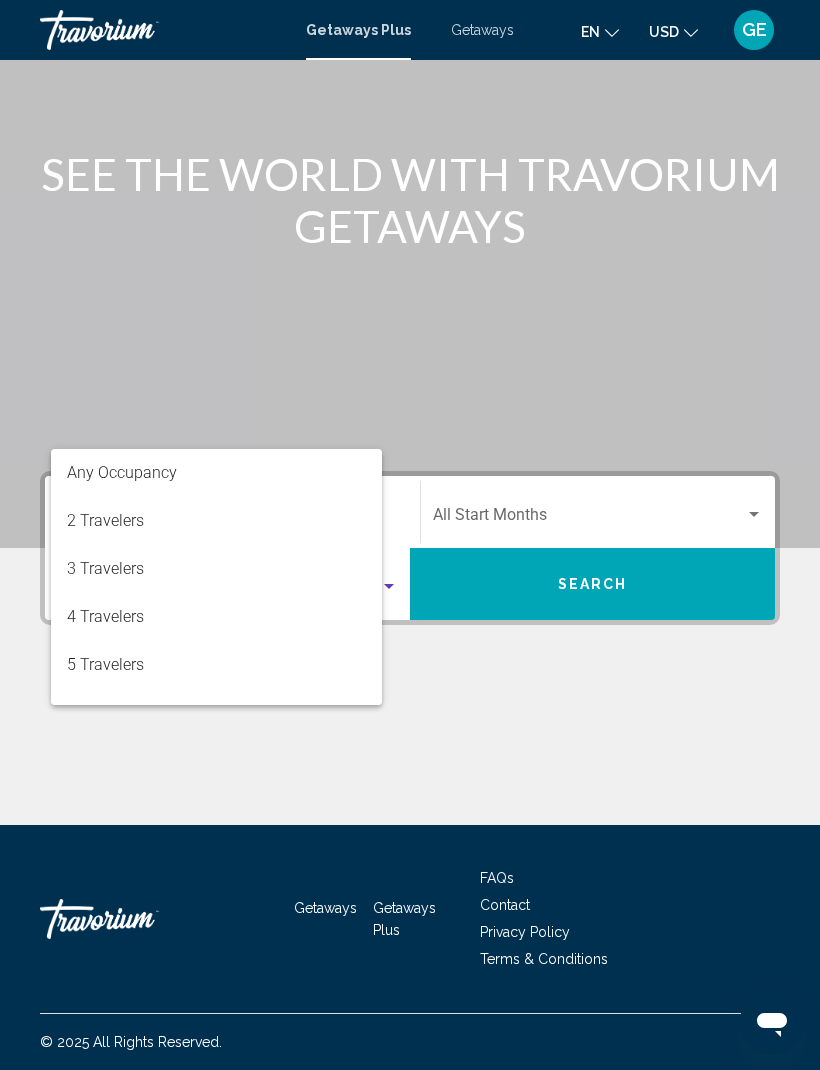 scroll, scrollTop: 184, scrollLeft: 0, axis: vertical 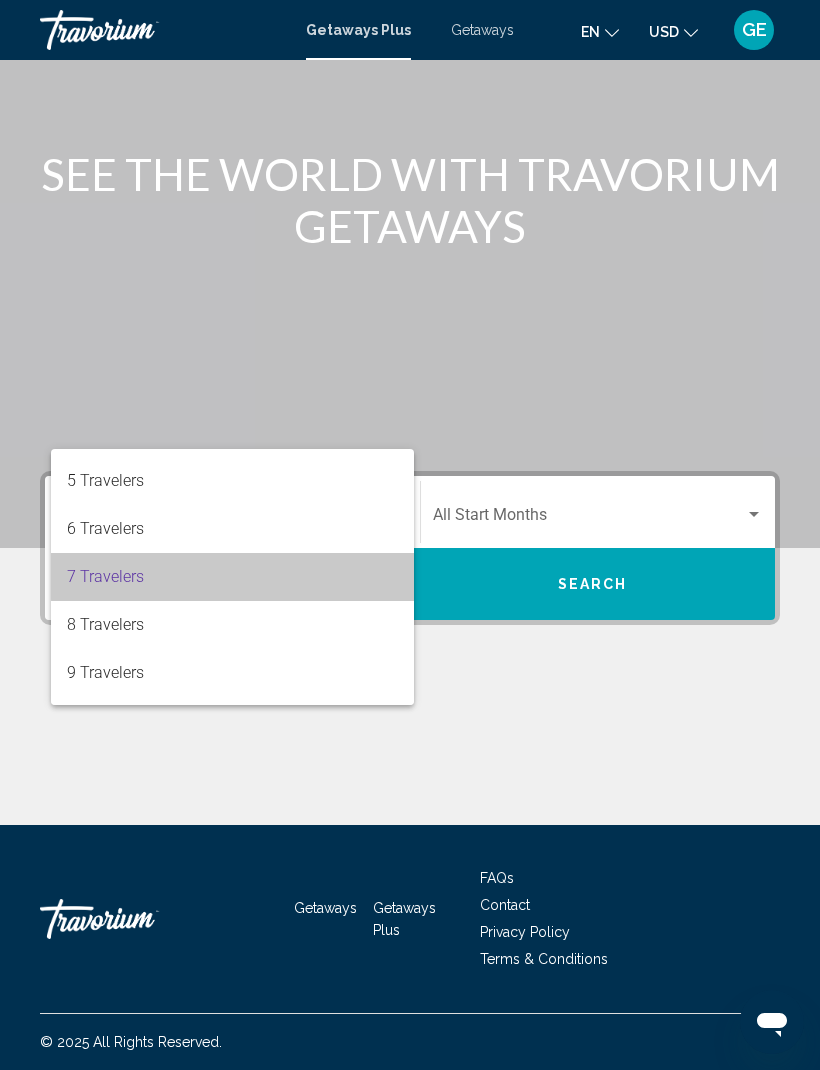 click on "7 Travelers" at bounding box center [232, 577] 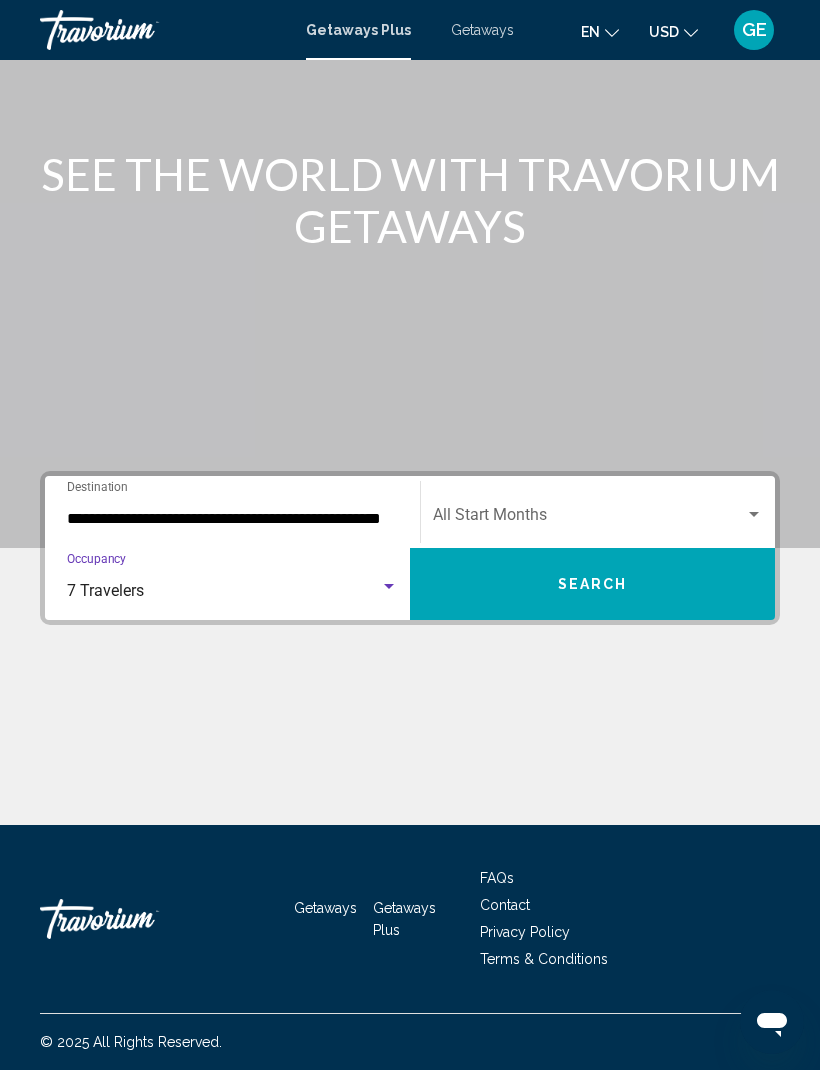 click at bounding box center [589, 519] 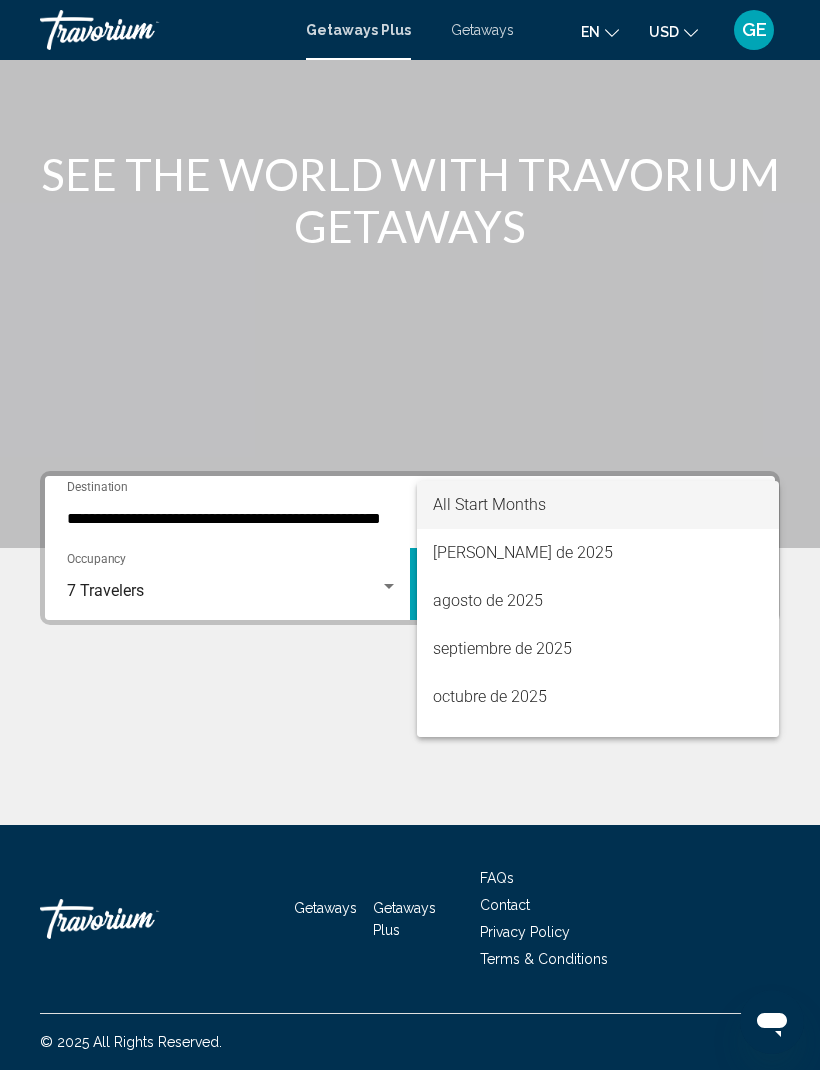scroll, scrollTop: 0, scrollLeft: 0, axis: both 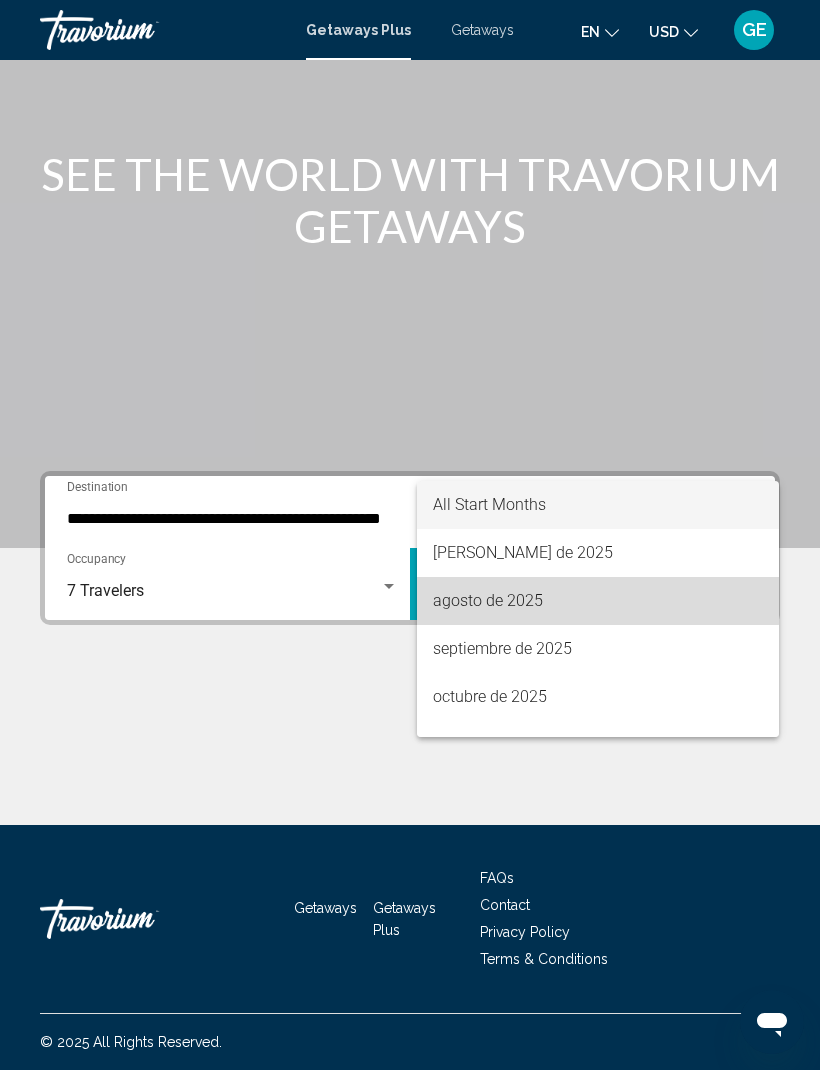 click on "agosto de 2025" at bounding box center [598, 601] 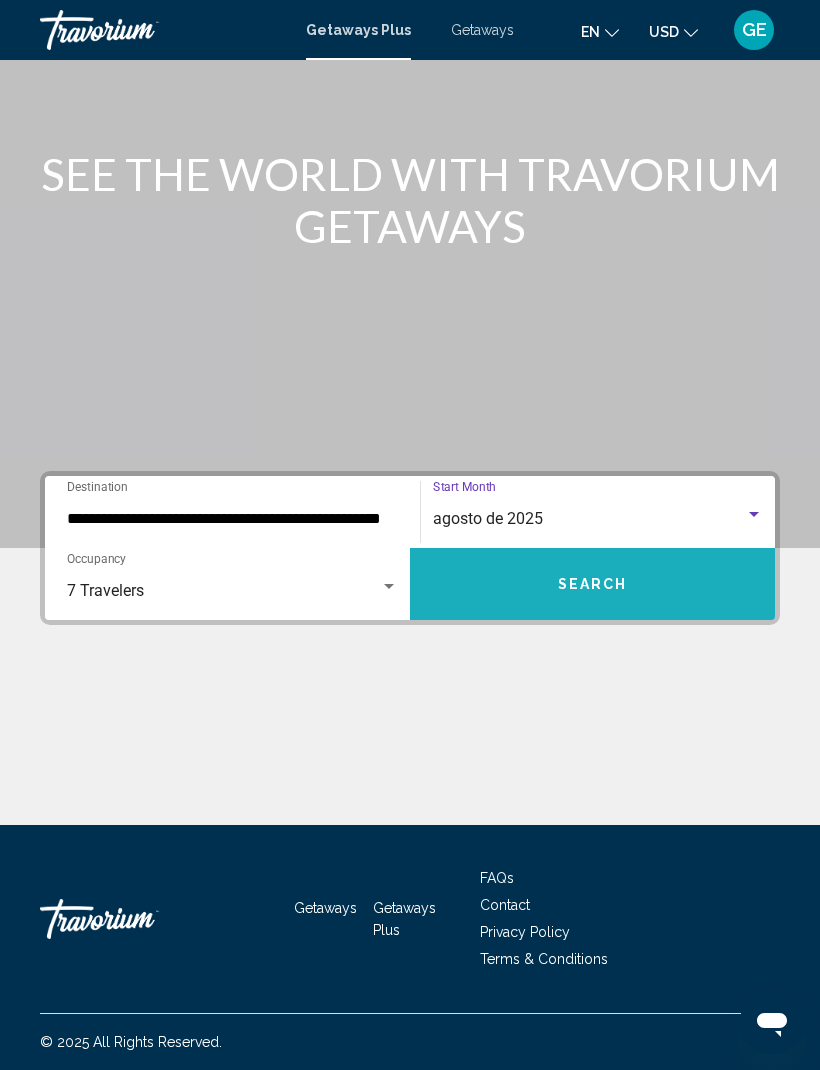 click on "Search" at bounding box center [593, 585] 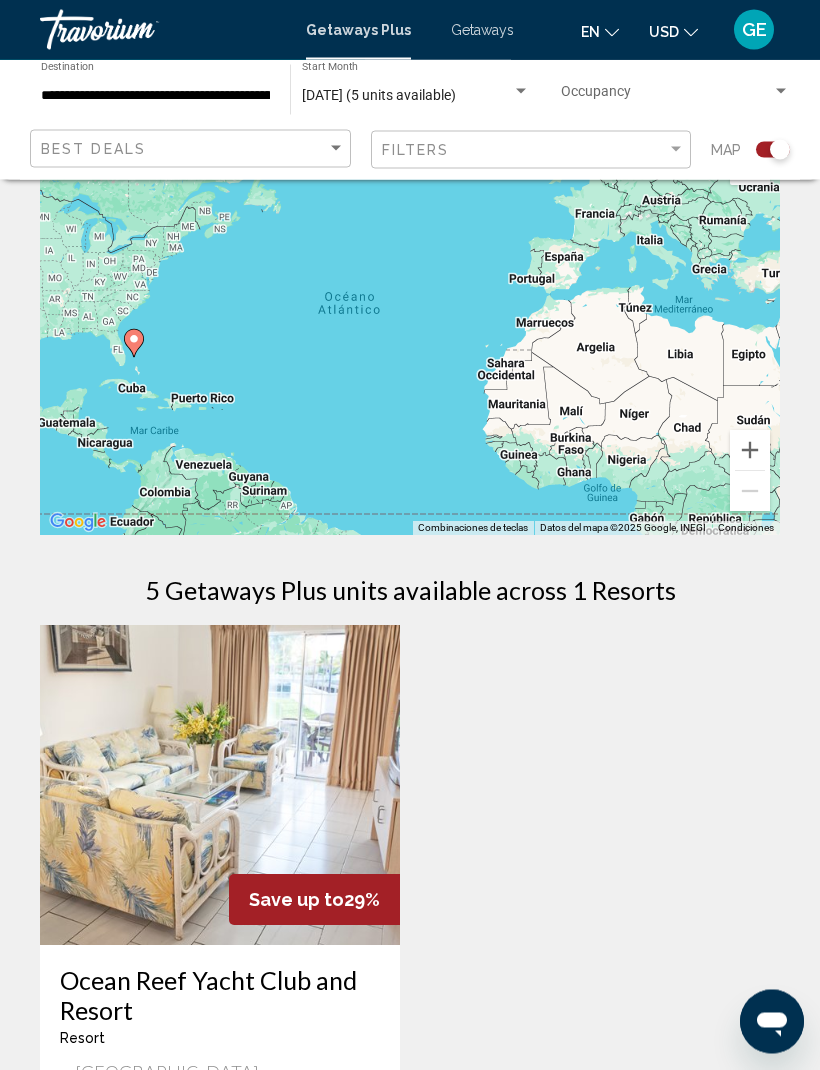 scroll, scrollTop: 0, scrollLeft: 0, axis: both 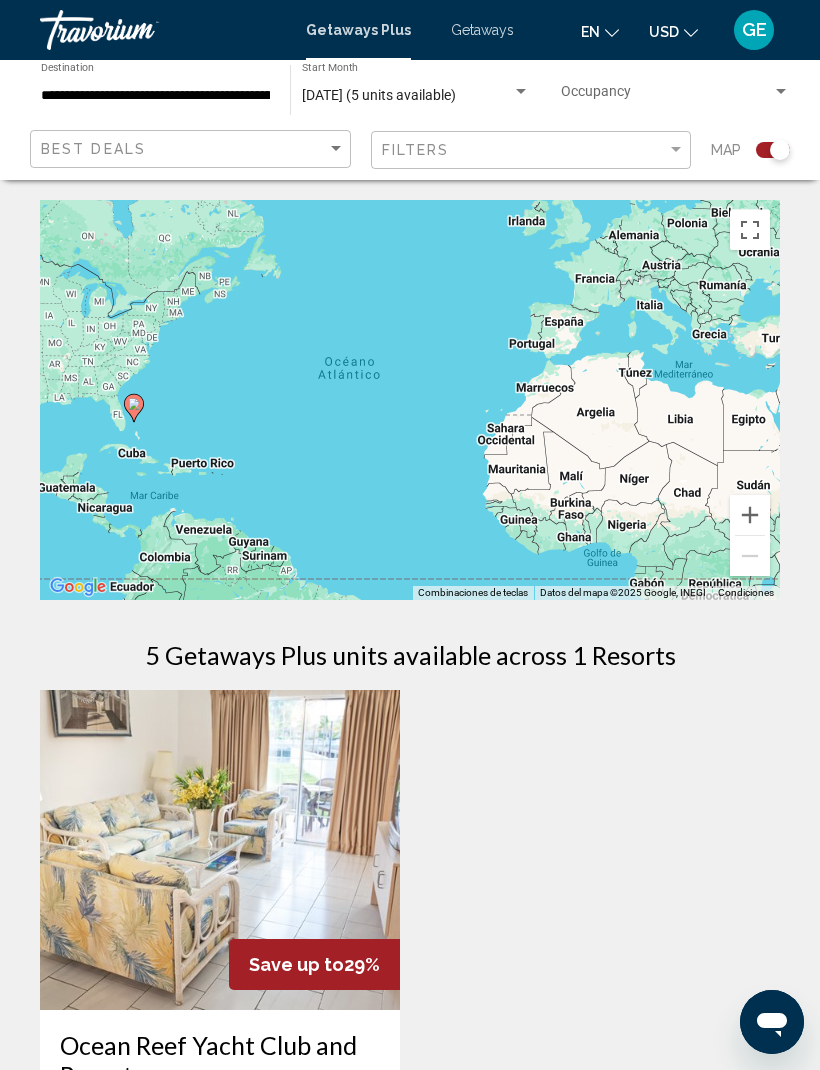 click on "**********" at bounding box center (155, 96) 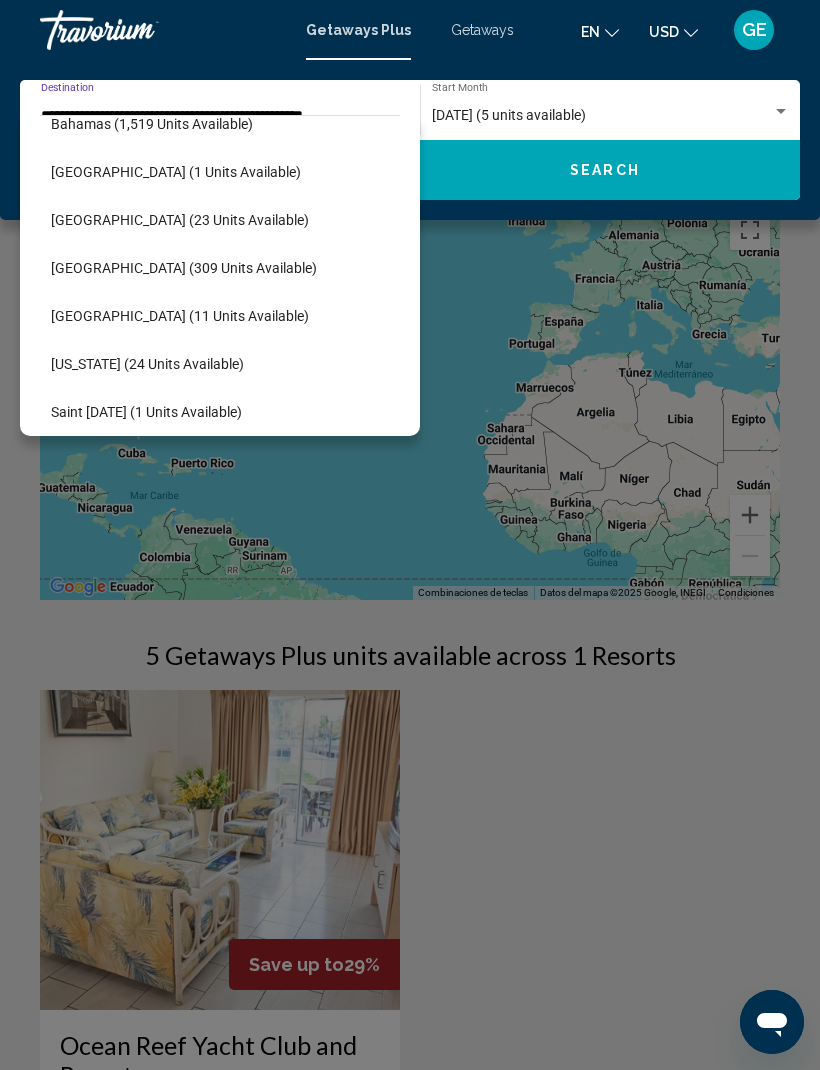 scroll, scrollTop: 267, scrollLeft: 18, axis: both 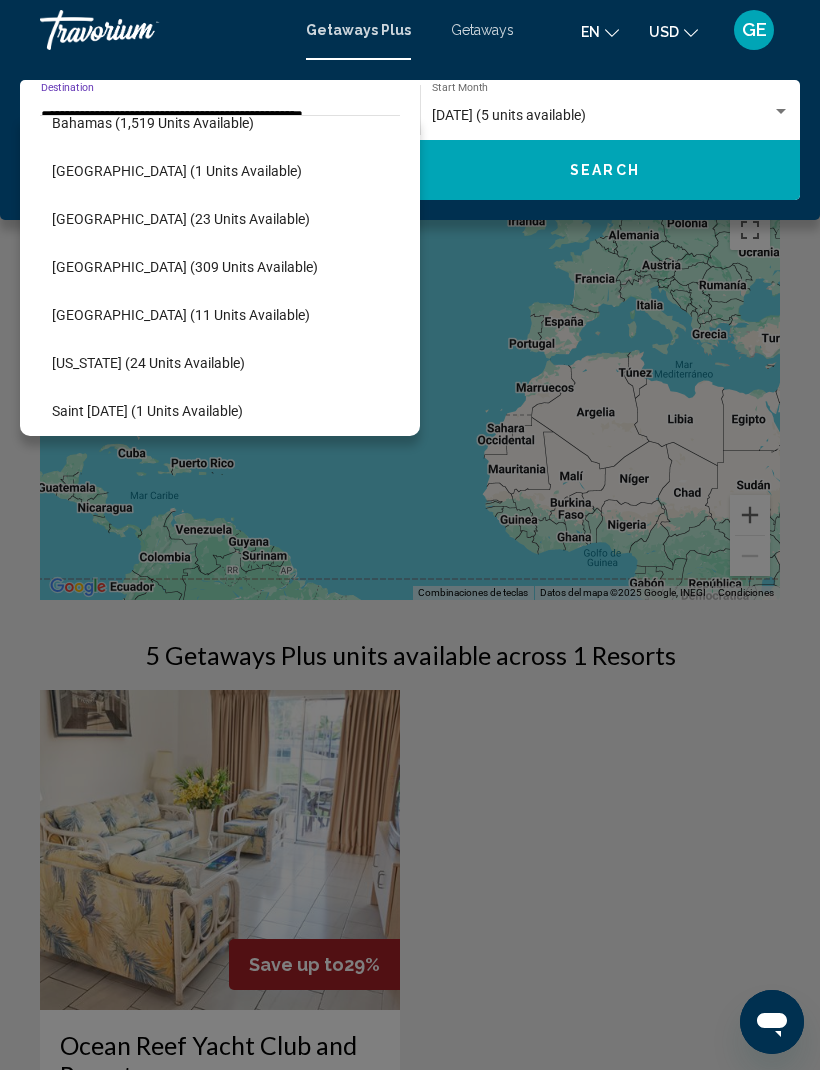 click on "Dominican Republic (309 units available)" 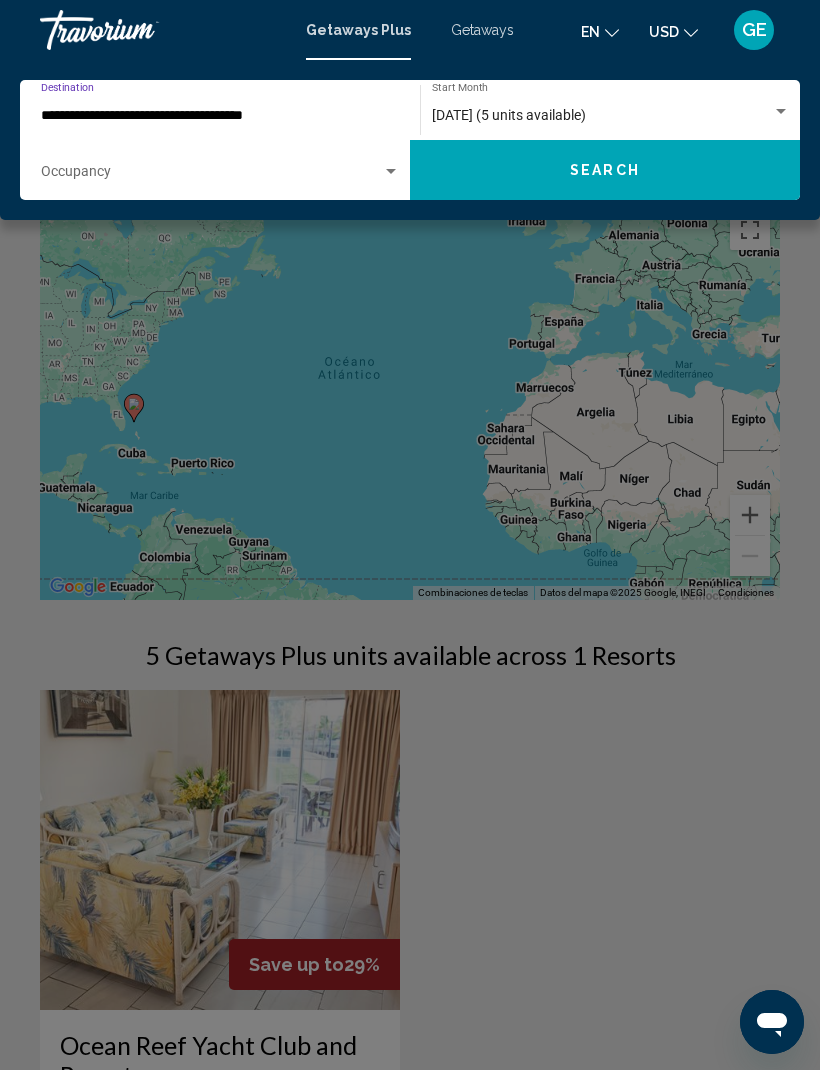click on "Search" 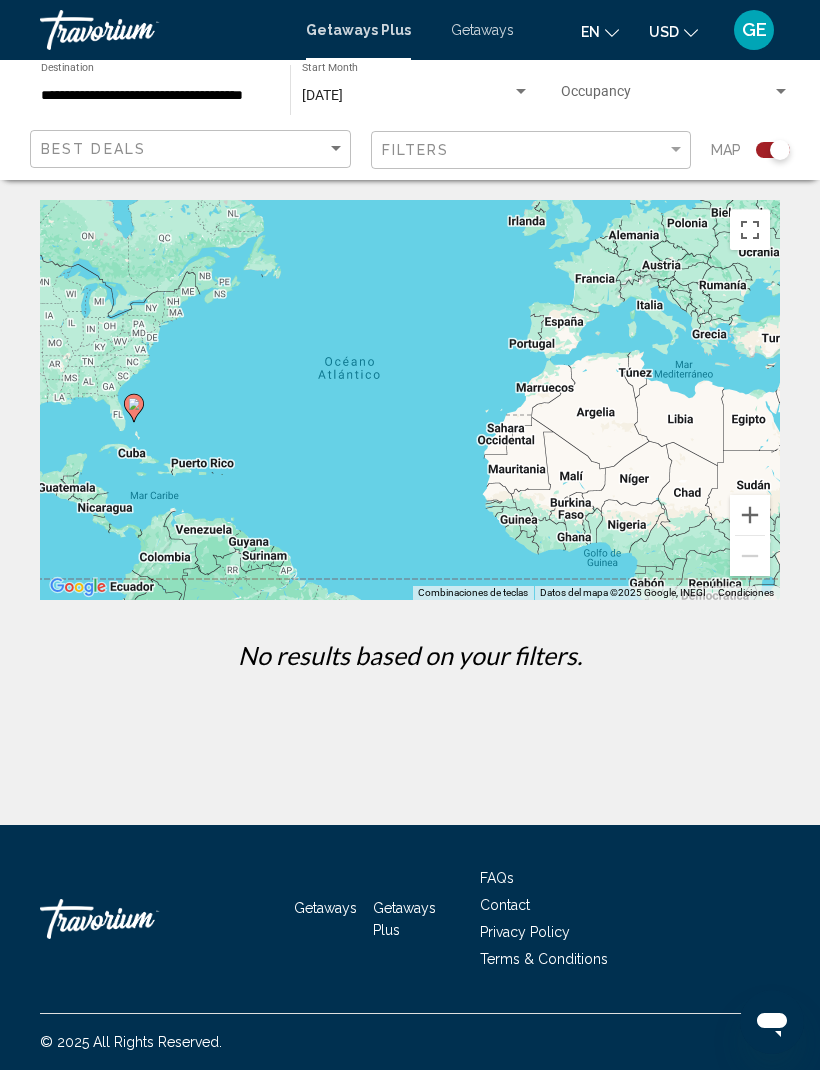 click on "**********" at bounding box center (155, 96) 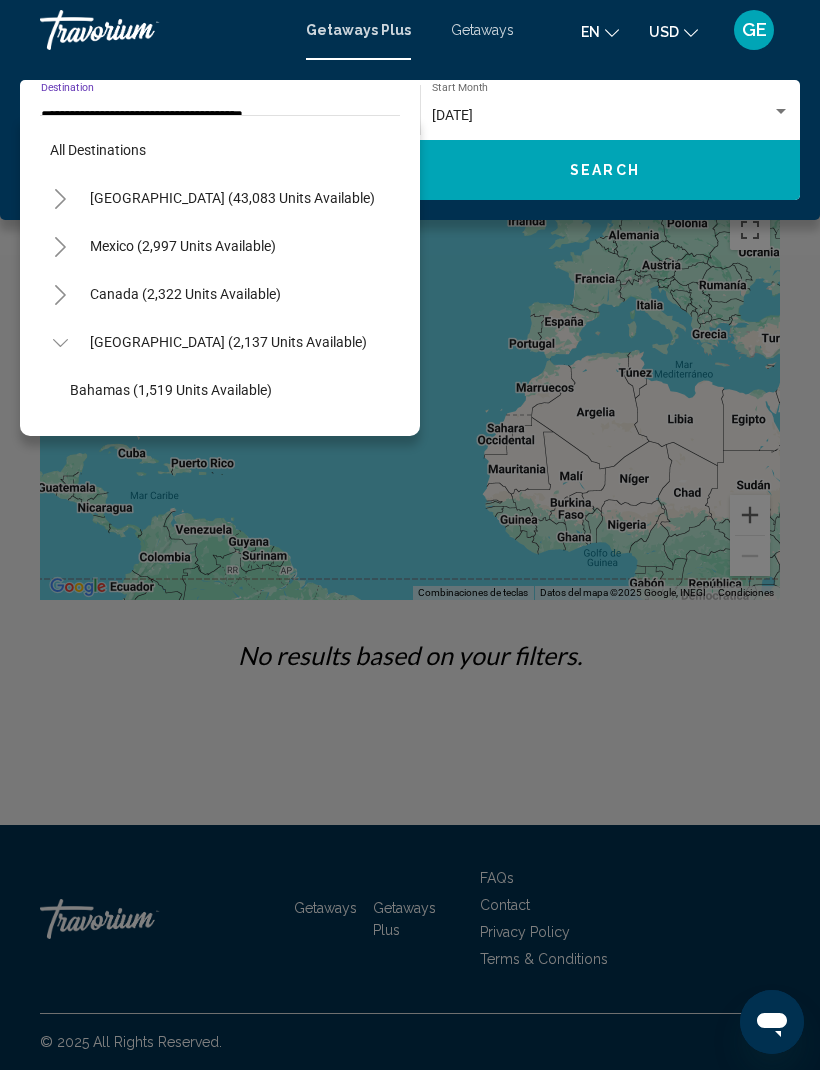 scroll, scrollTop: 263, scrollLeft: 0, axis: vertical 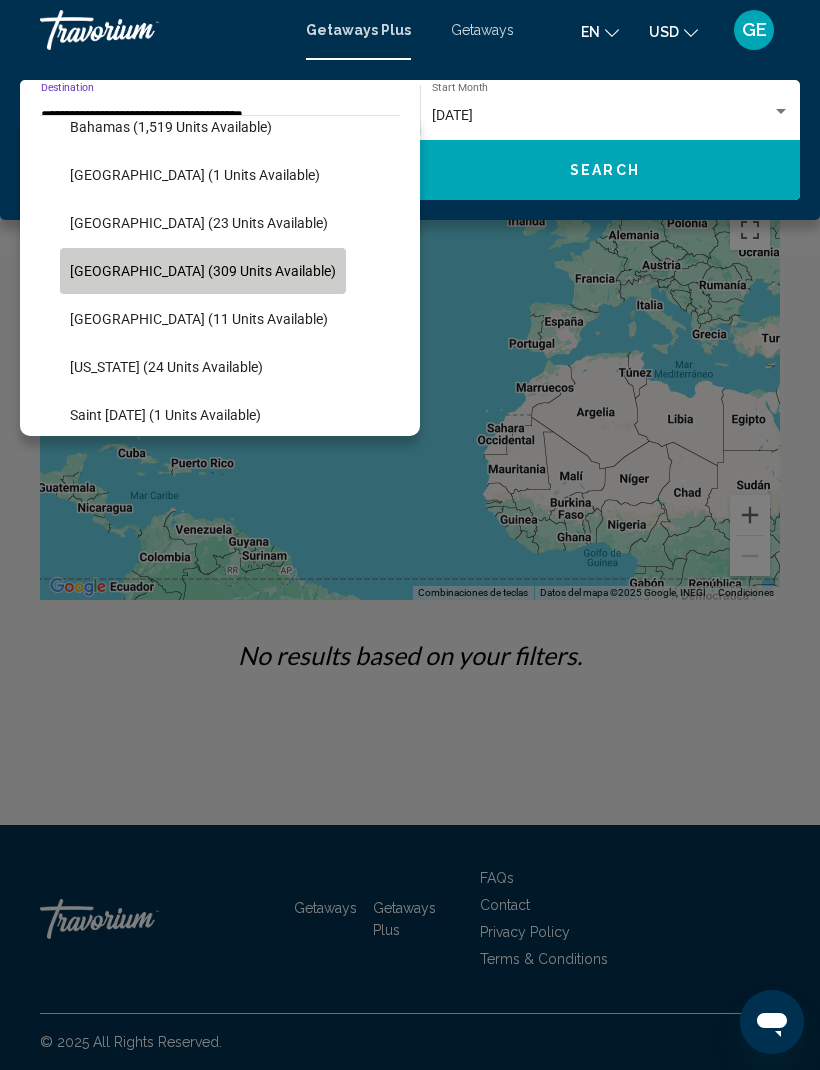 click on "Dominican Republic (309 units available)" 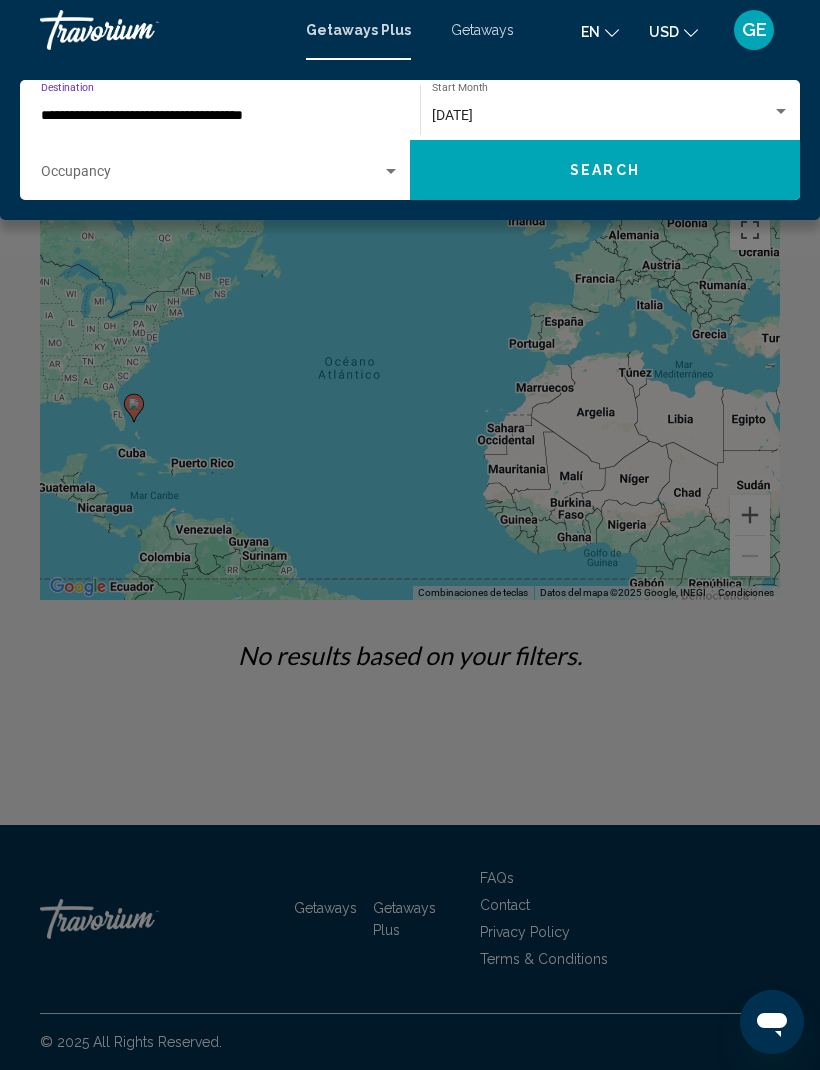 click on "August 2025" at bounding box center (602, 116) 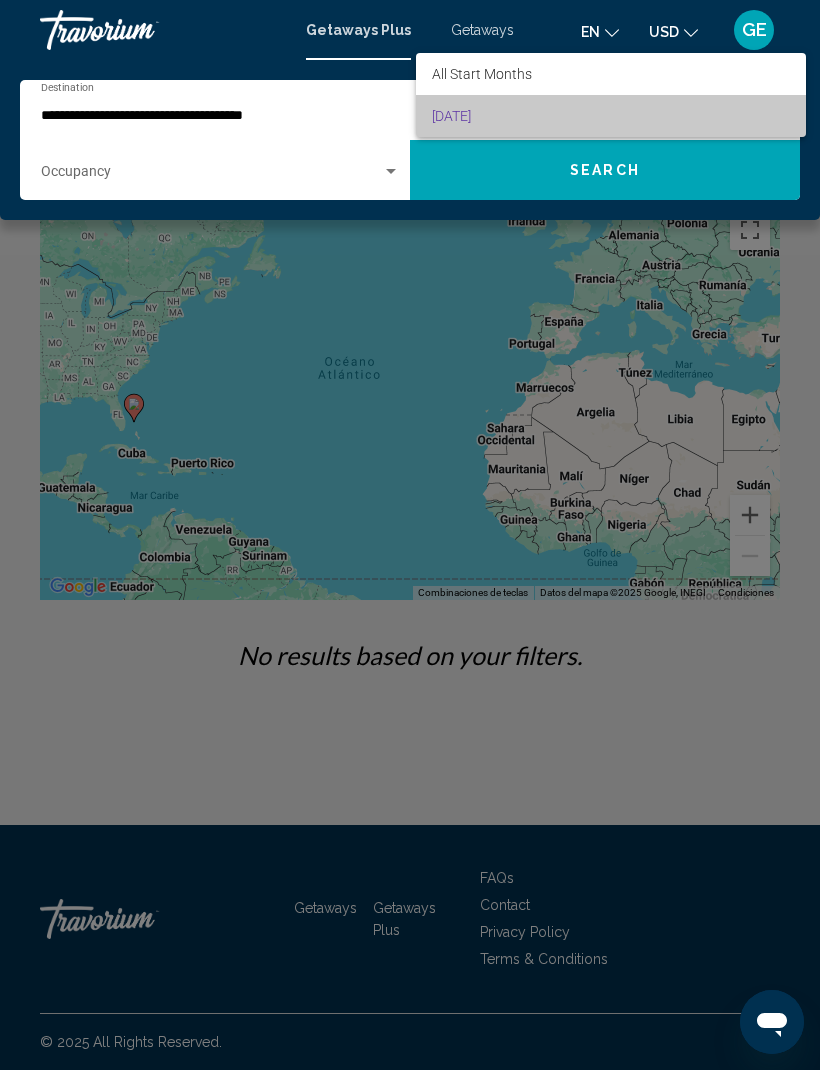 click on "August 2025" at bounding box center (611, 116) 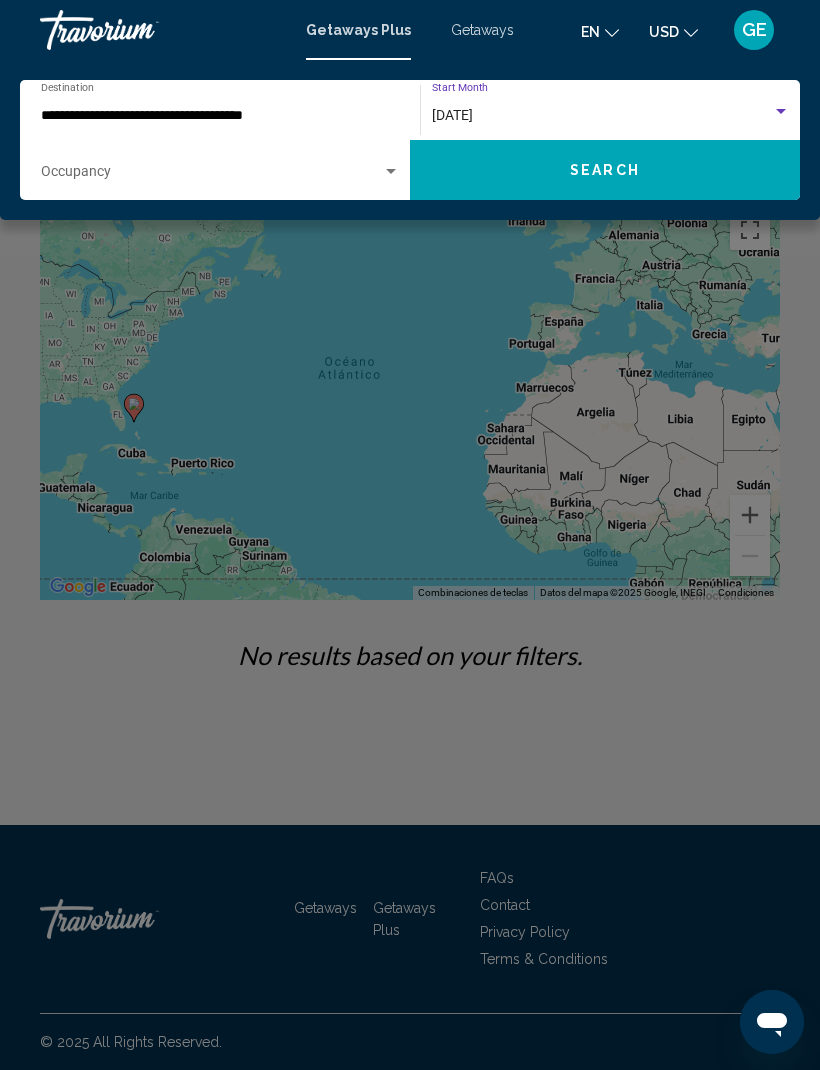 click at bounding box center (211, 176) 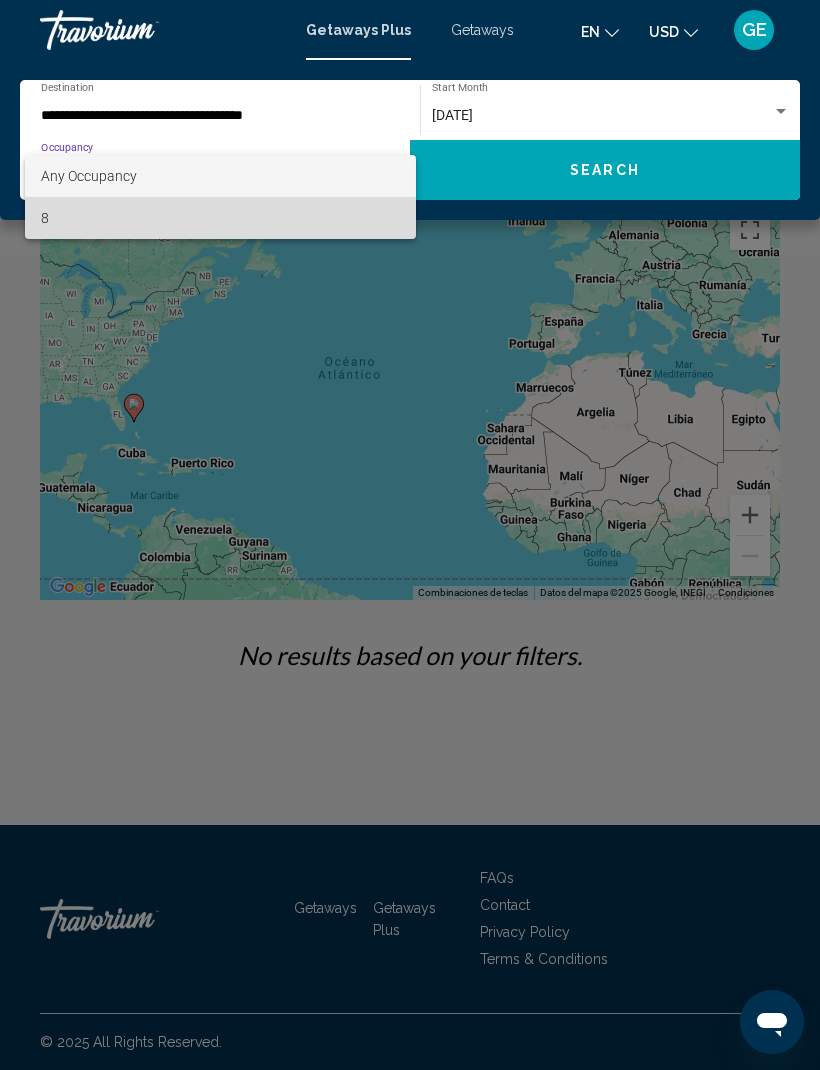 click on "8" at bounding box center [220, 218] 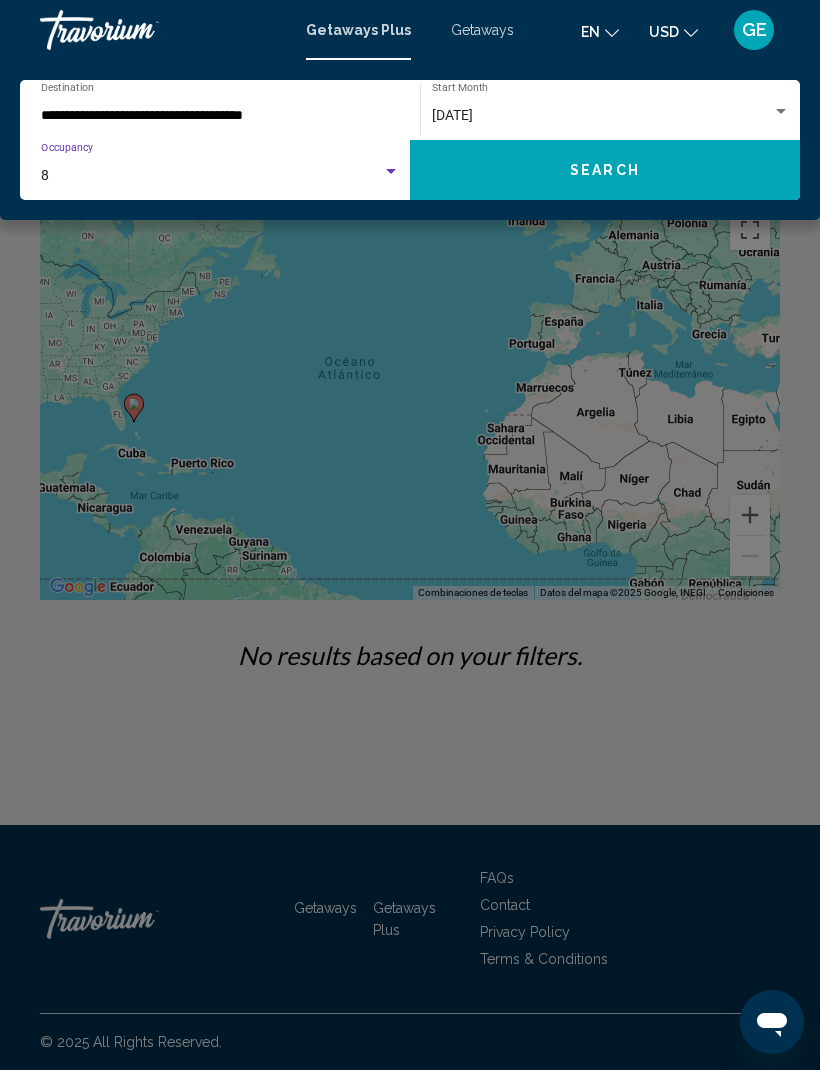 click on "Search" 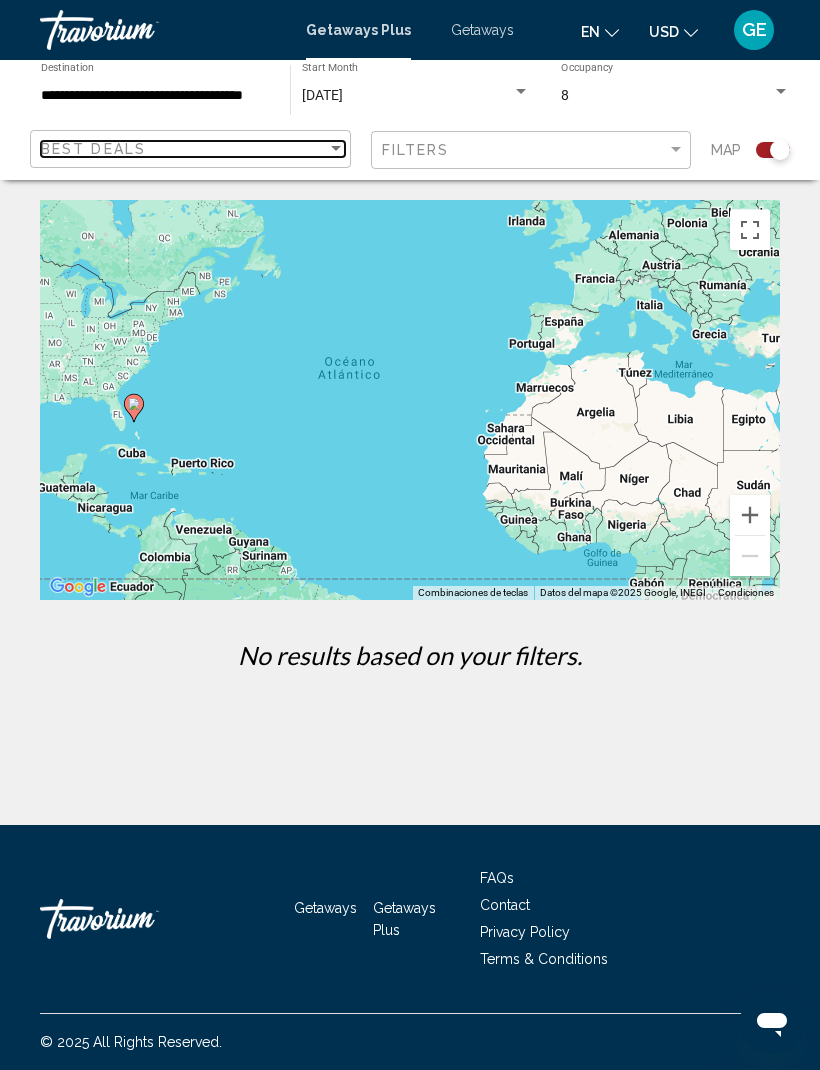 click on "Best Deals" at bounding box center (184, 149) 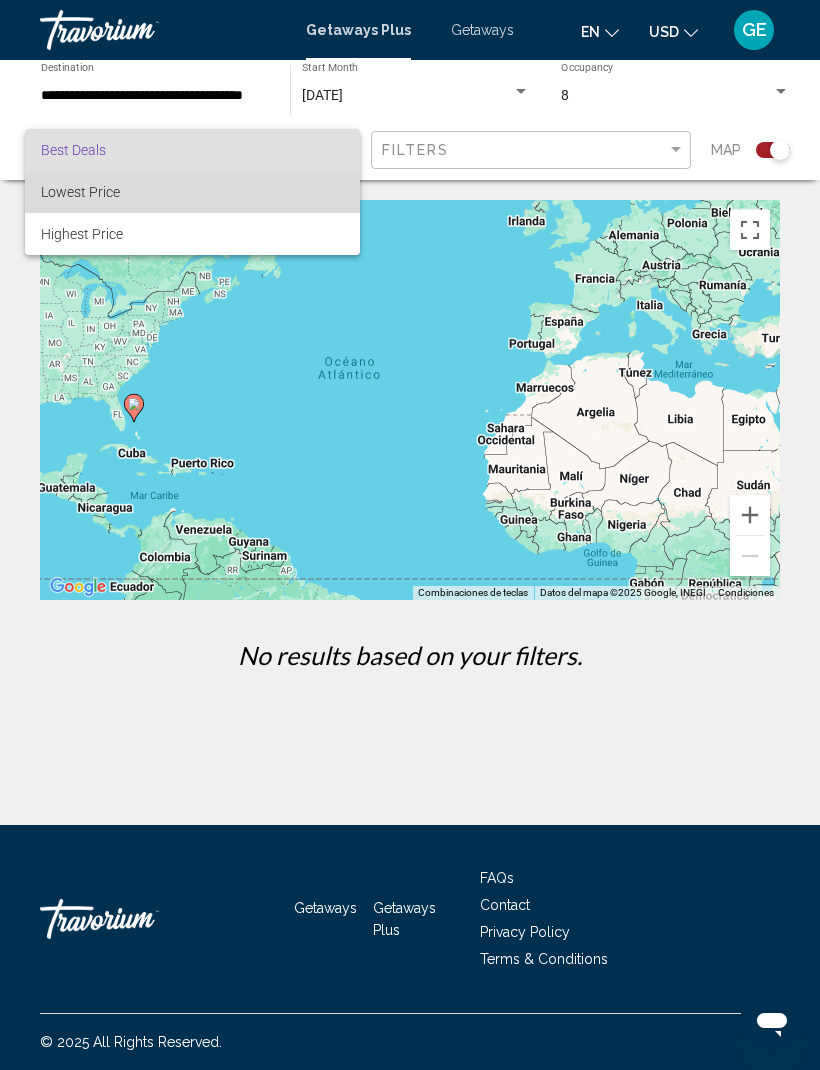 click on "Lowest Price" at bounding box center (192, 192) 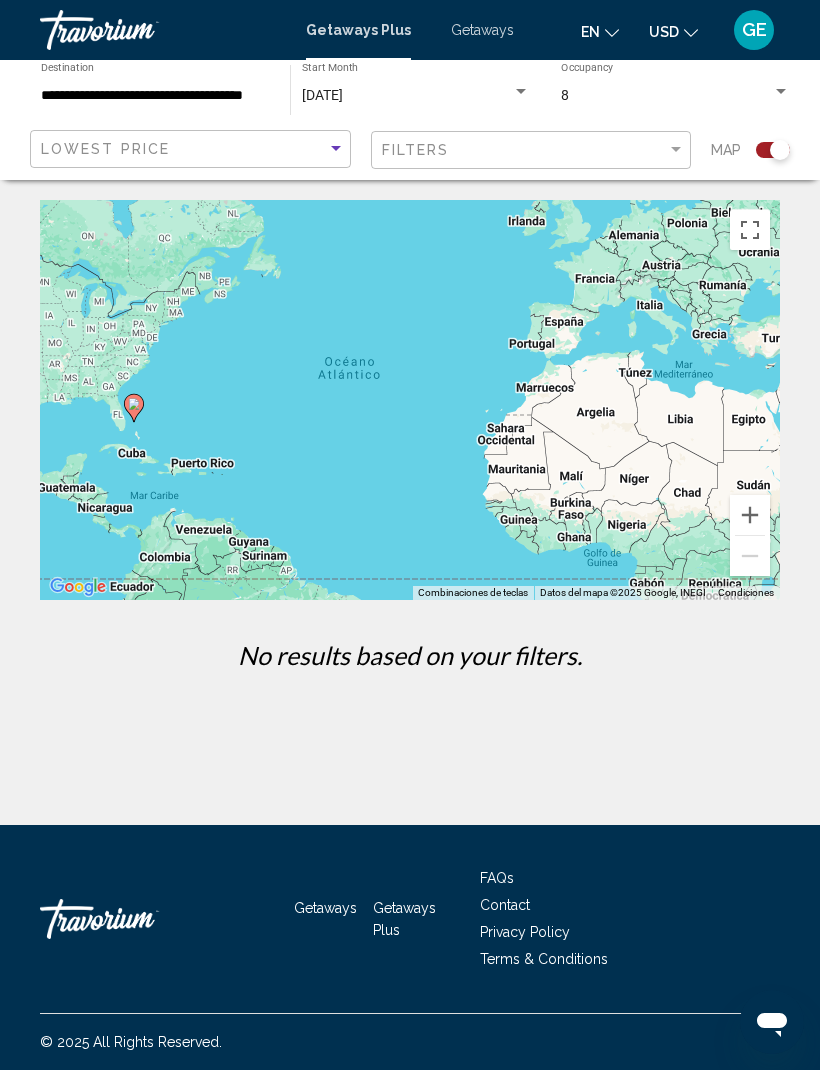 click on "**********" at bounding box center [155, 96] 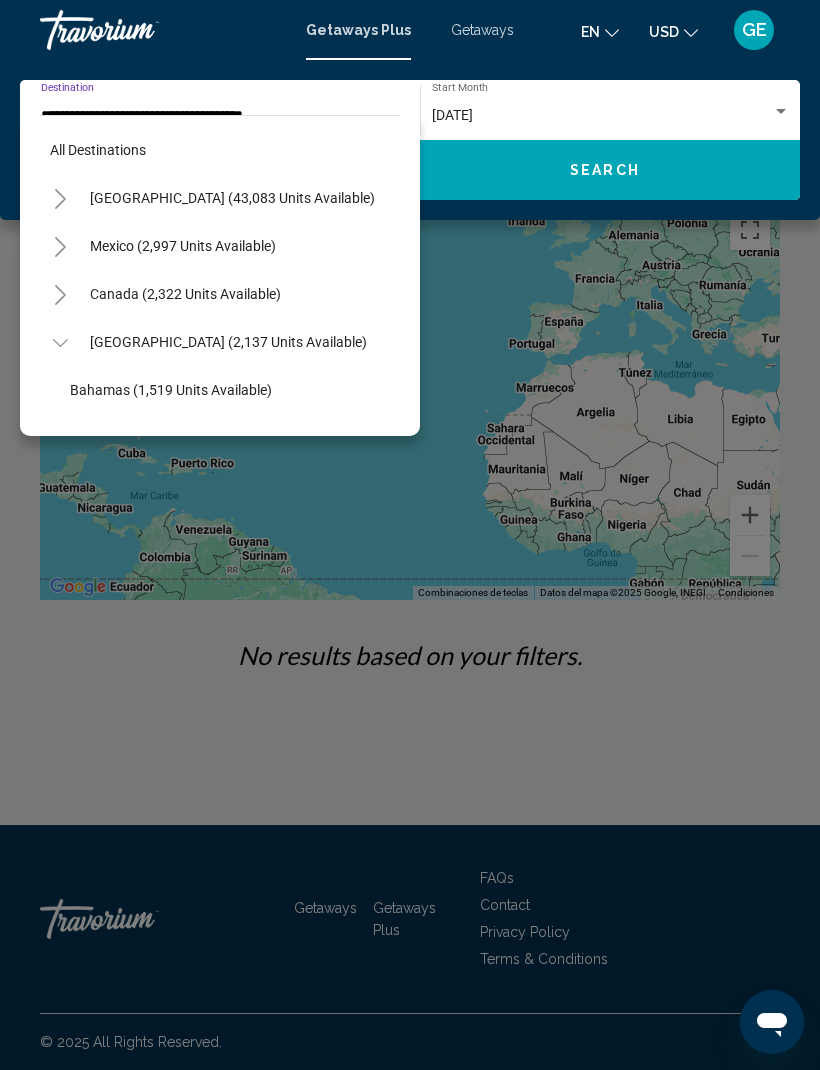 scroll, scrollTop: 263, scrollLeft: 0, axis: vertical 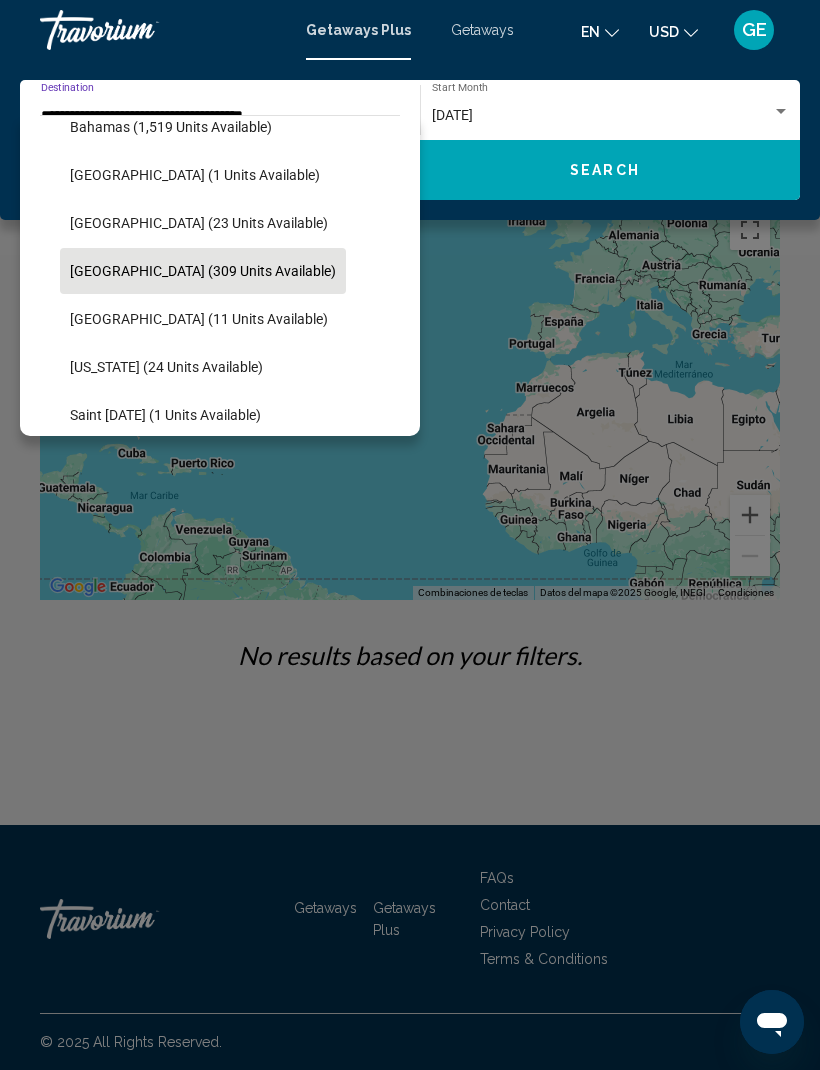 click on "Dominican Republic (309 units available)" 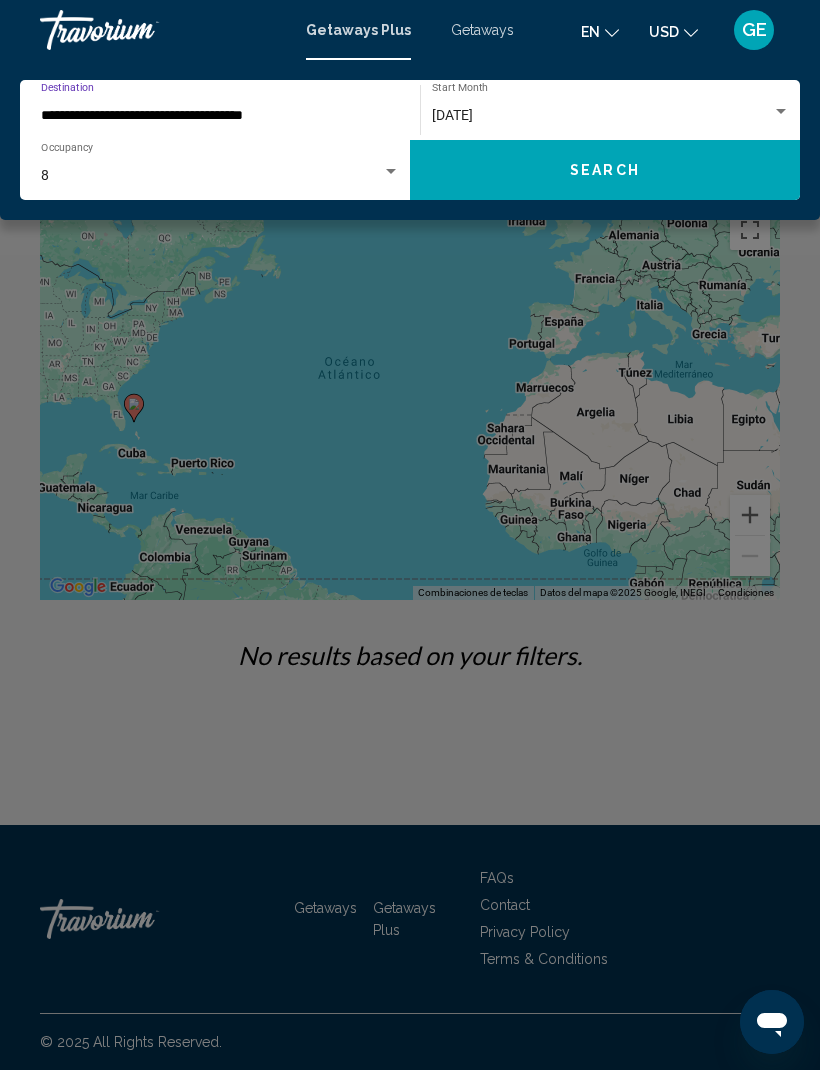 click on "August 2025" at bounding box center (602, 116) 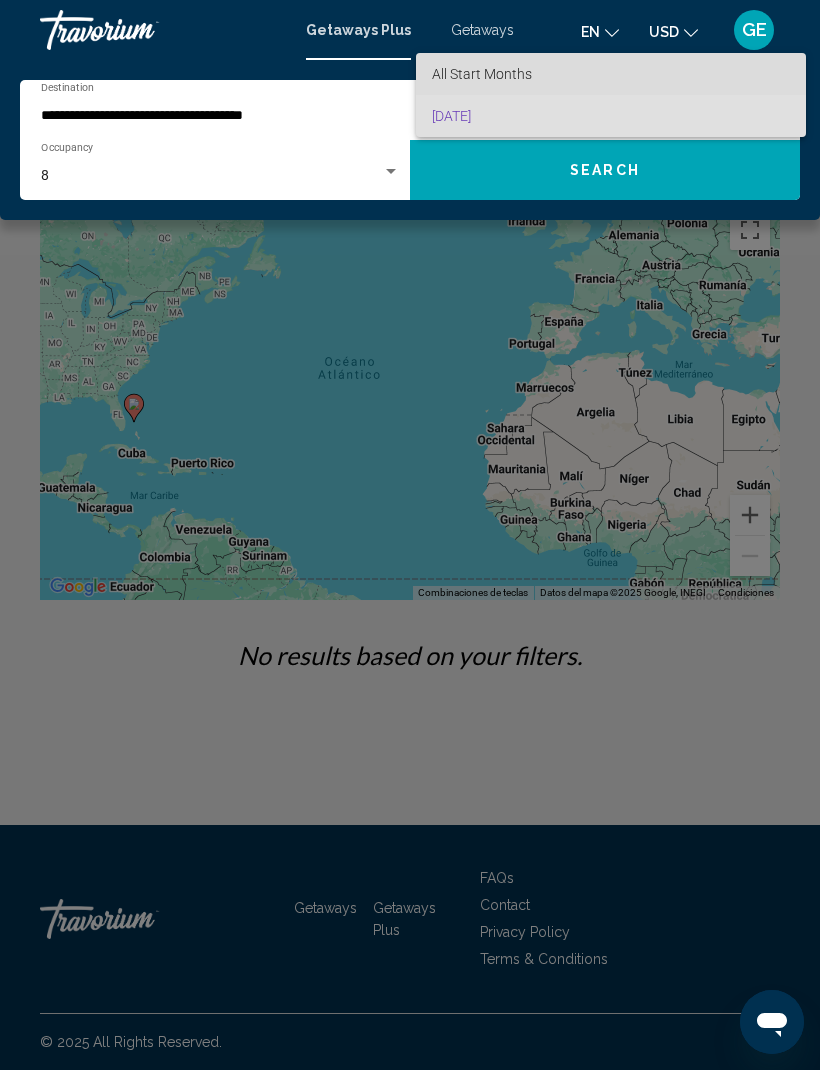 click on "All Start Months" at bounding box center [611, 74] 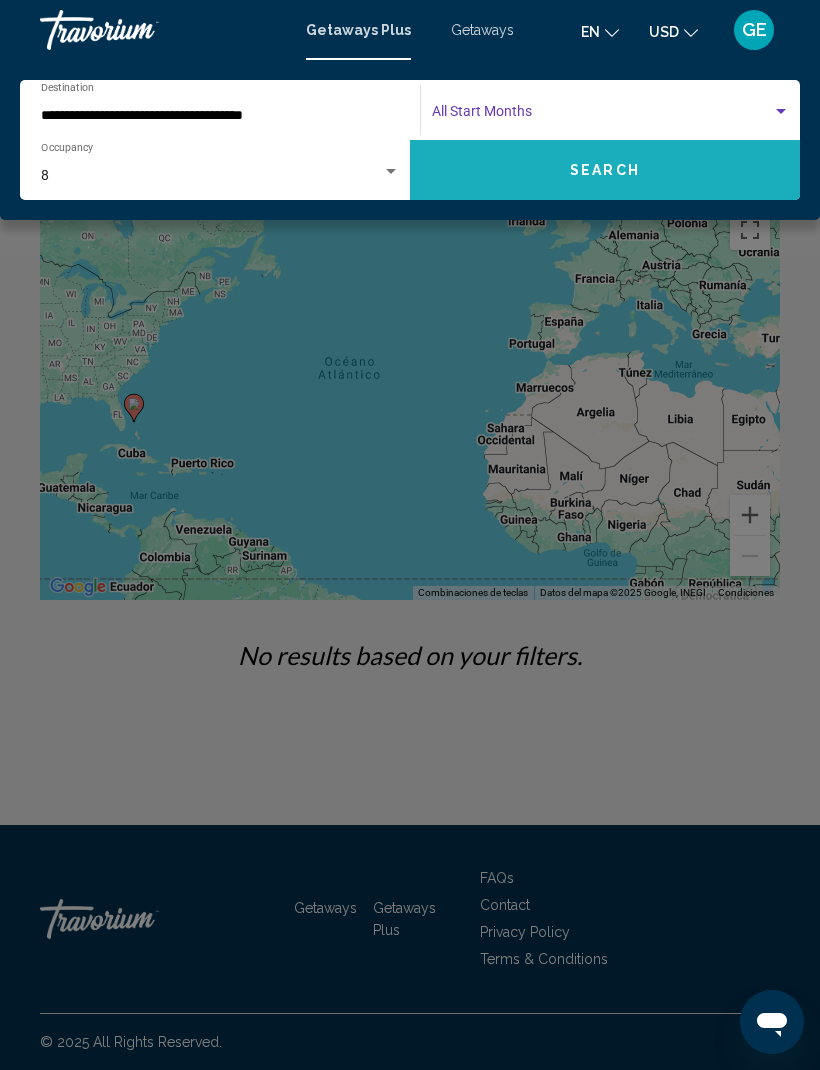 click on "Search" 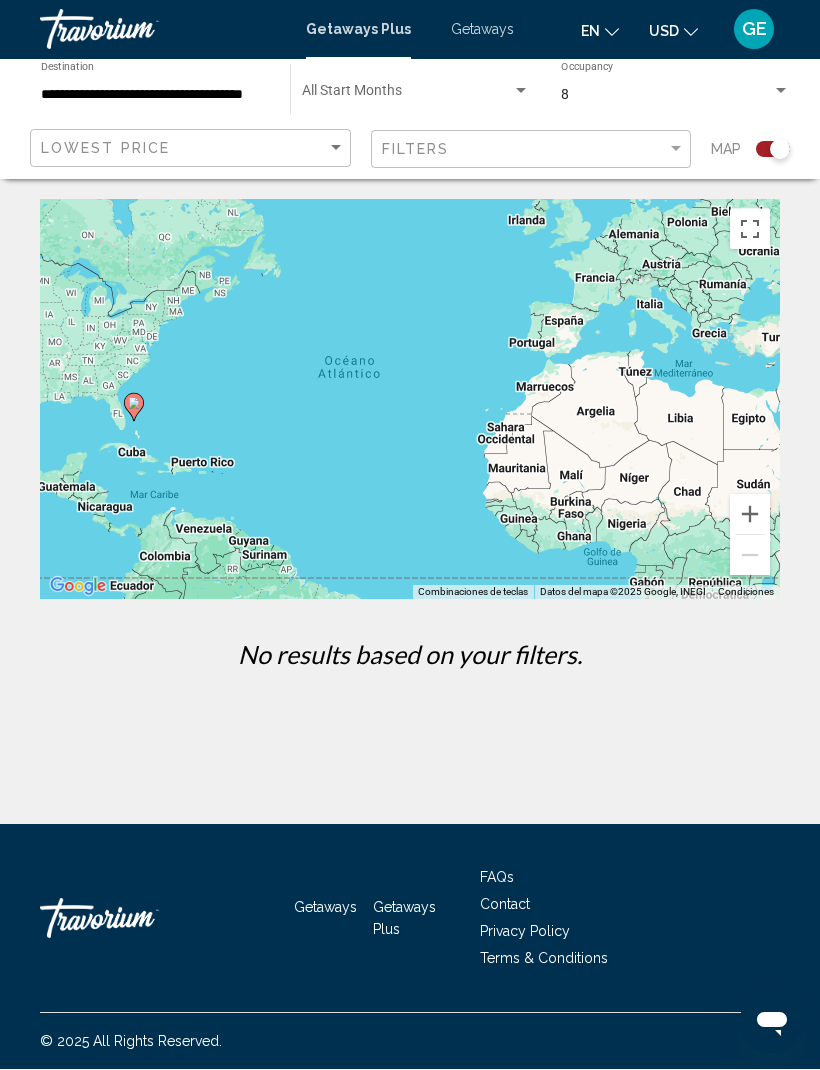 click on "8" at bounding box center [666, 96] 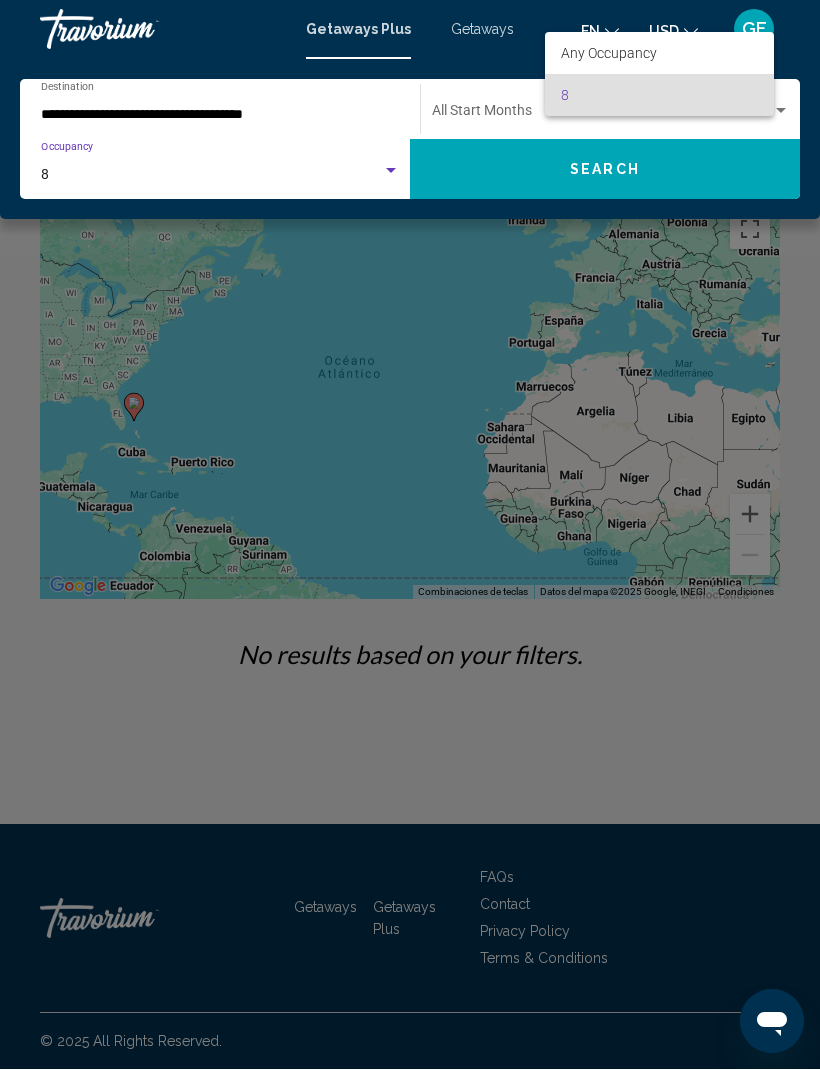 scroll, scrollTop: 16, scrollLeft: 0, axis: vertical 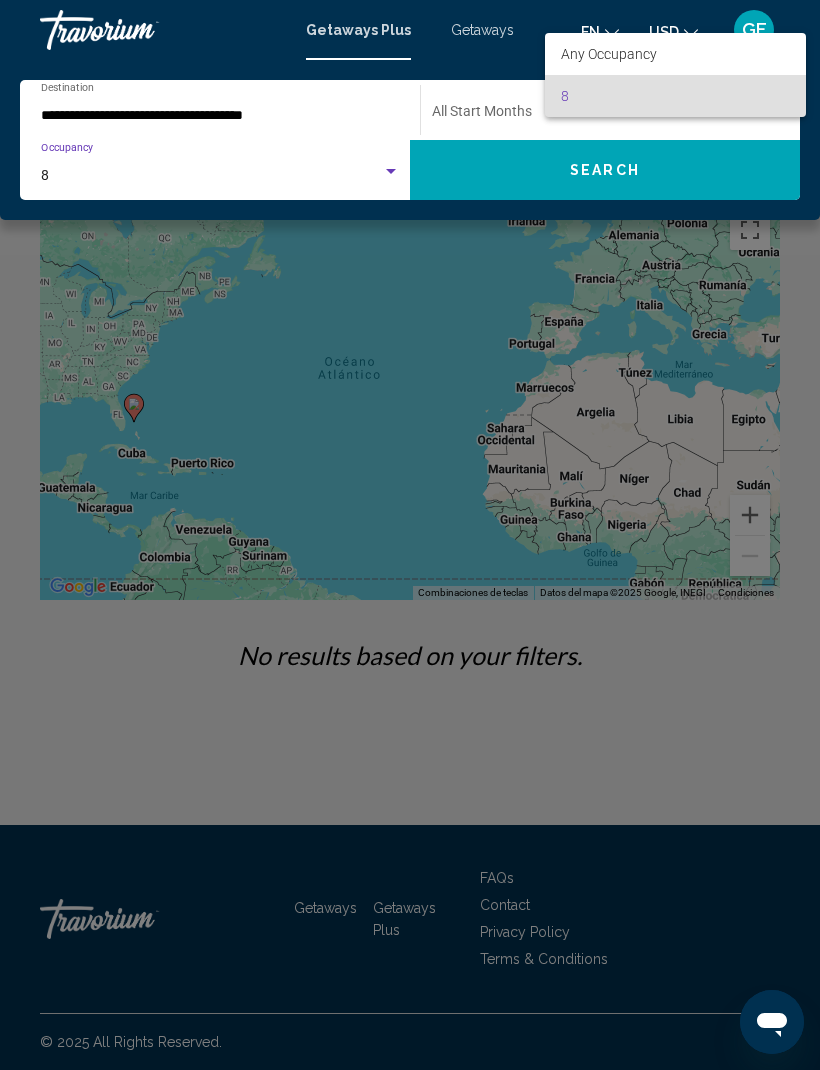 click at bounding box center [410, 535] 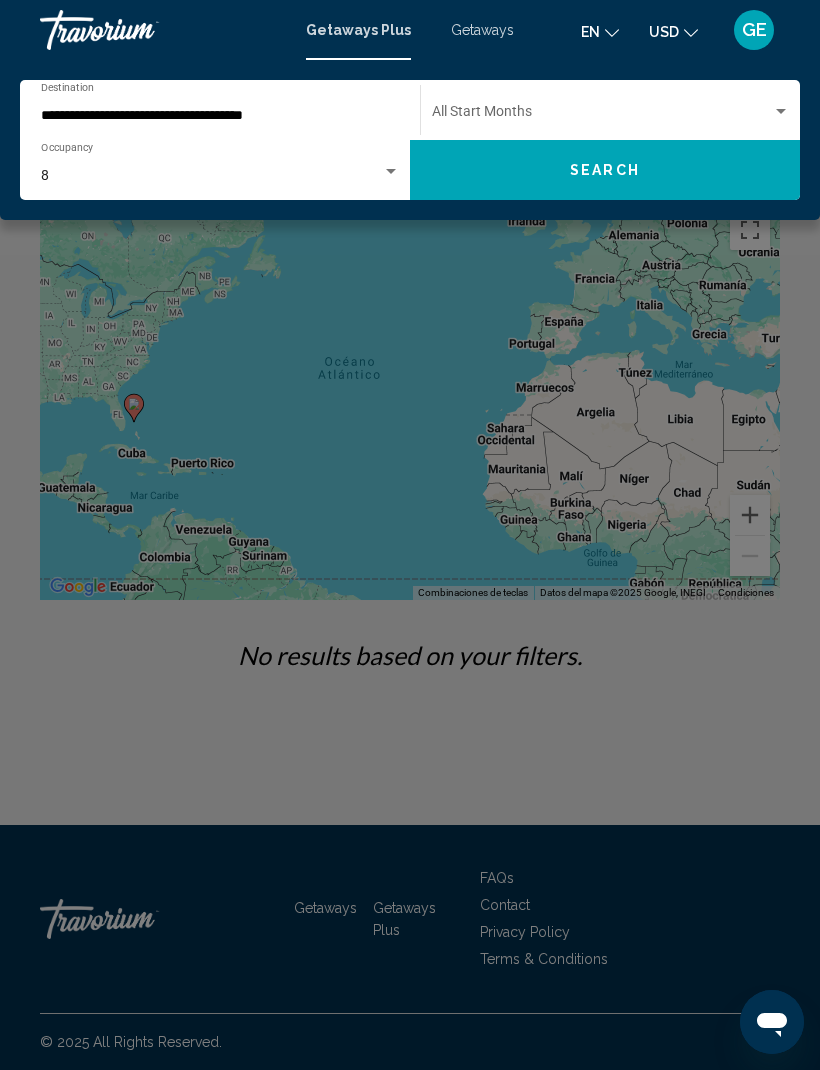 click on "8" at bounding box center [211, 176] 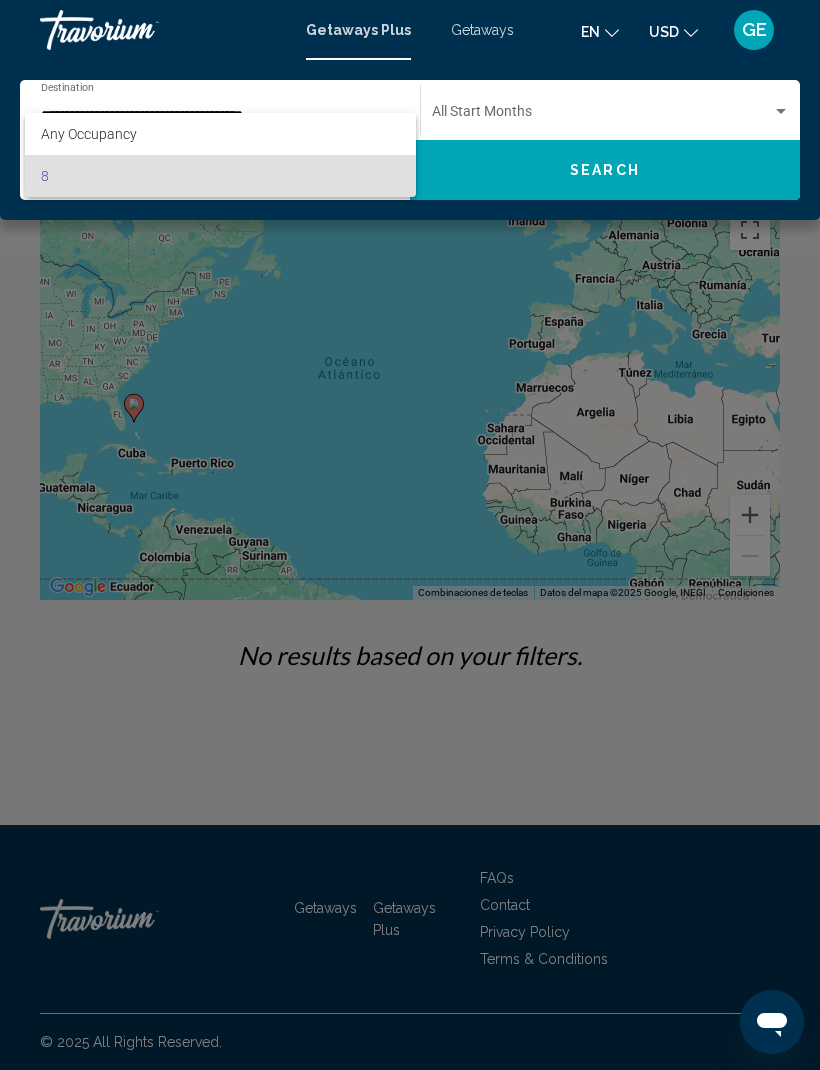 scroll, scrollTop: 0, scrollLeft: 0, axis: both 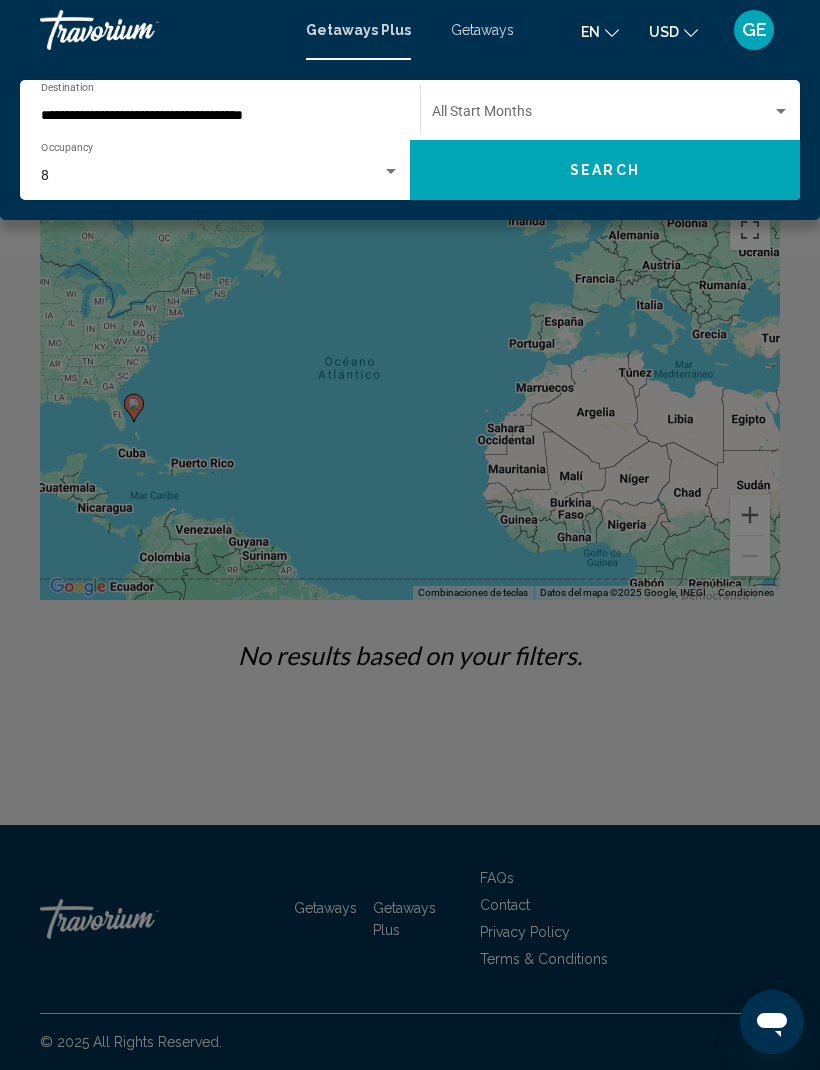 click on "Search" 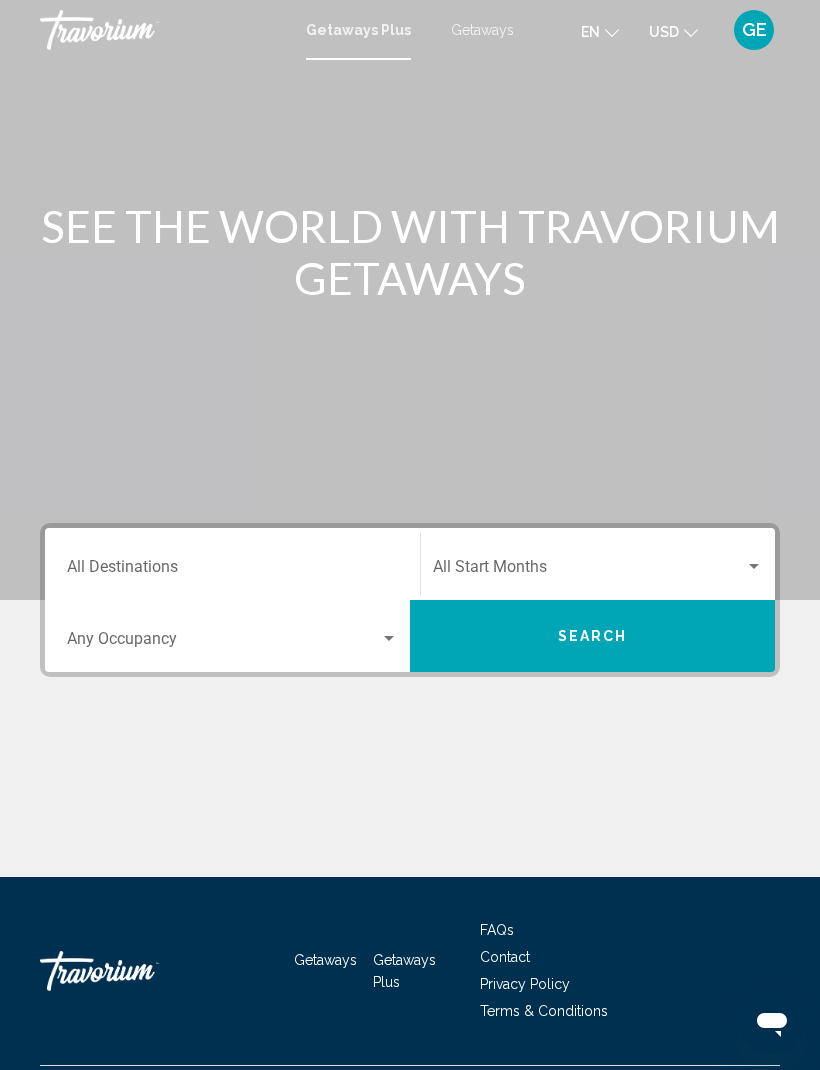 click on "Start Month All Start Months" 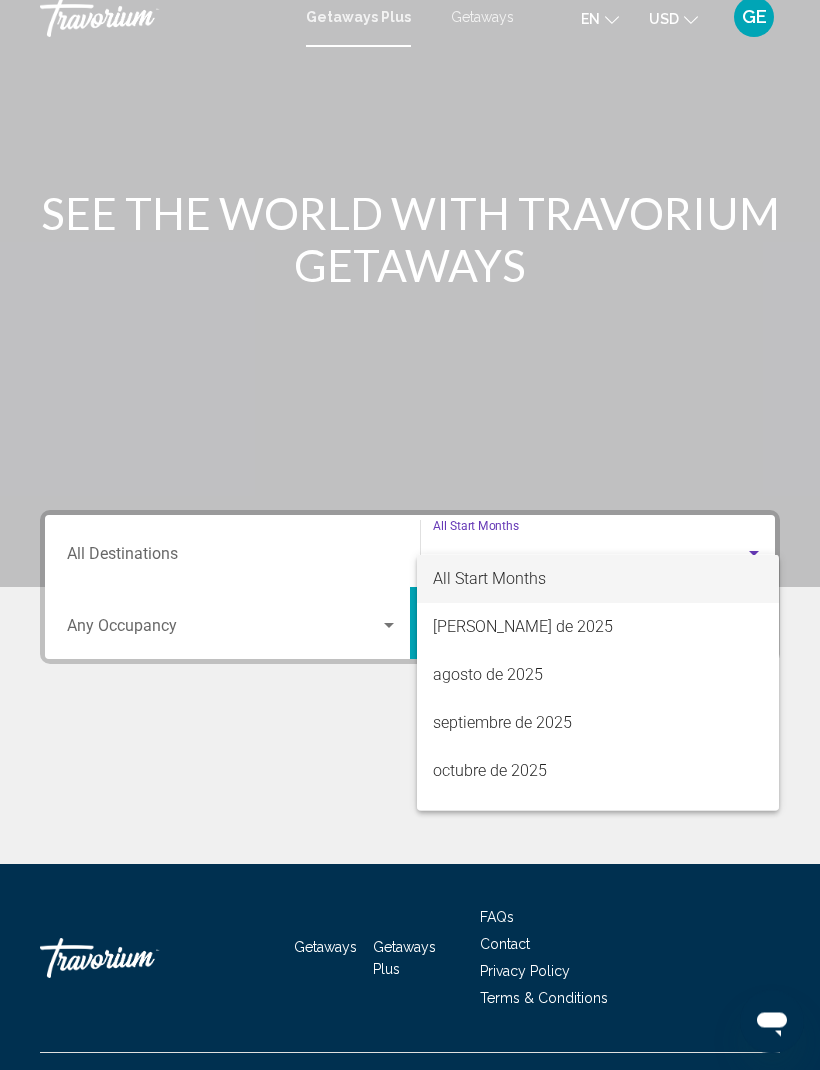 scroll, scrollTop: 0, scrollLeft: 0, axis: both 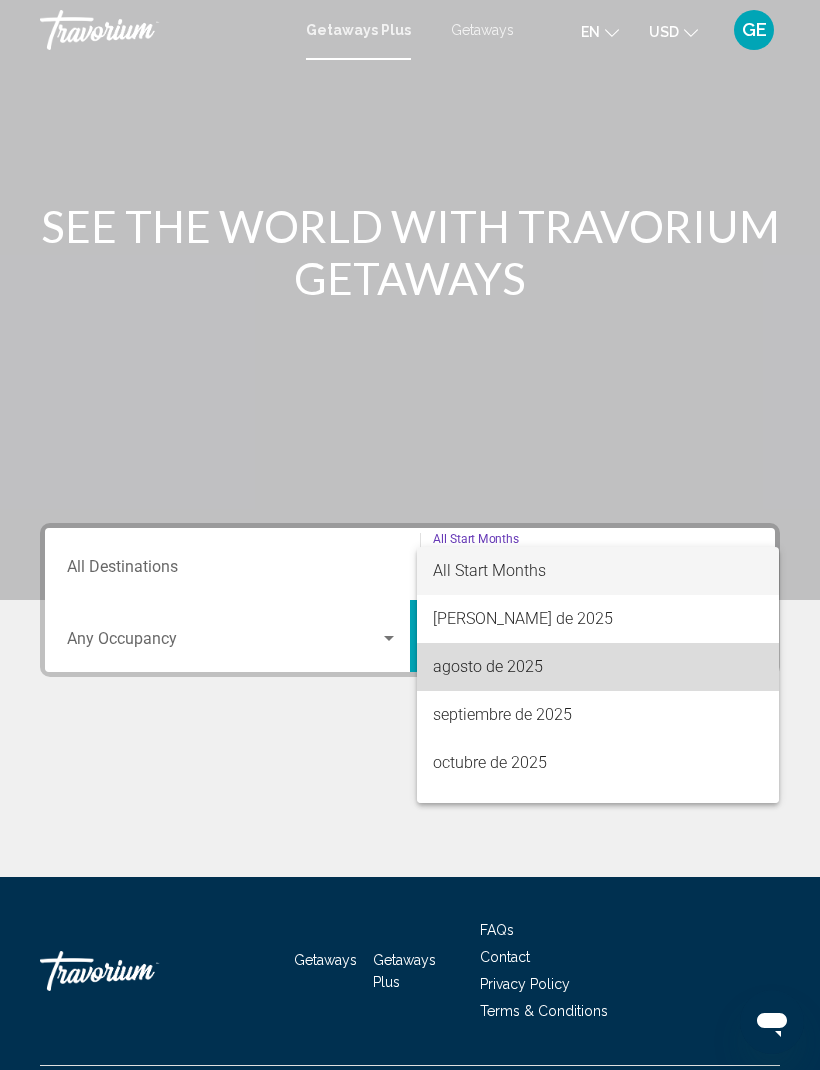 click on "agosto de 2025" at bounding box center [598, 667] 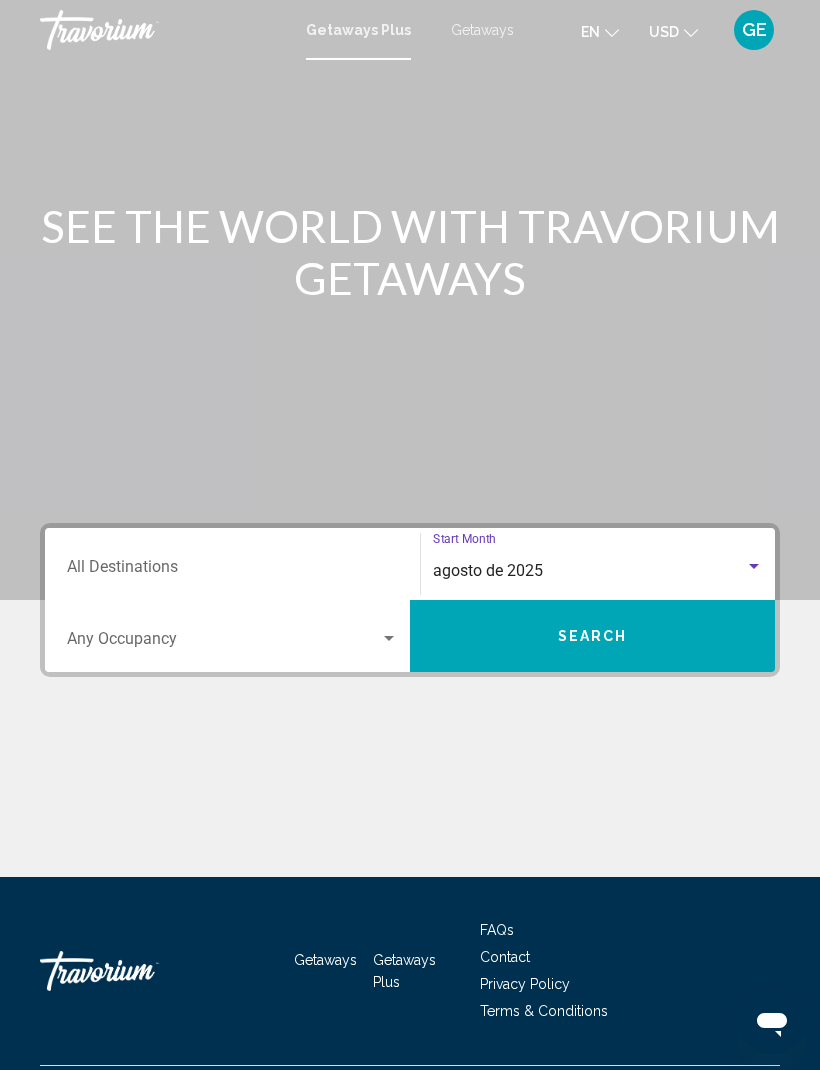 click on "Destination All Destinations" at bounding box center (232, 564) 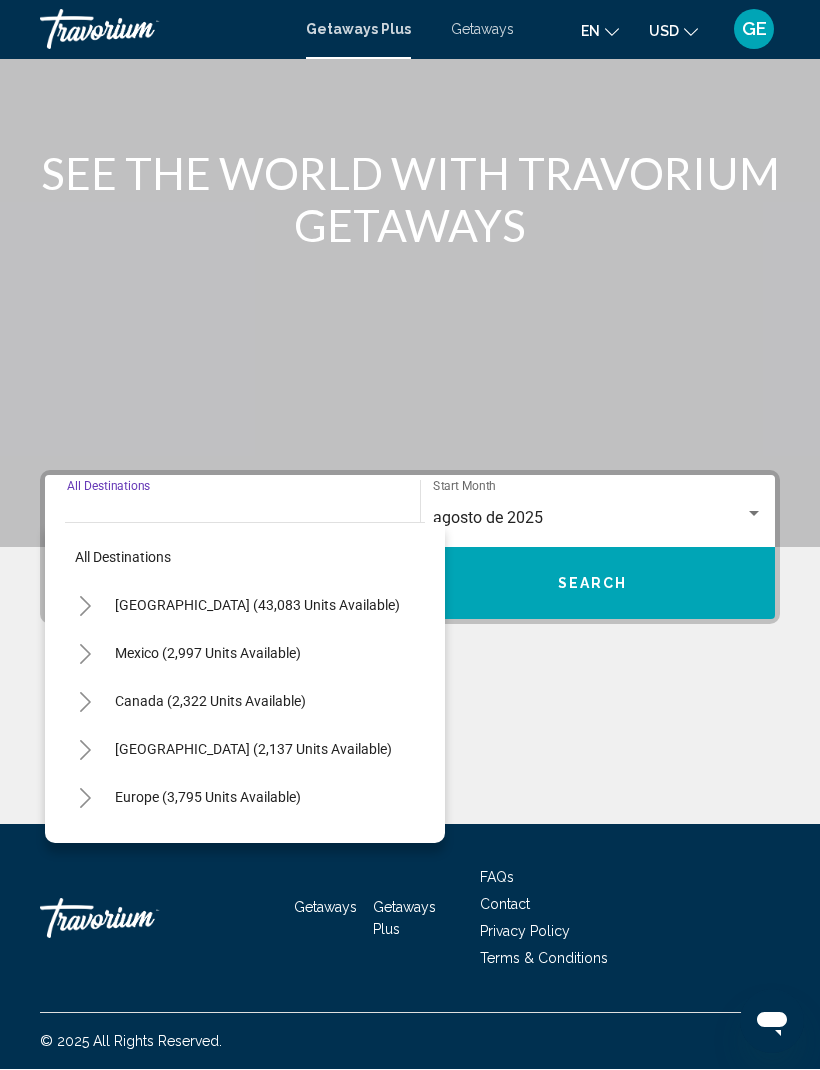 scroll, scrollTop: 66, scrollLeft: 0, axis: vertical 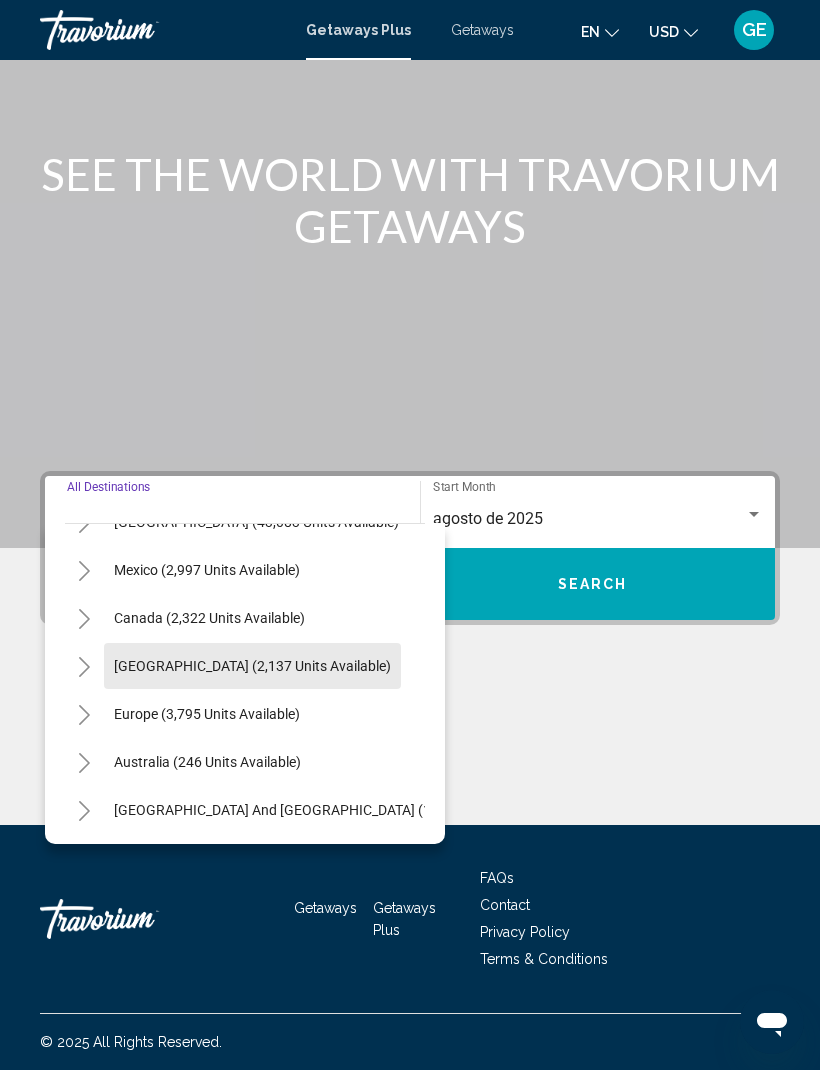 click on "Caribbean & Atlantic Islands (2,137 units available)" at bounding box center (207, 714) 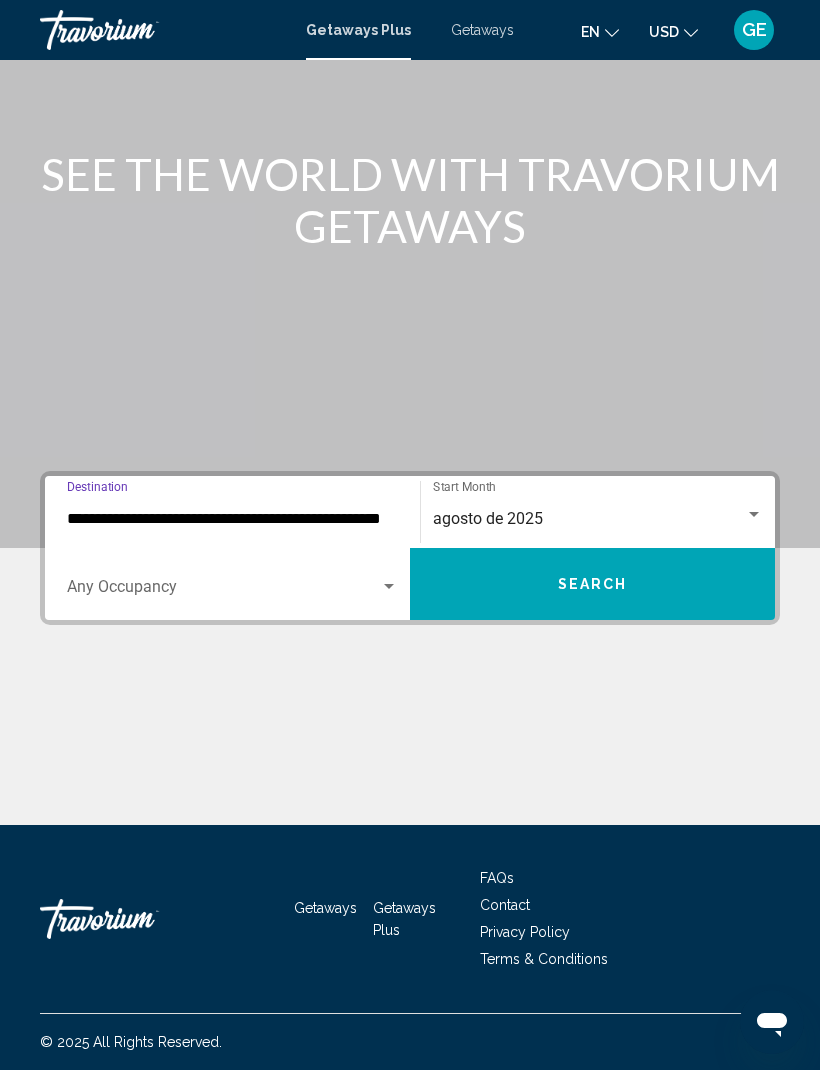 click at bounding box center (223, 591) 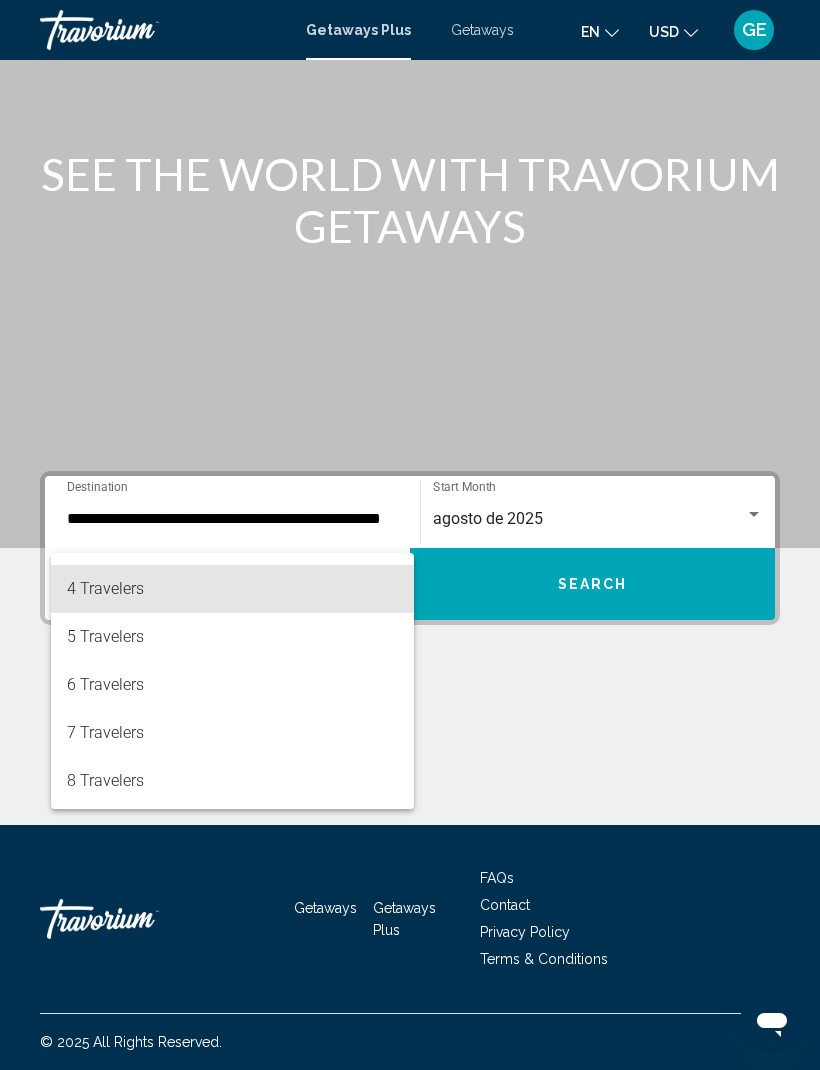 scroll, scrollTop: 138, scrollLeft: 0, axis: vertical 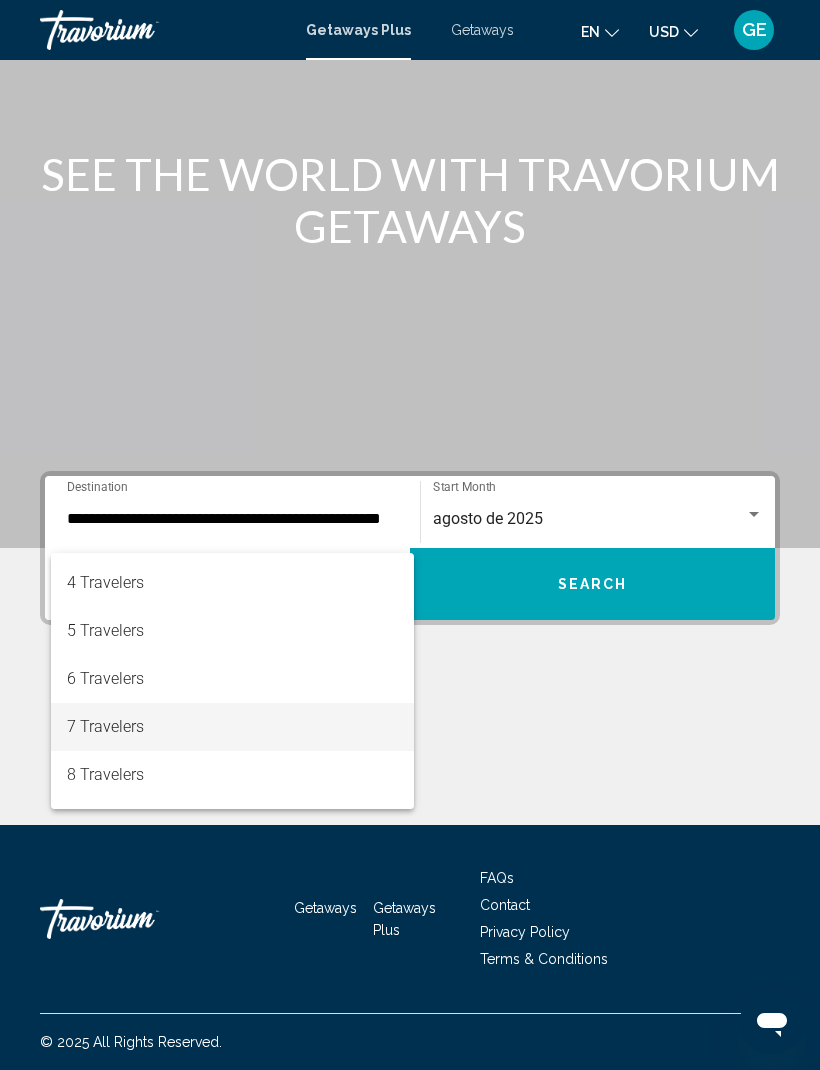 click on "7 Travelers" at bounding box center (232, 727) 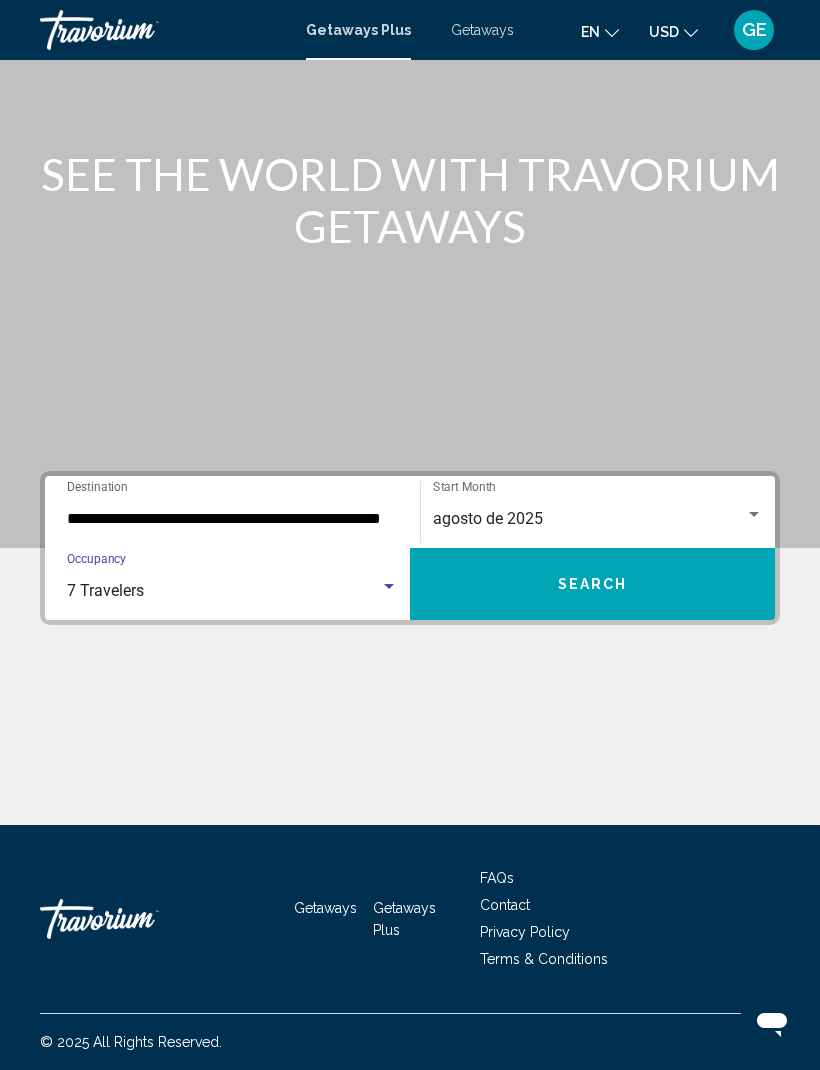 click on "agosto de 2025" at bounding box center [488, 518] 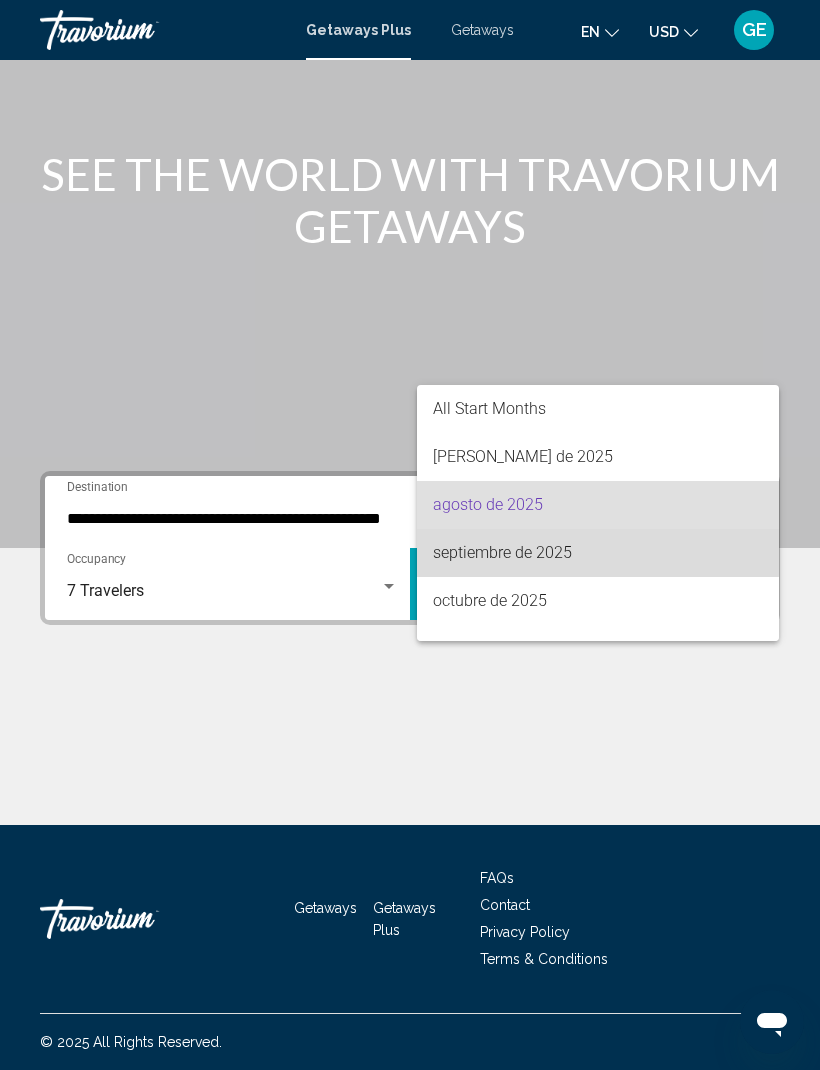 click on "septiembre de 2025" at bounding box center (598, 553) 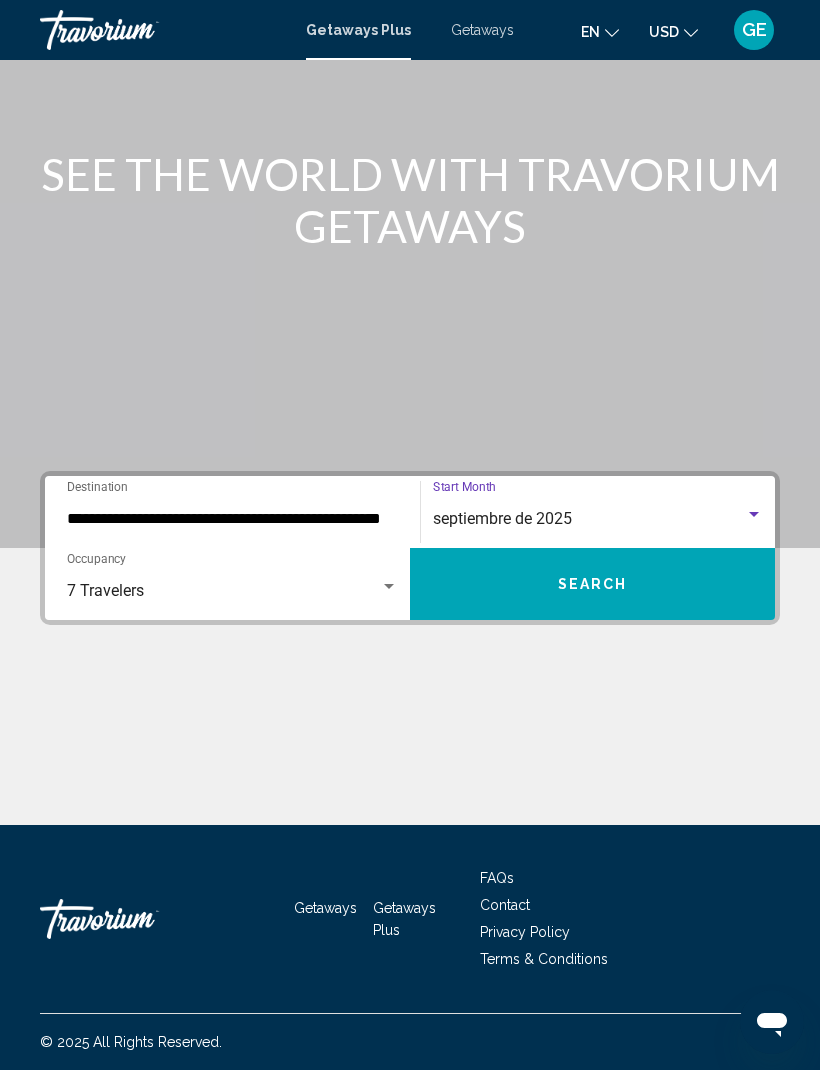 click on "Search" at bounding box center (593, 585) 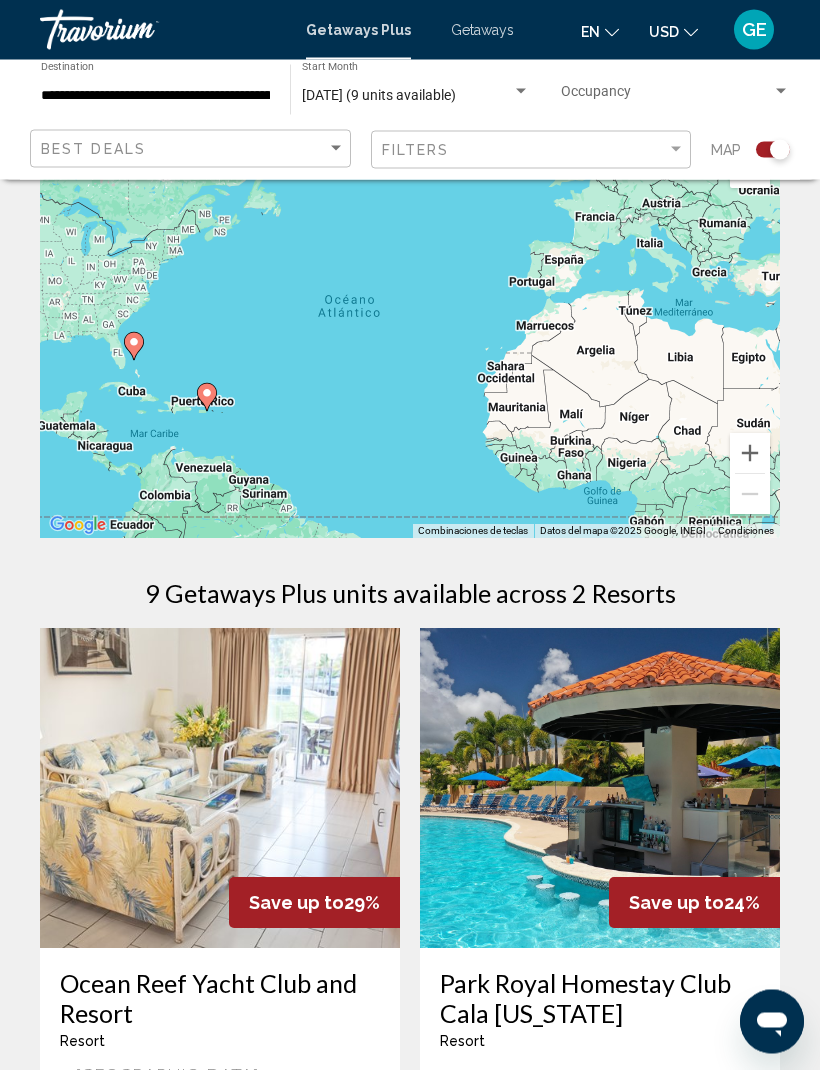 scroll, scrollTop: 0, scrollLeft: 0, axis: both 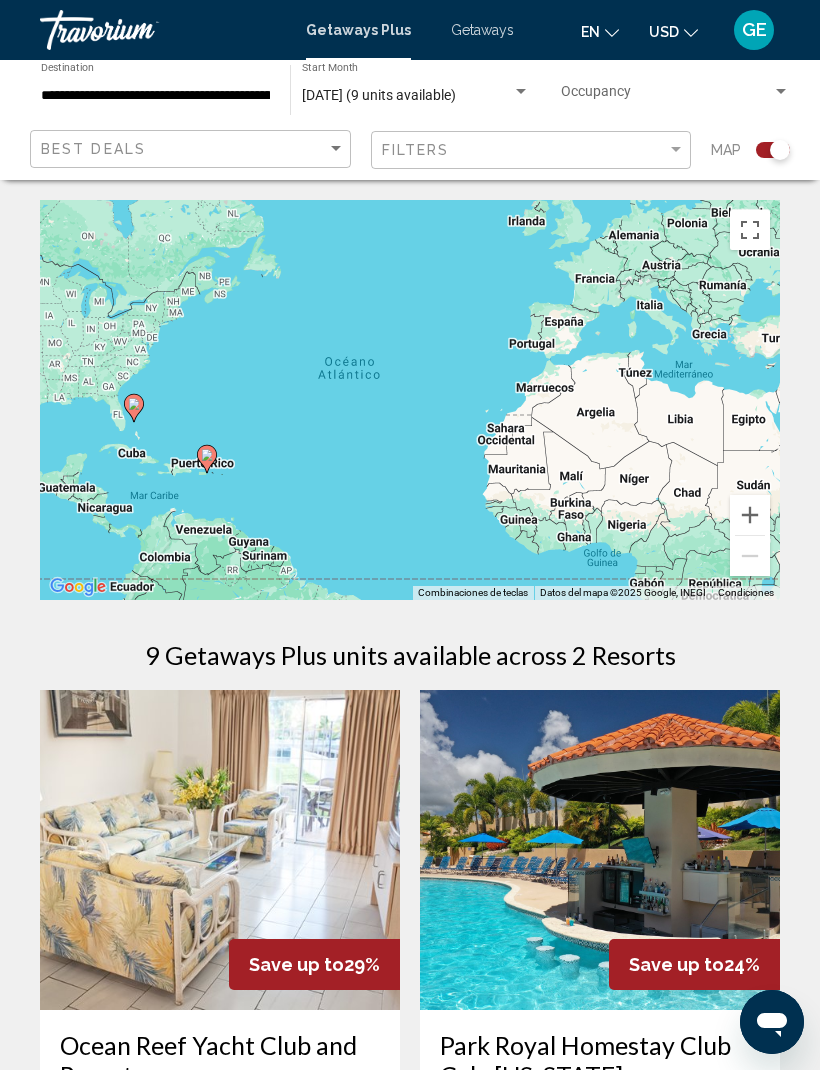 click on "**********" at bounding box center [155, 96] 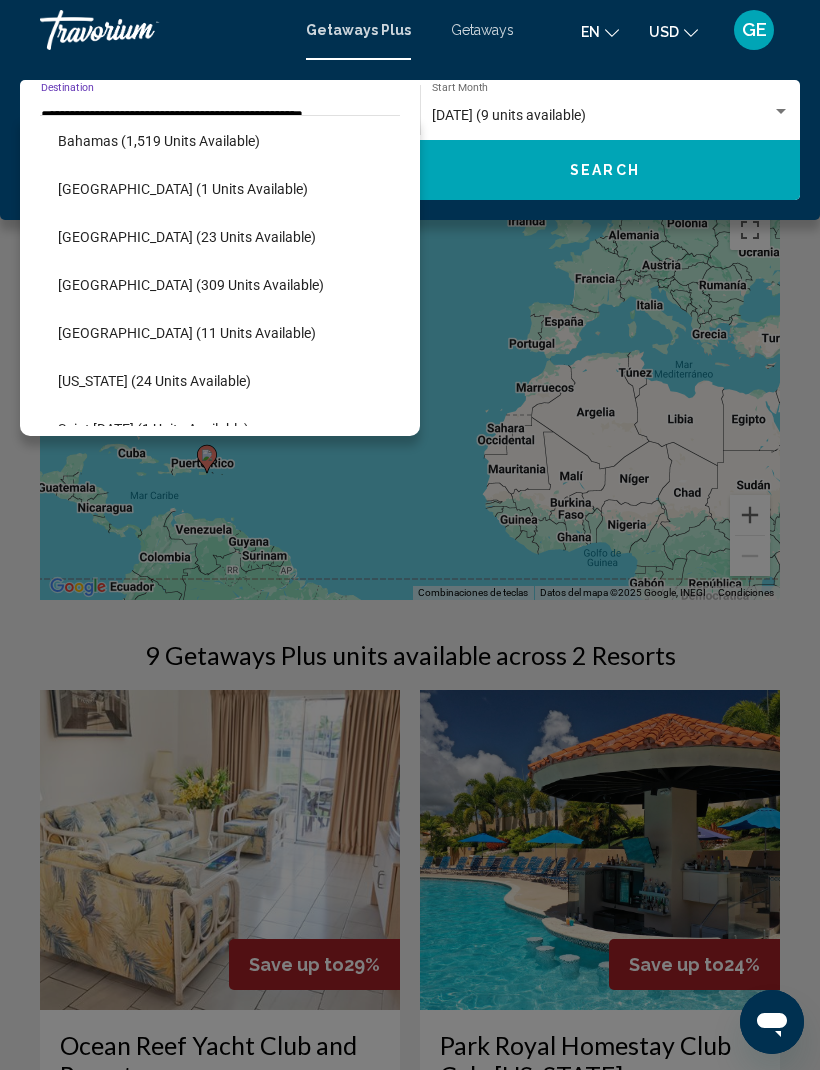 scroll, scrollTop: 248, scrollLeft: 12, axis: both 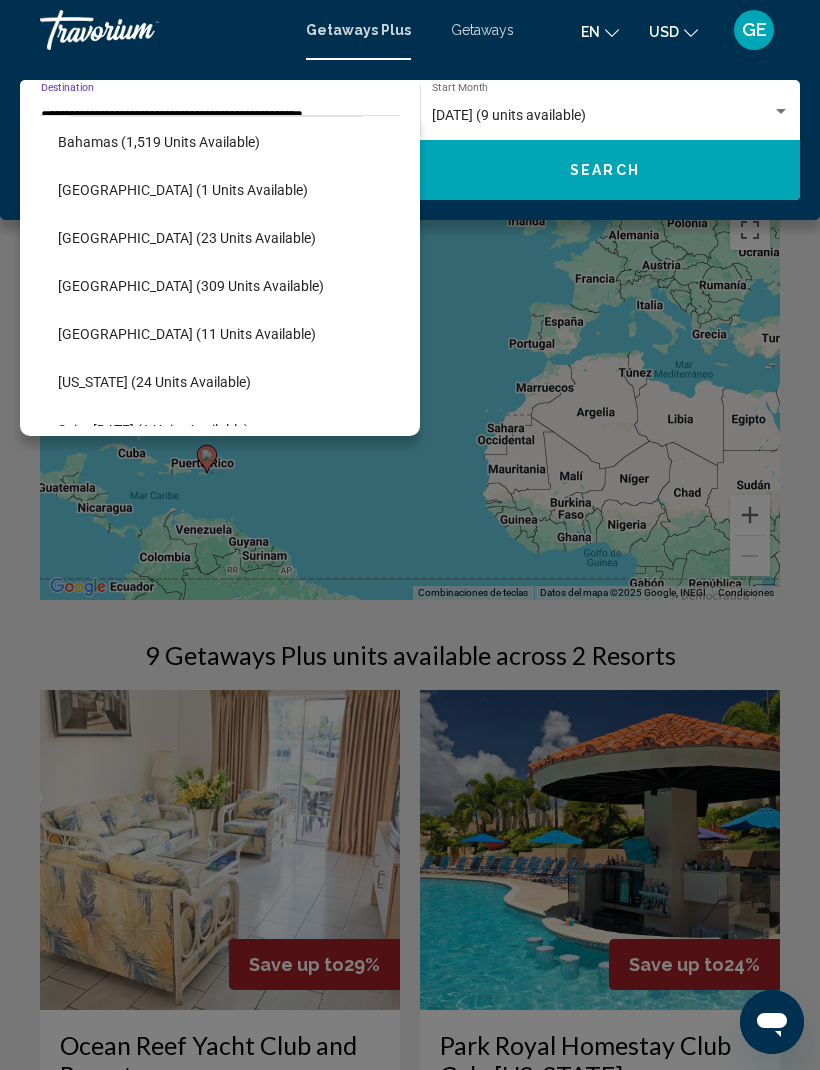 click on "Dominican Republic (309 units available)" 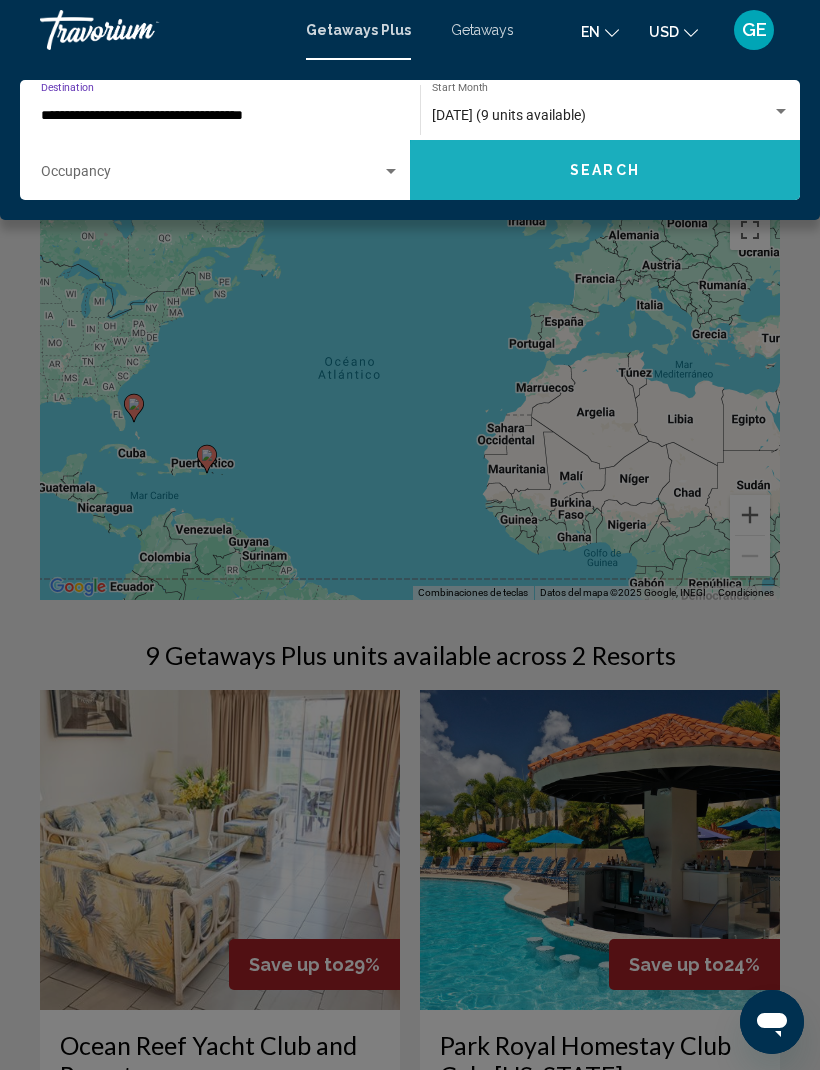 click on "Search" 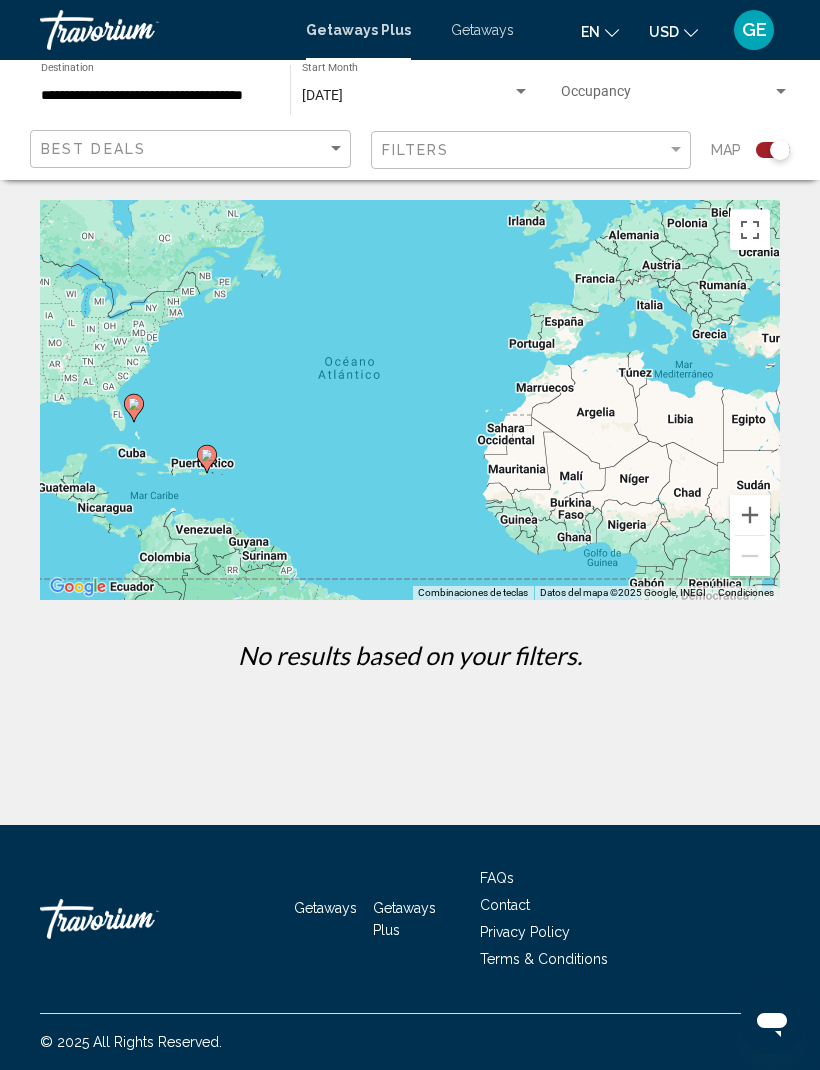 click on "September 2025" at bounding box center [407, 96] 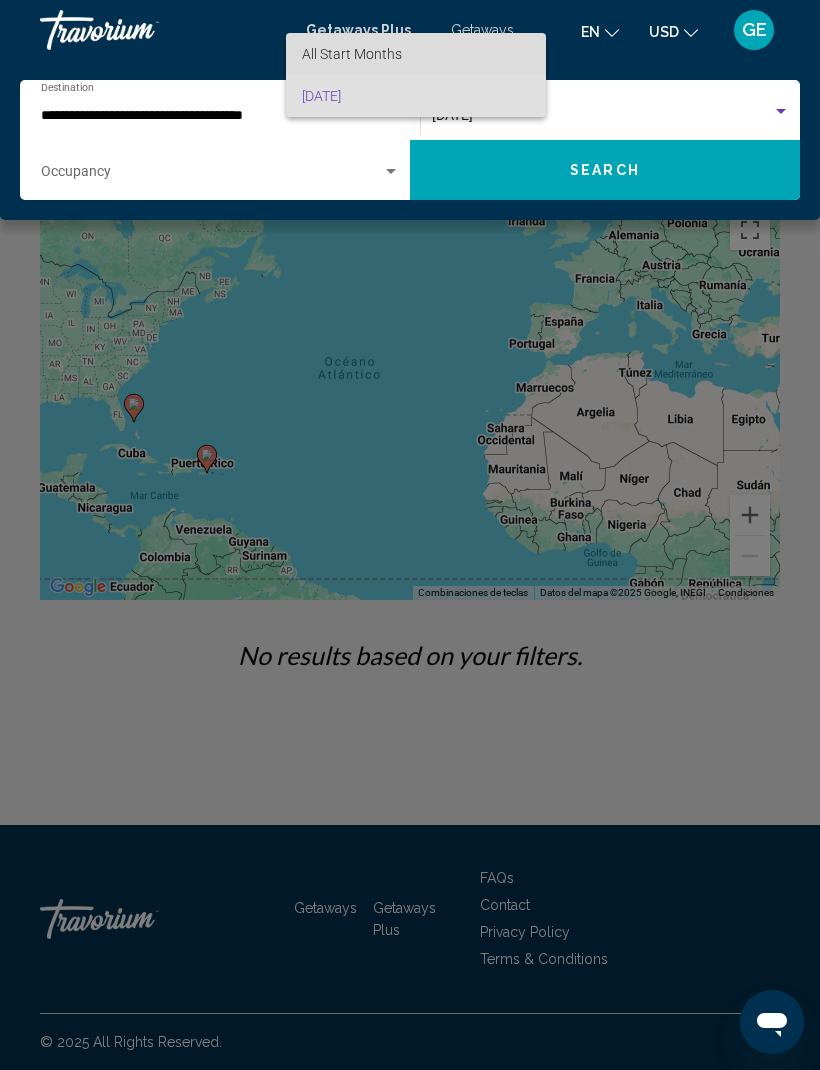 click on "All Start Months" at bounding box center [416, 54] 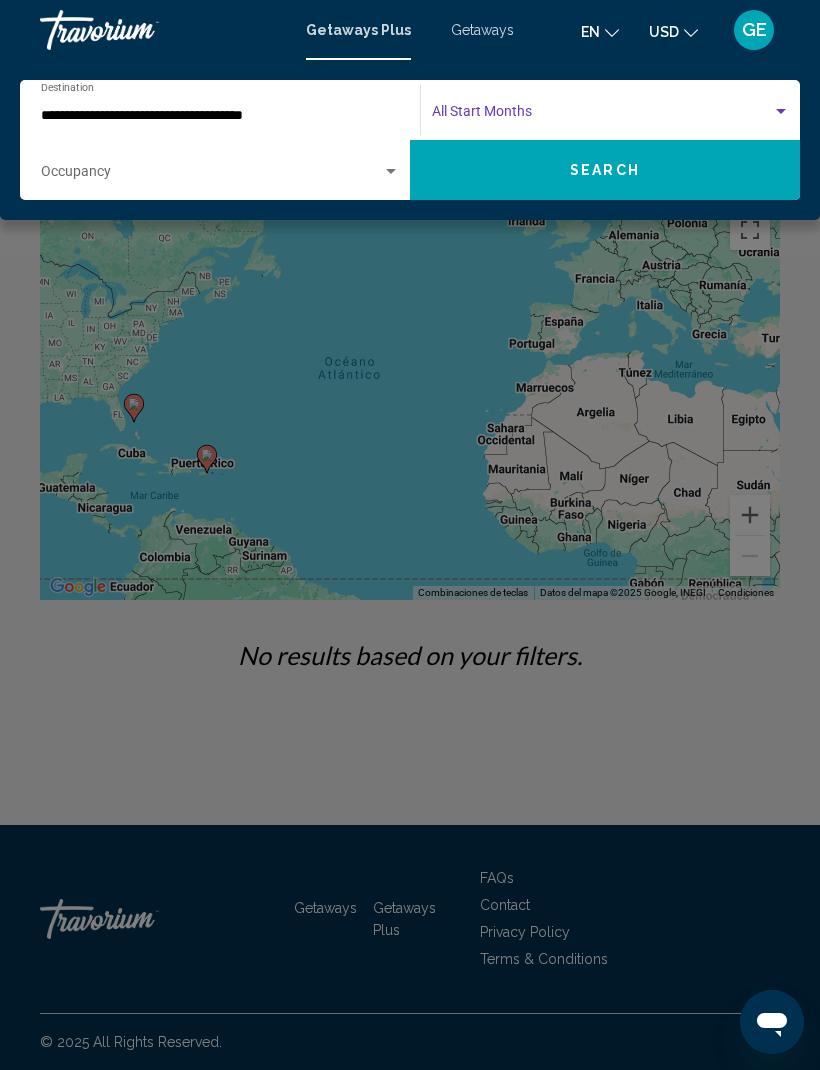 click on "Search" 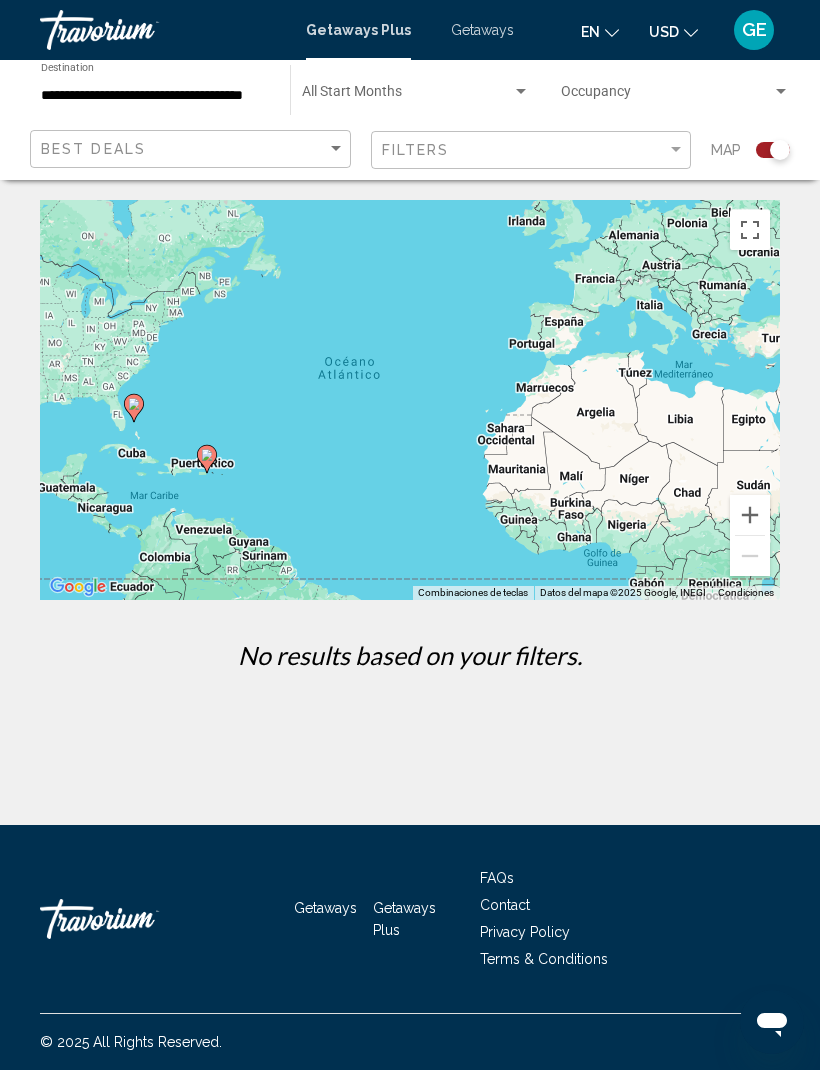 click at bounding box center (666, 96) 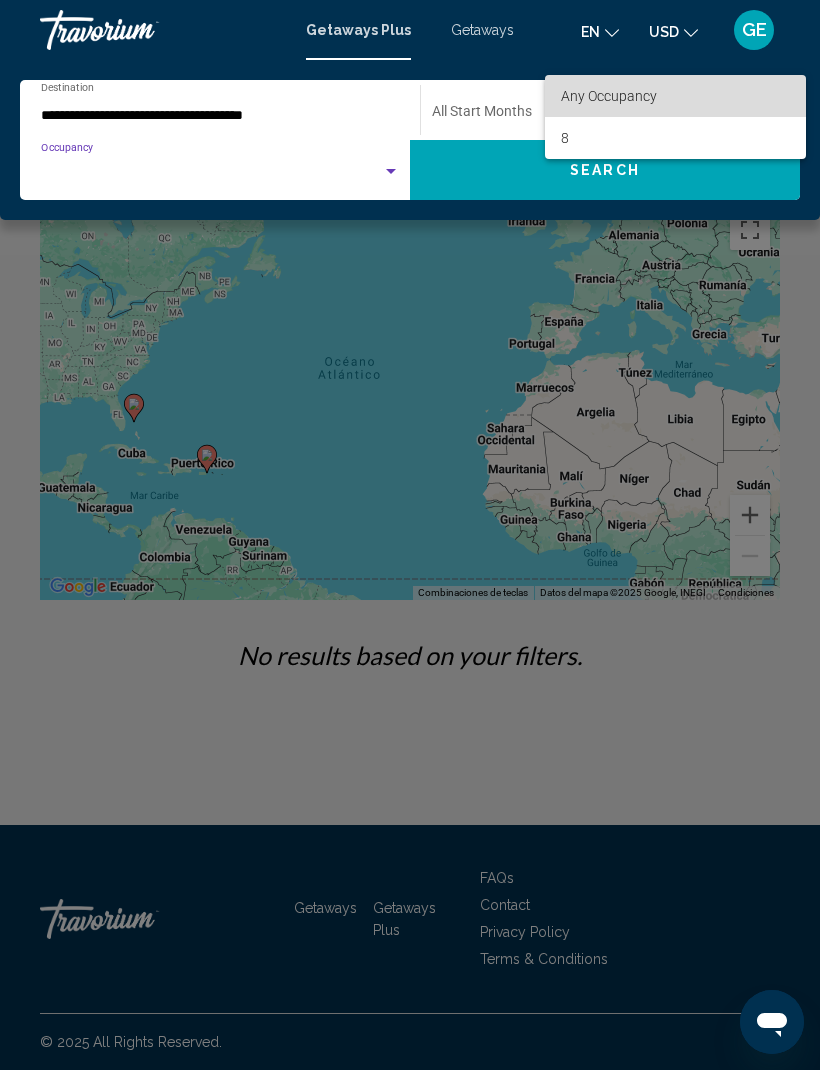 click on "Any Occupancy" at bounding box center (675, 96) 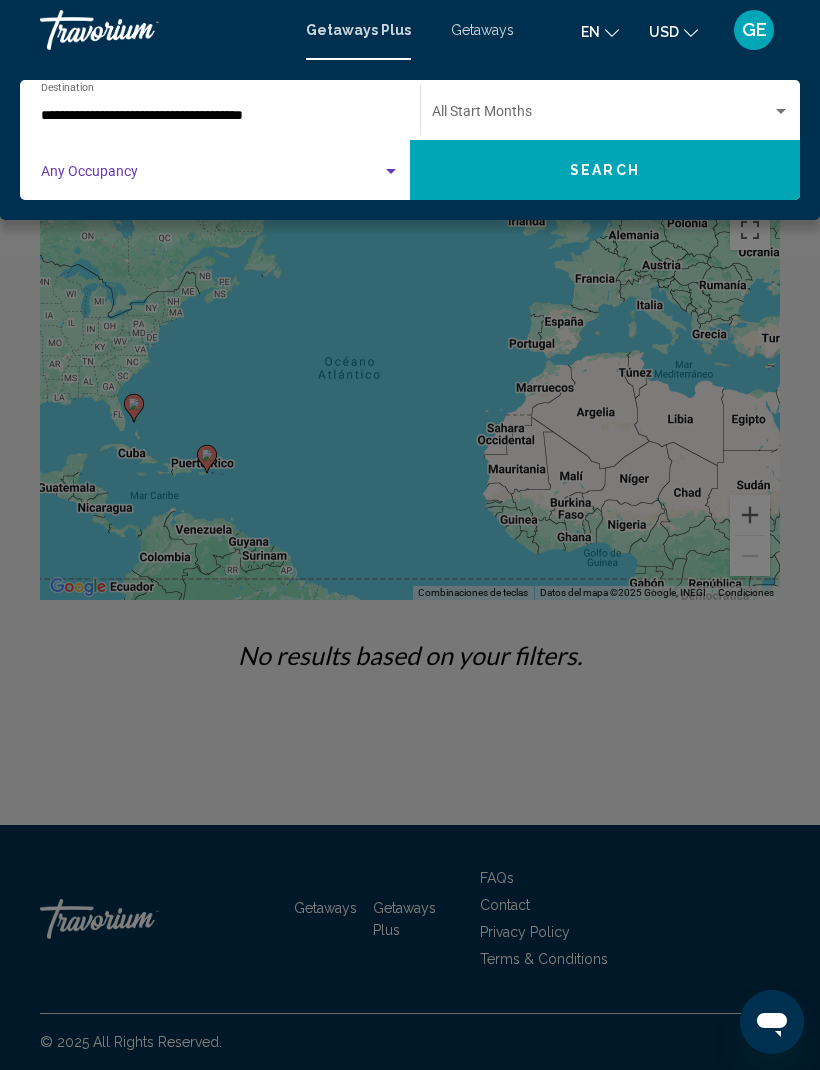 click on "**********" at bounding box center [210, 116] 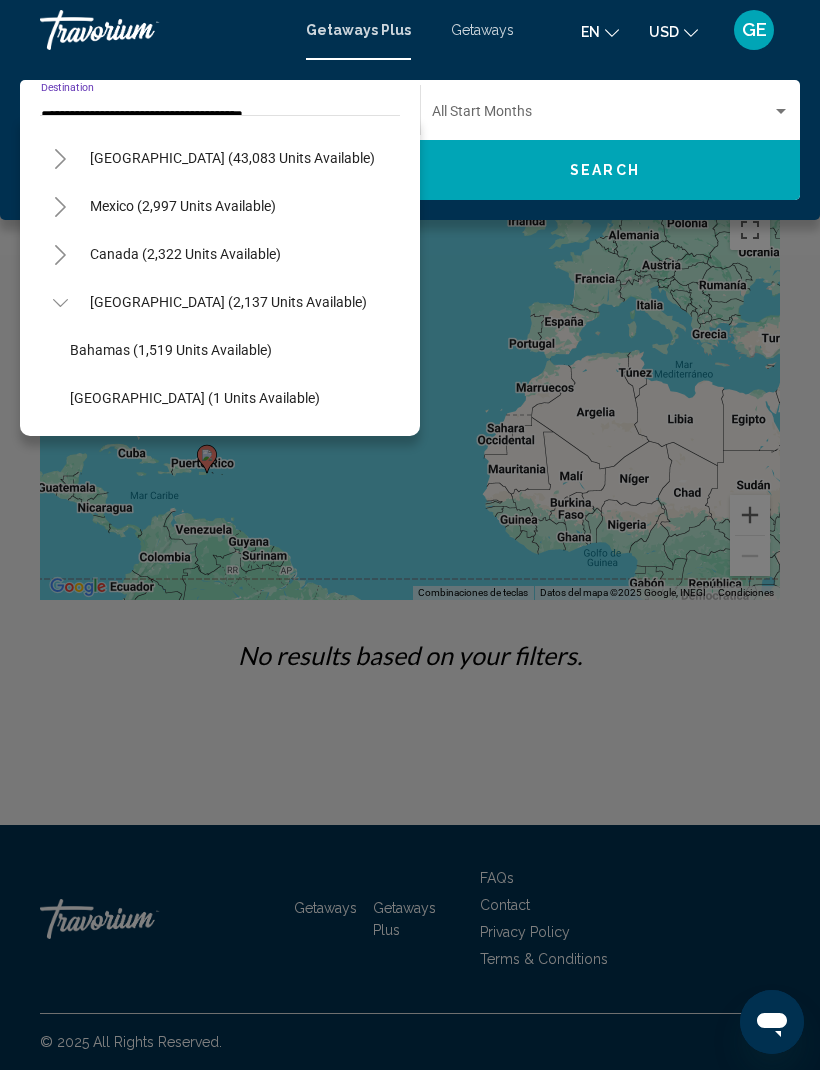 scroll, scrollTop: 44, scrollLeft: 0, axis: vertical 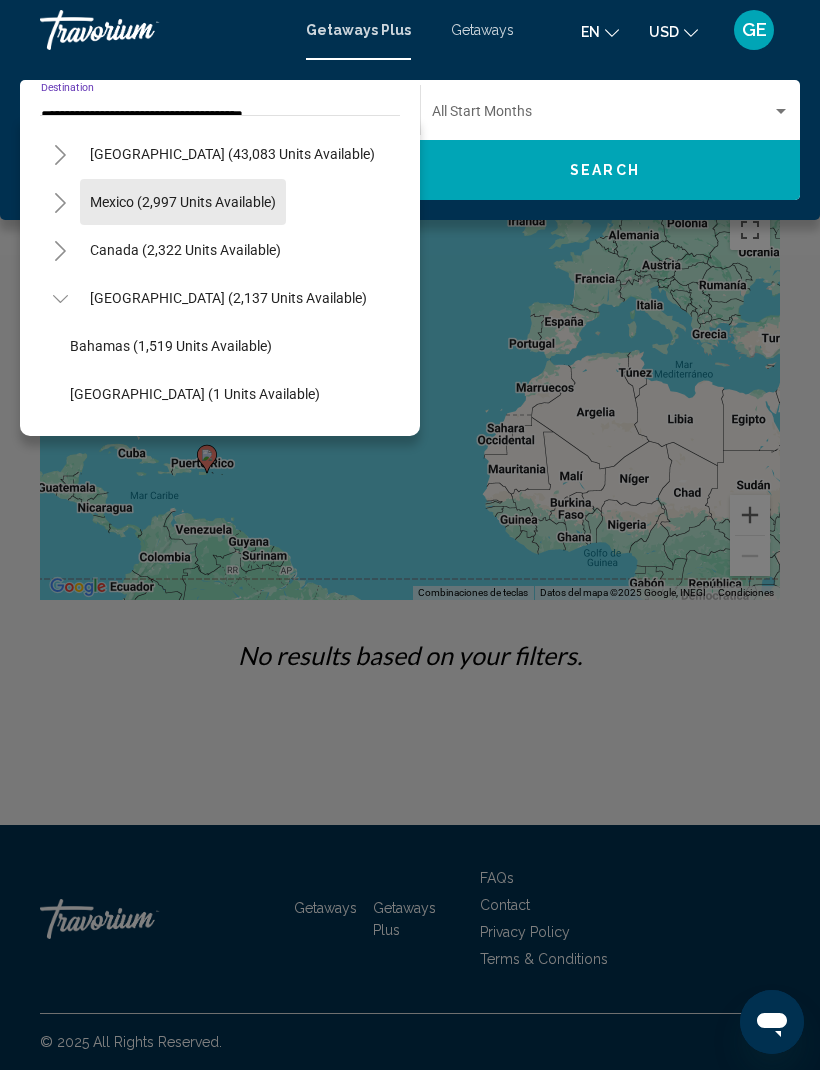 click on "Mexico (2,997 units available)" at bounding box center (185, 250) 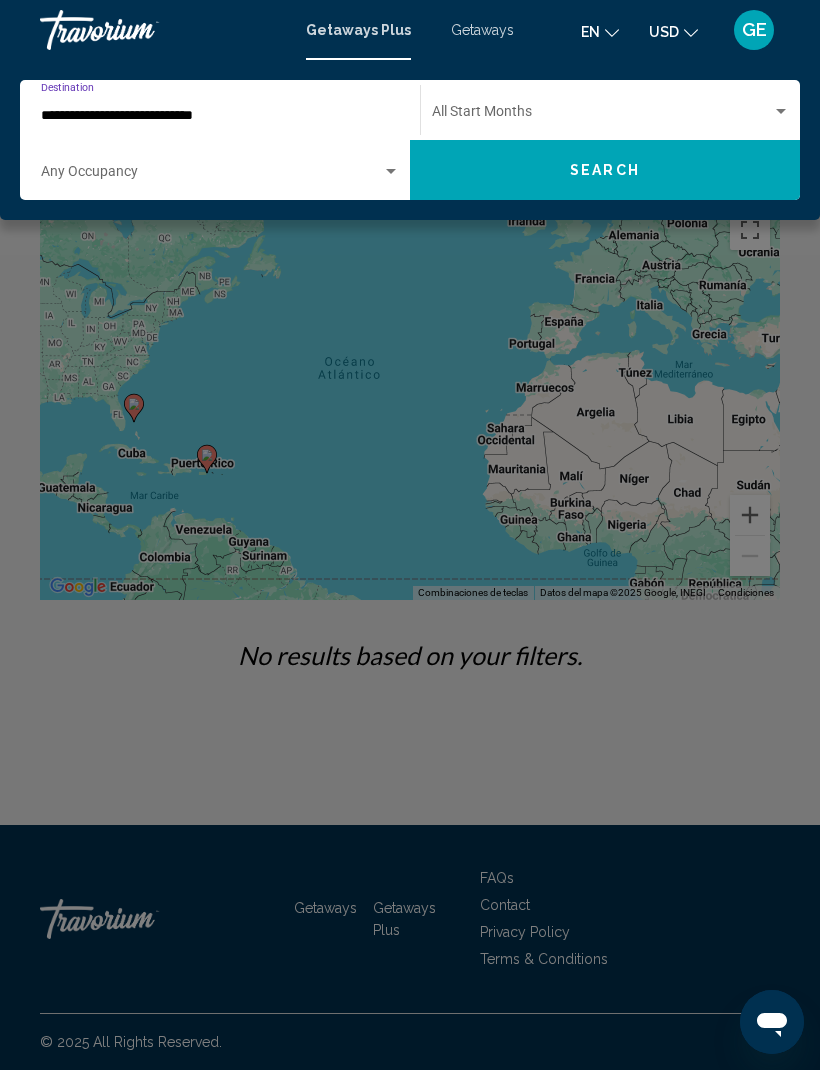 click on "Search" 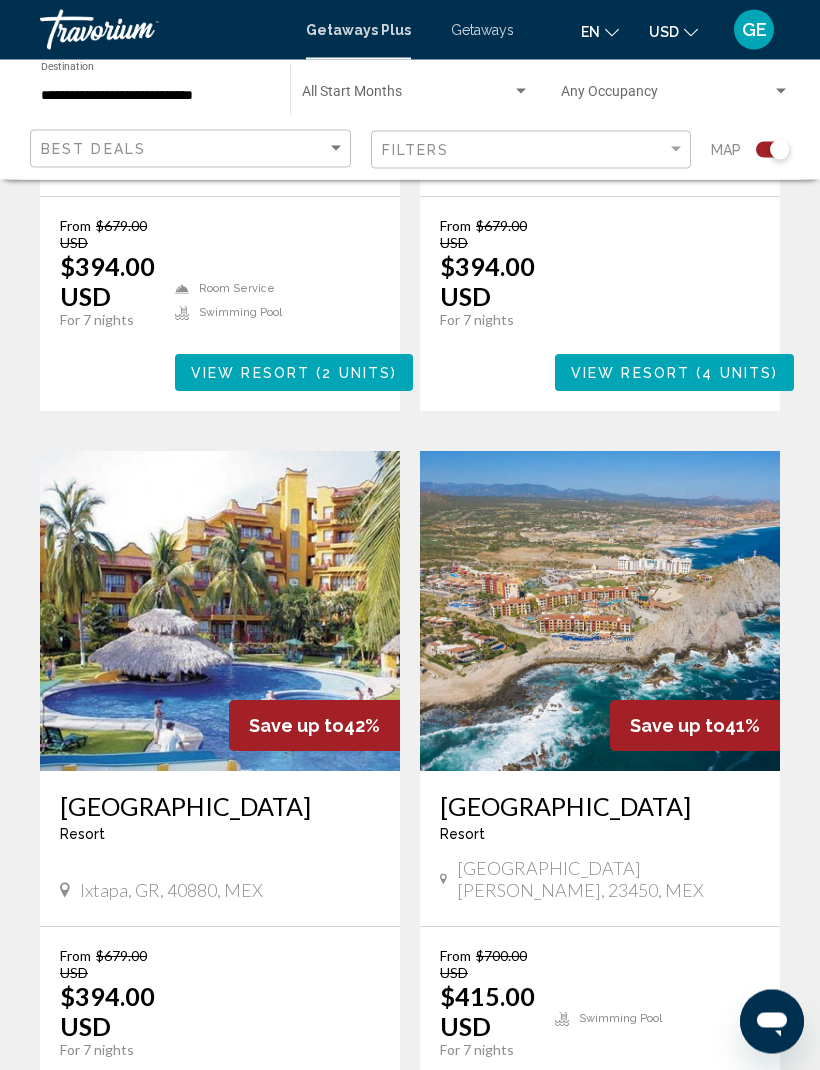 scroll, scrollTop: 1033, scrollLeft: 0, axis: vertical 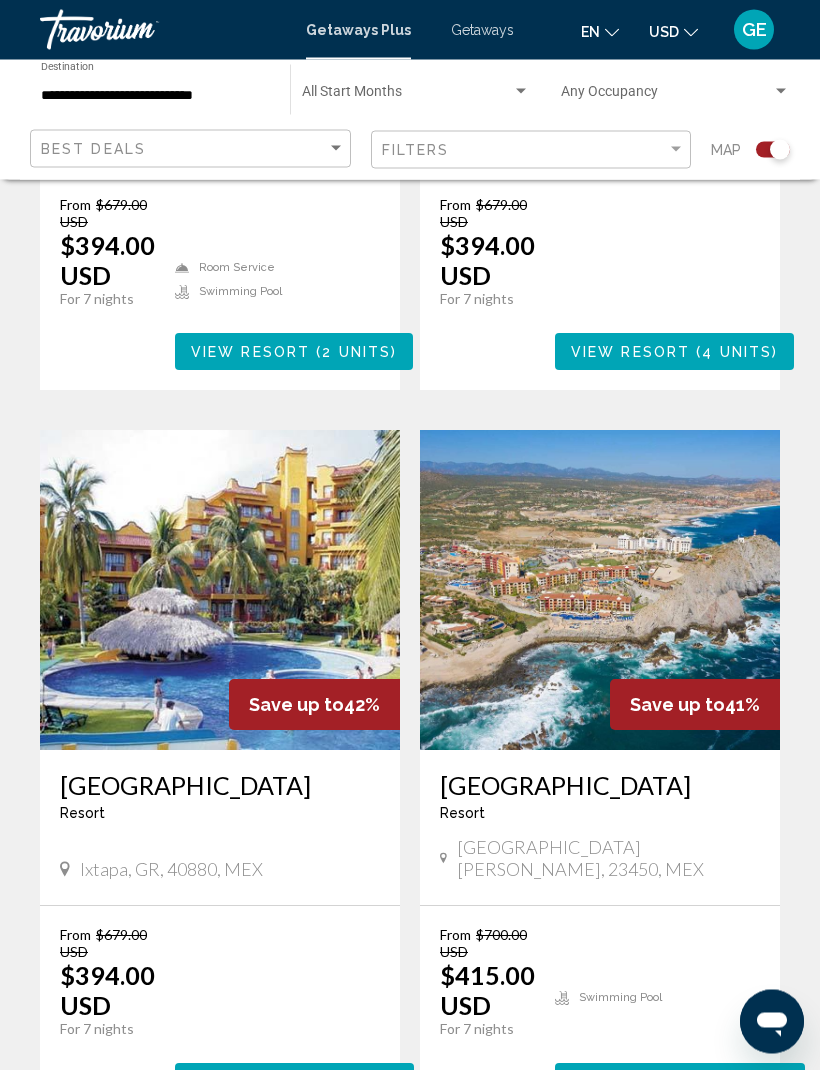 click at bounding box center [600, 591] 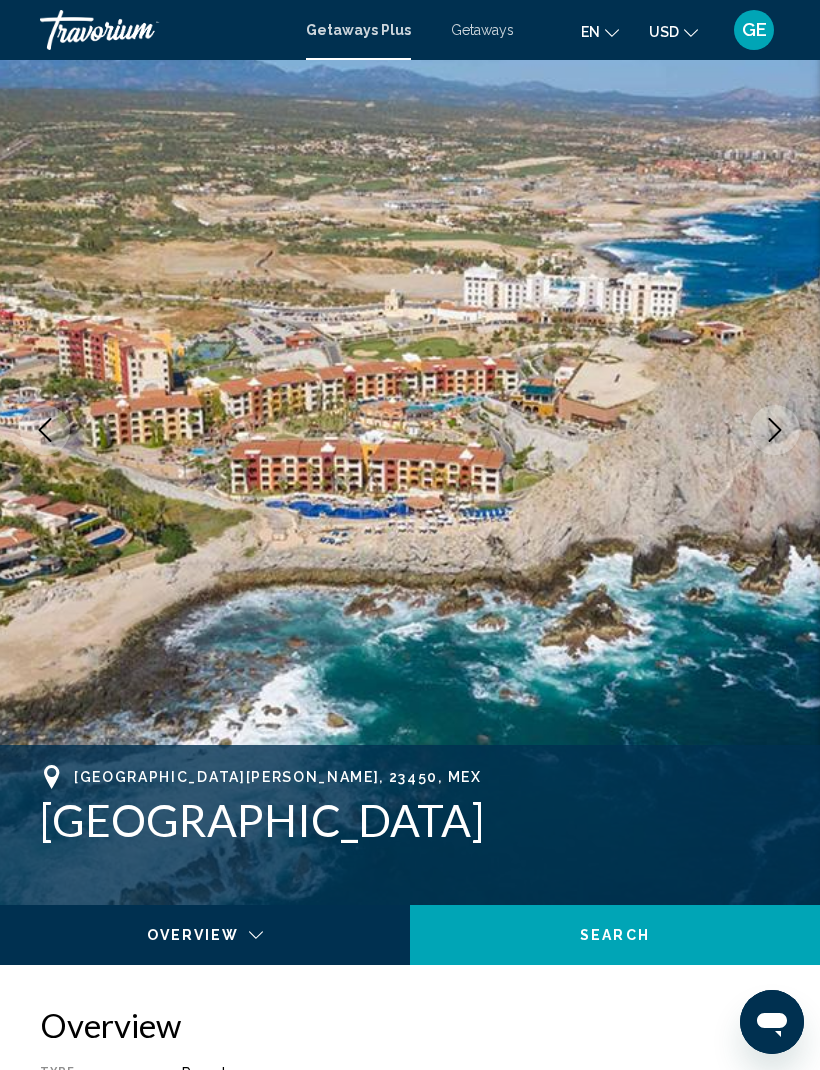 scroll, scrollTop: 104, scrollLeft: 0, axis: vertical 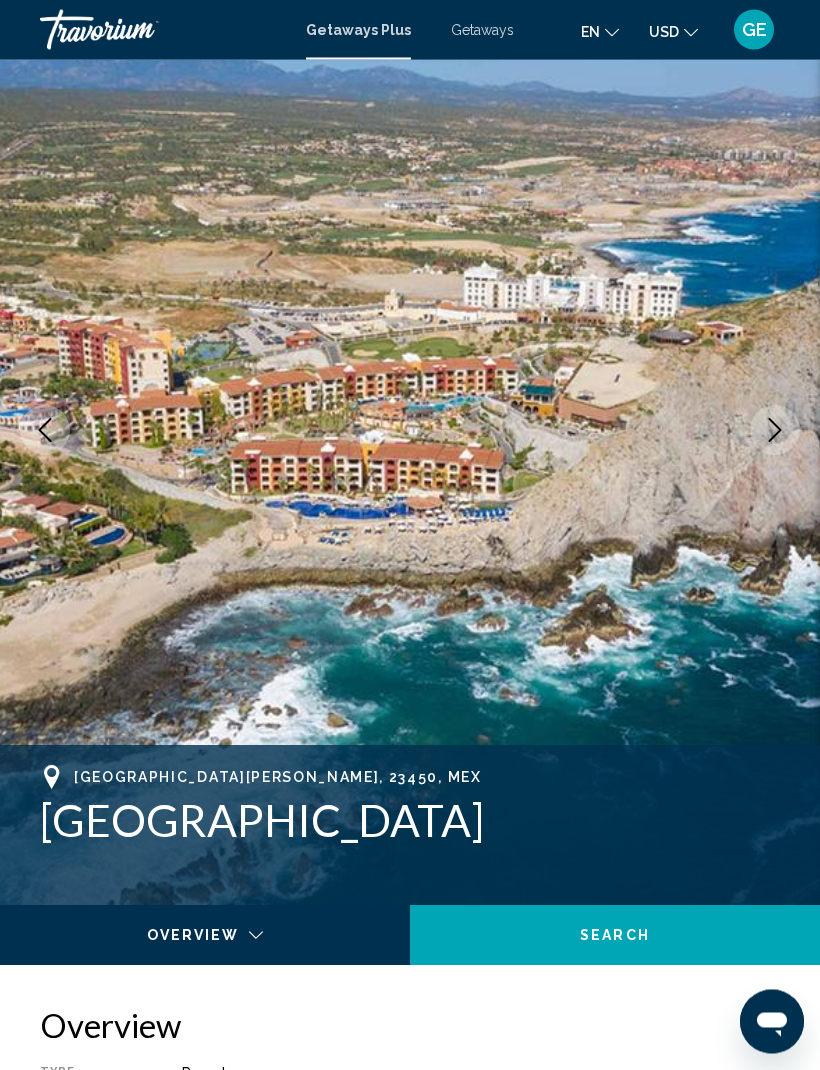 click 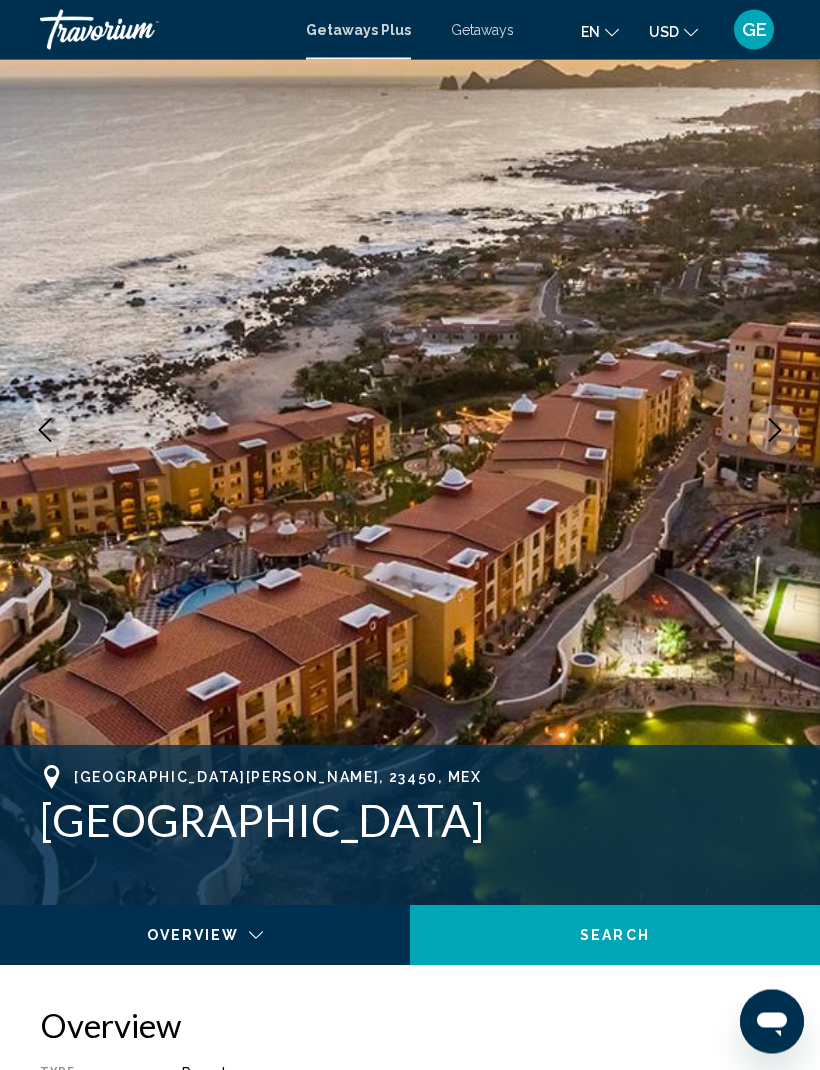 scroll, scrollTop: 105, scrollLeft: 0, axis: vertical 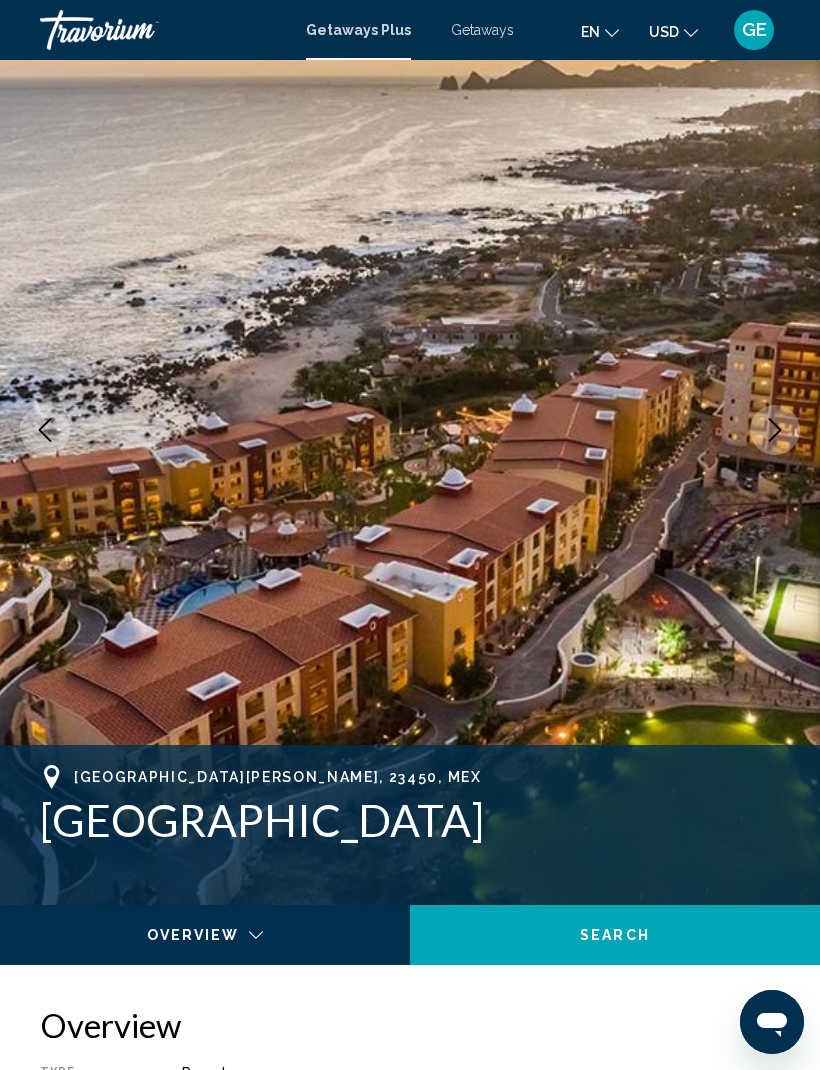 click at bounding box center (775, 430) 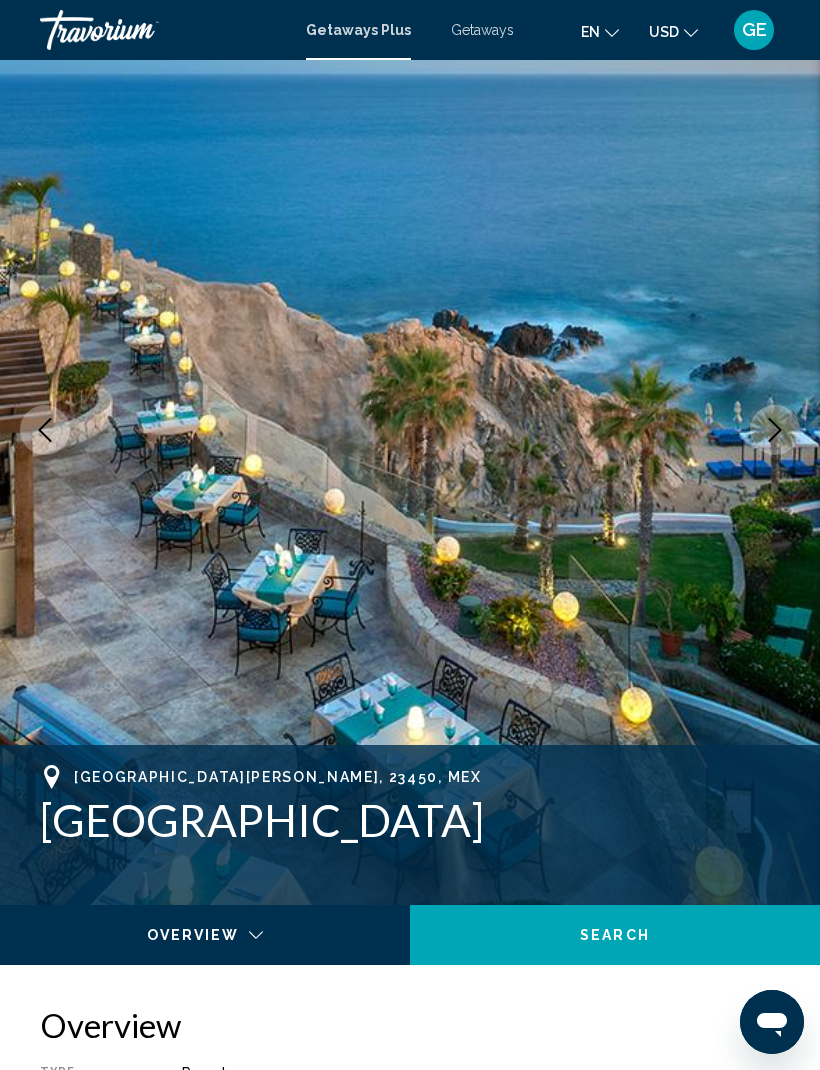 click at bounding box center (775, 430) 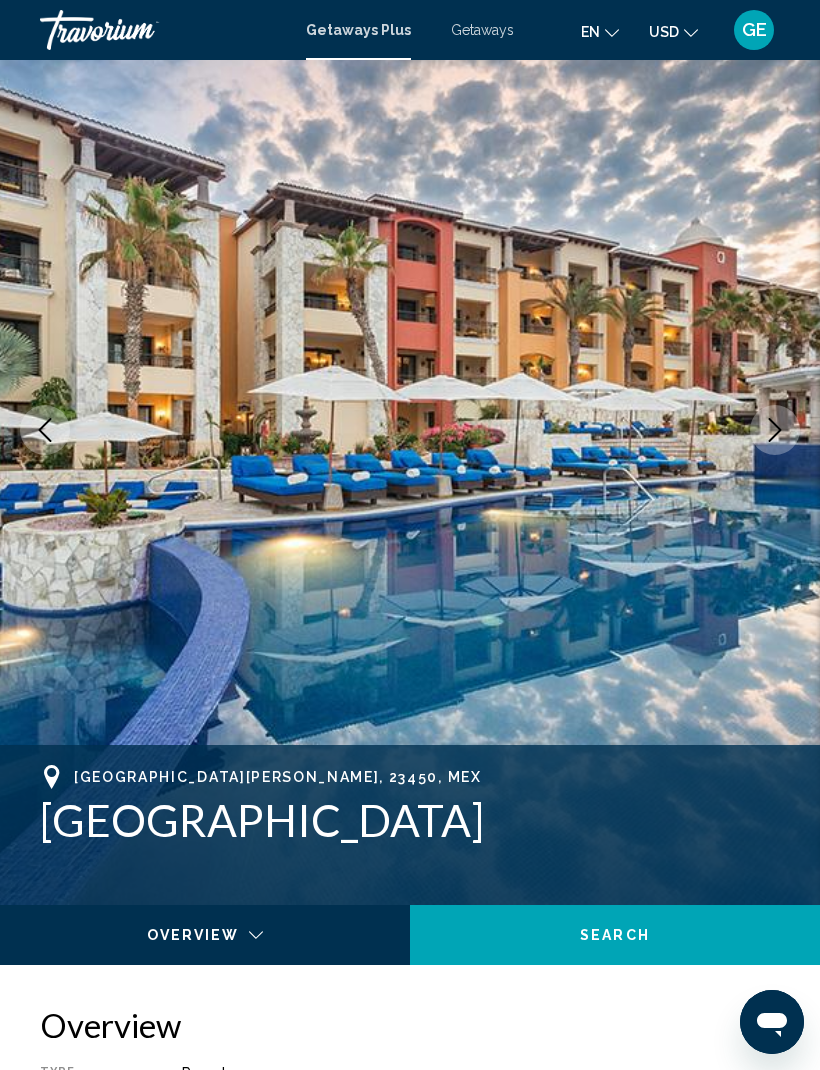 click at bounding box center [775, 430] 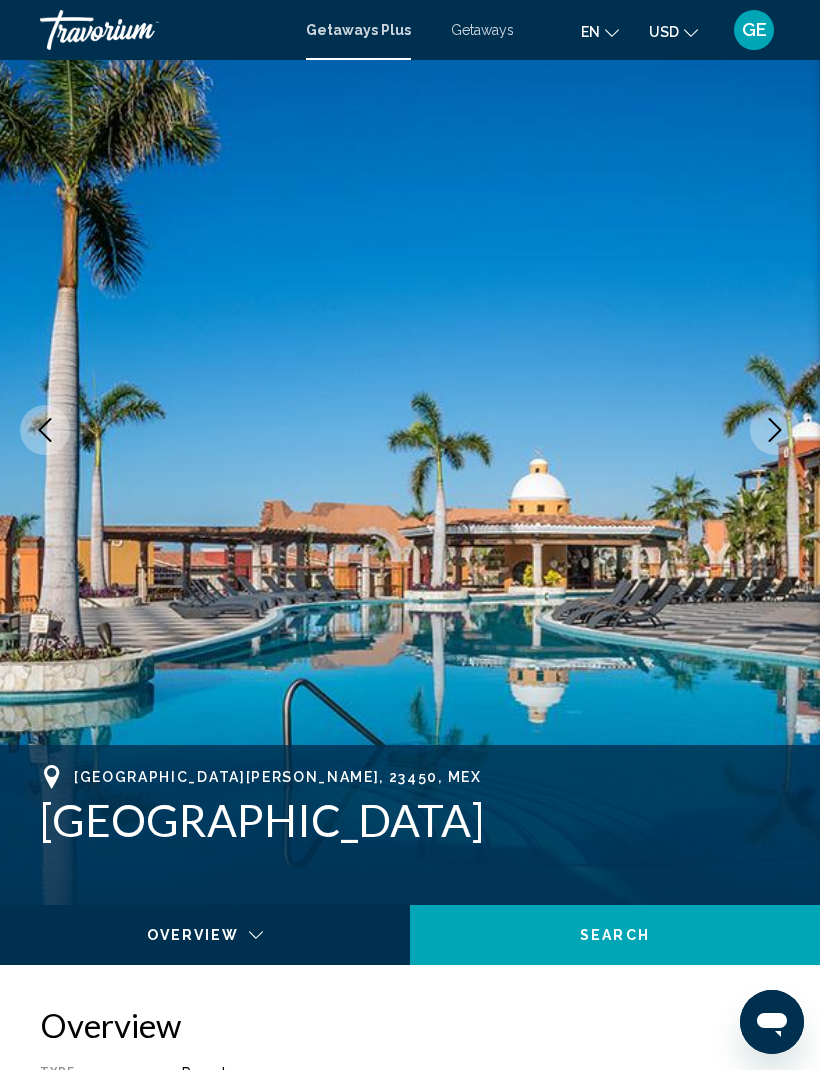 click at bounding box center (410, 430) 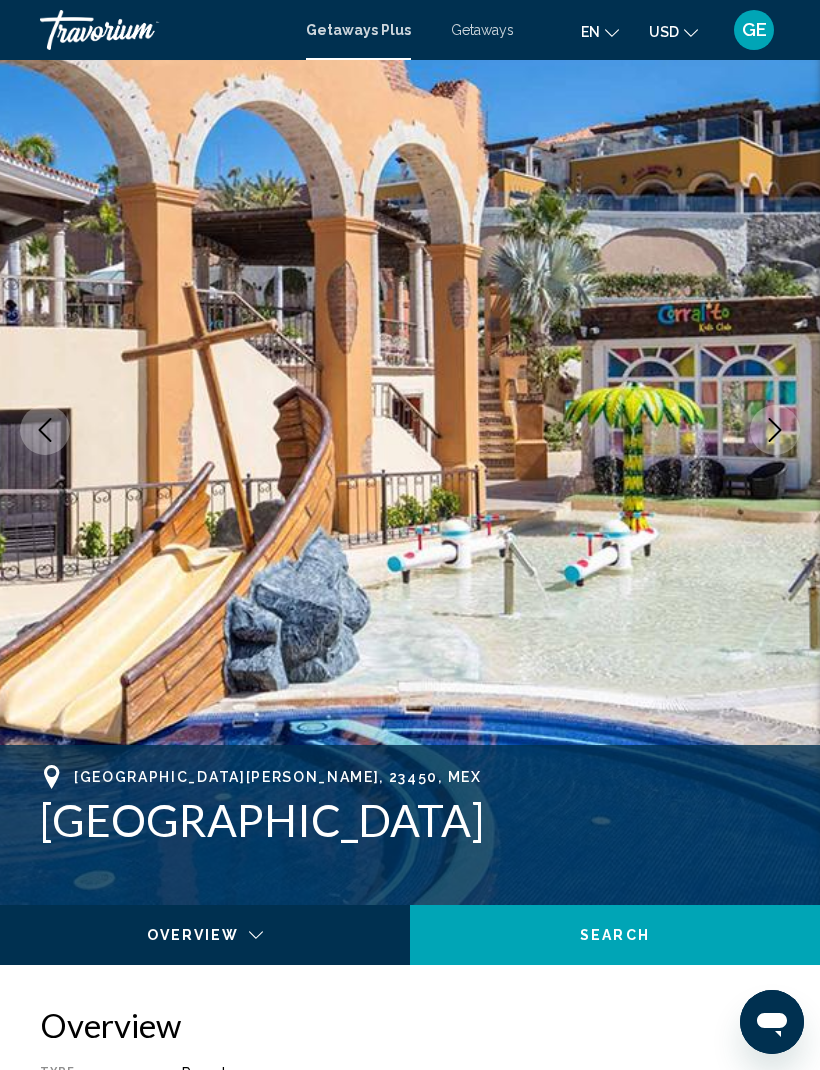 click 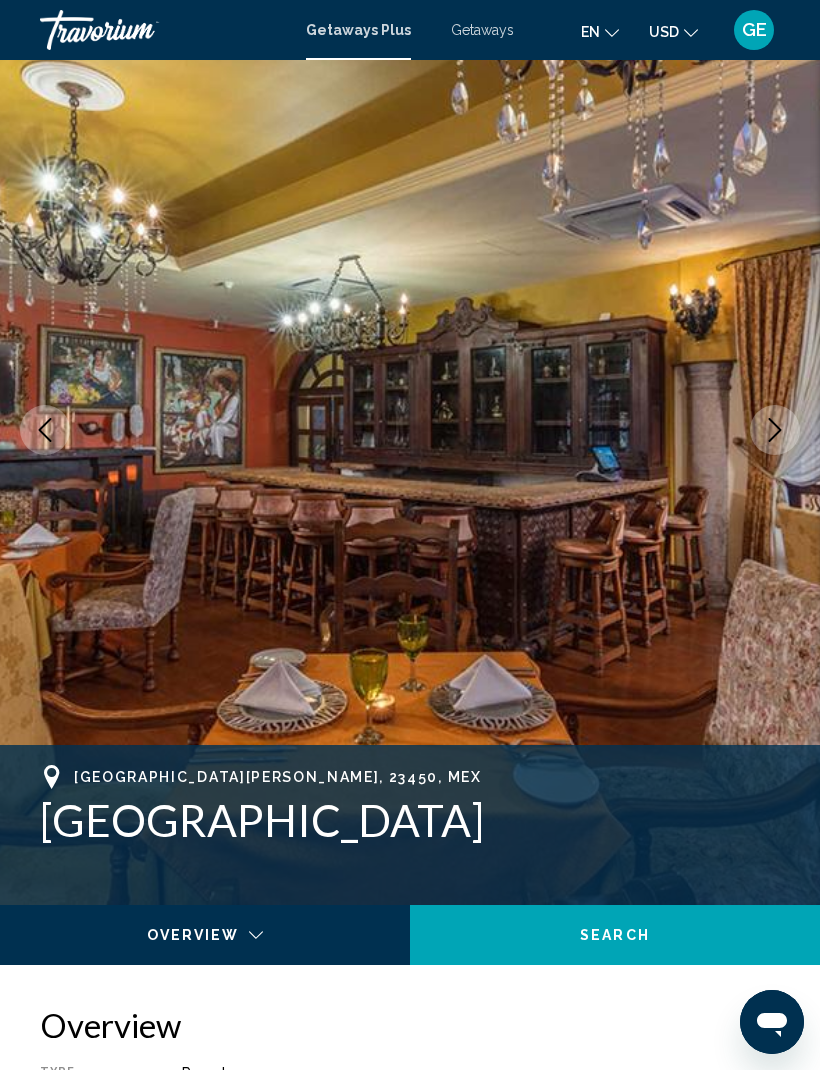 click at bounding box center (775, 430) 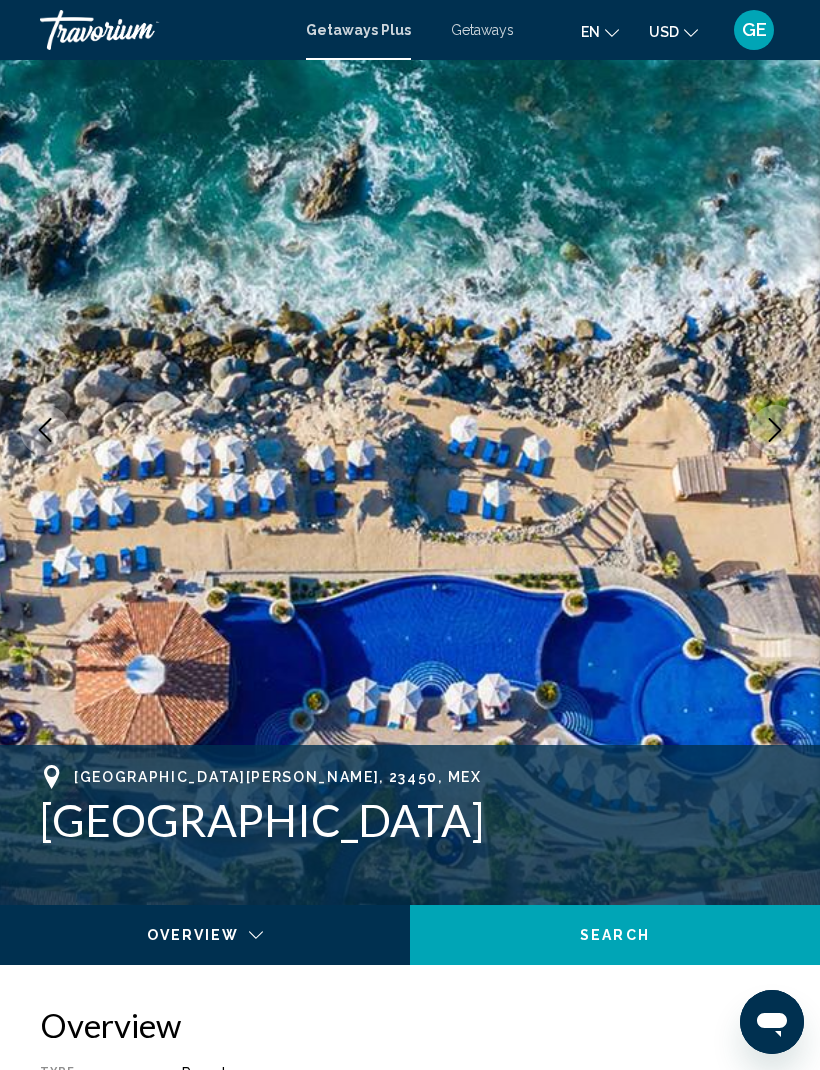 click 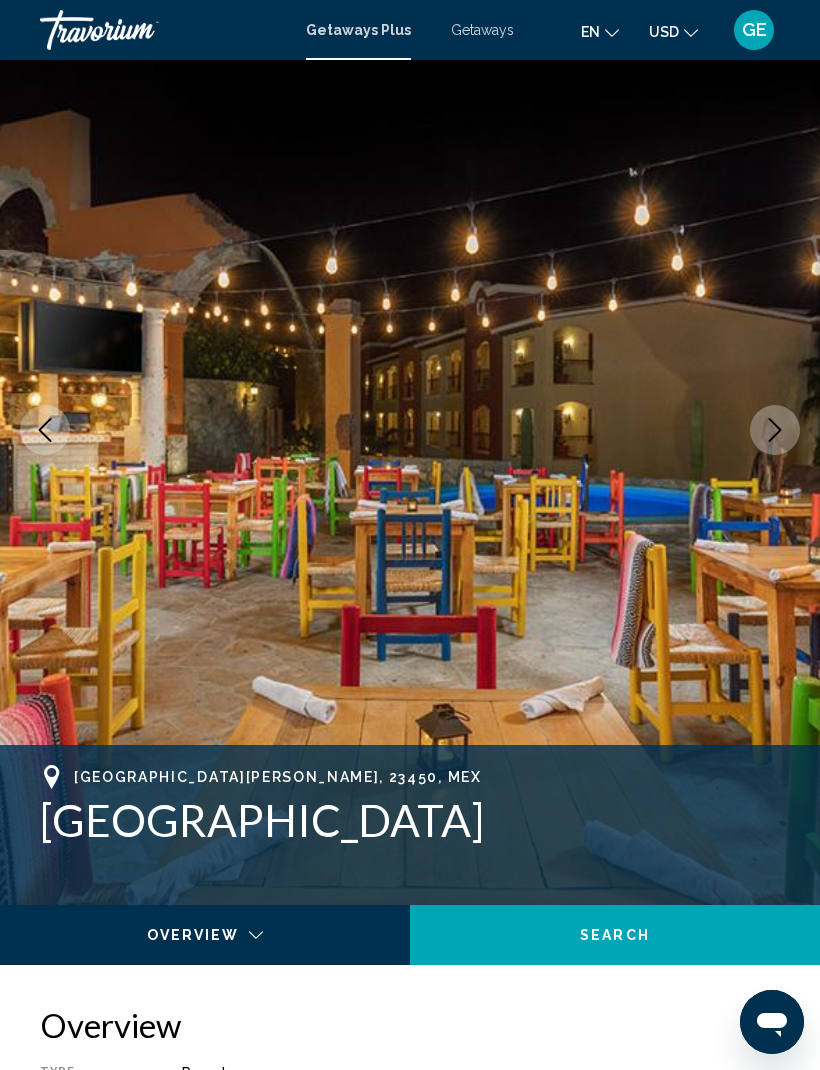 click at bounding box center [775, 430] 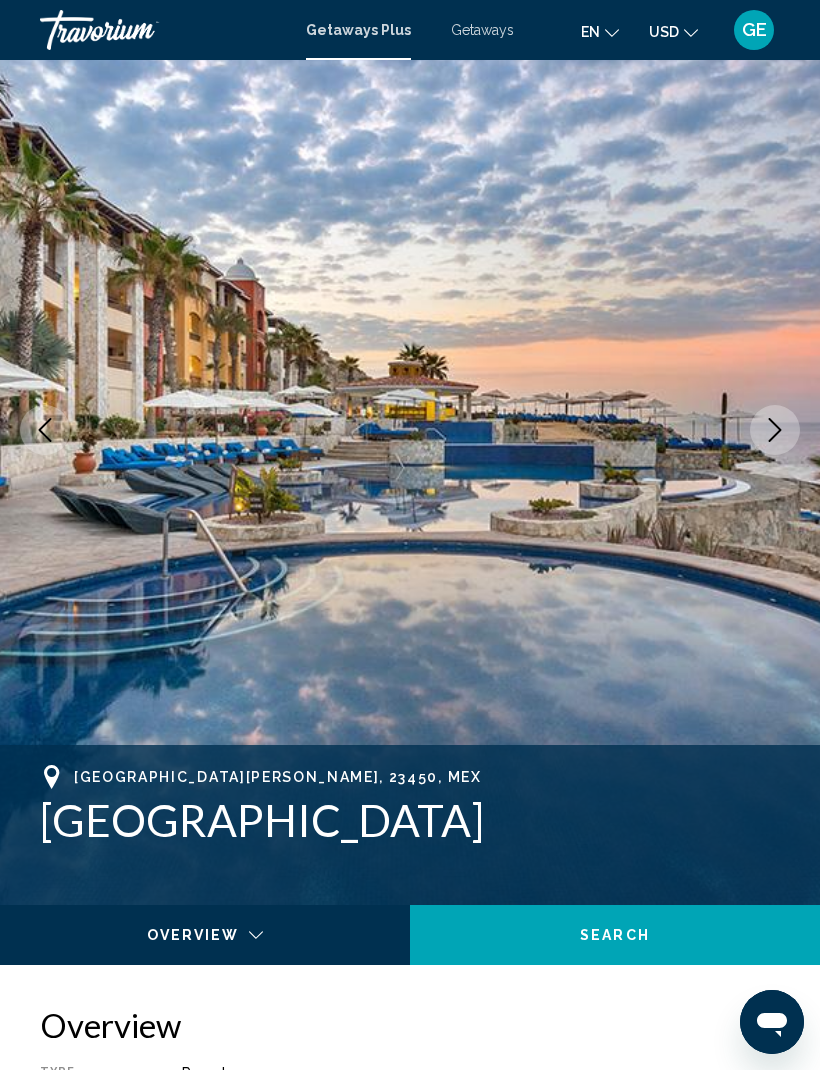 click at bounding box center (775, 430) 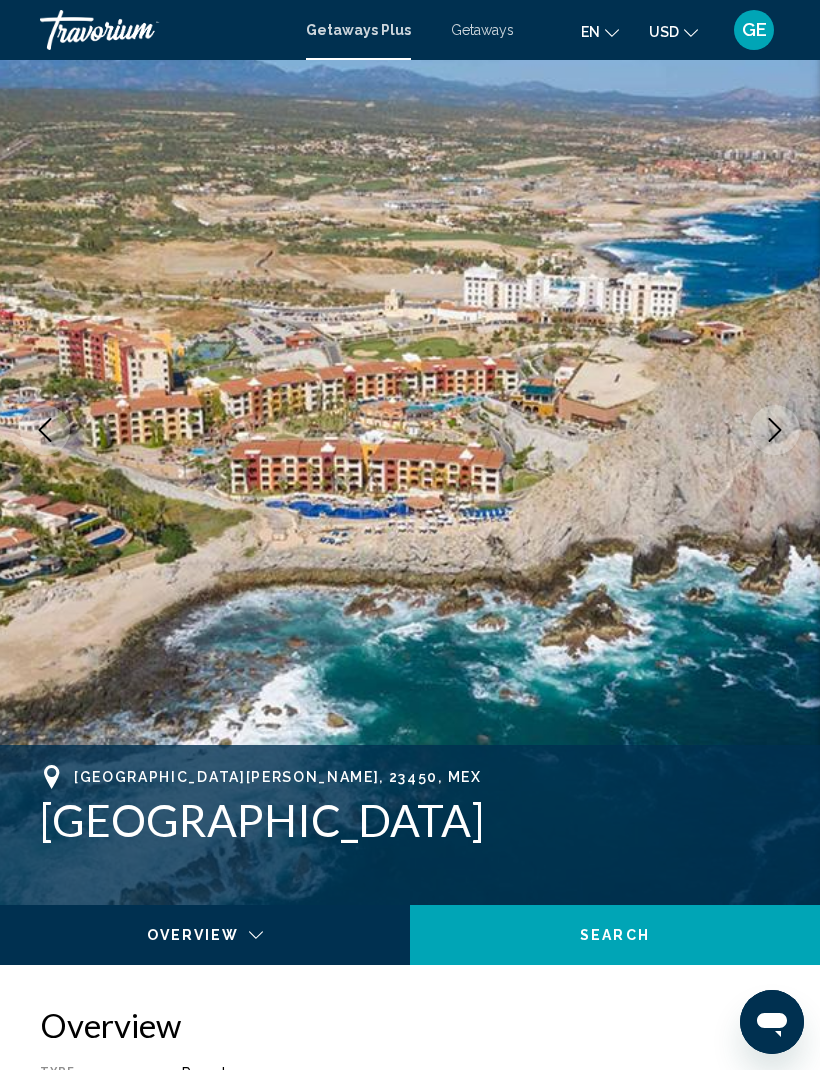 click at bounding box center [775, 430] 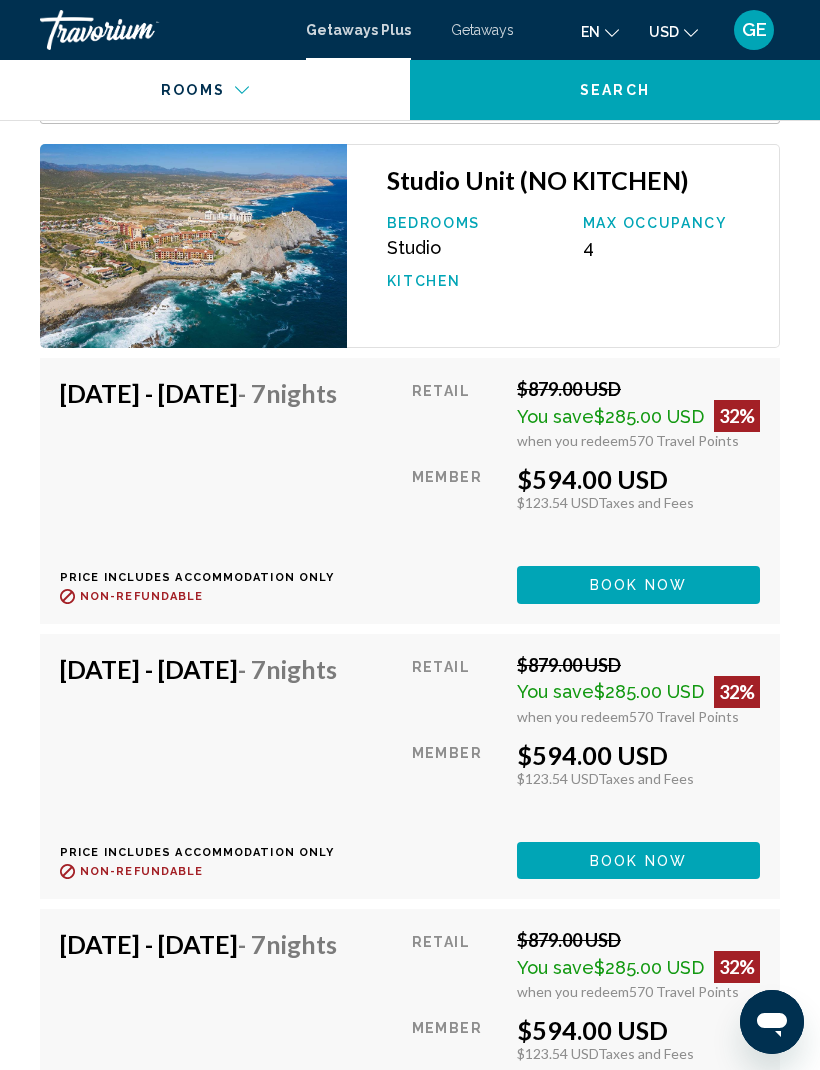 scroll, scrollTop: 4223, scrollLeft: 0, axis: vertical 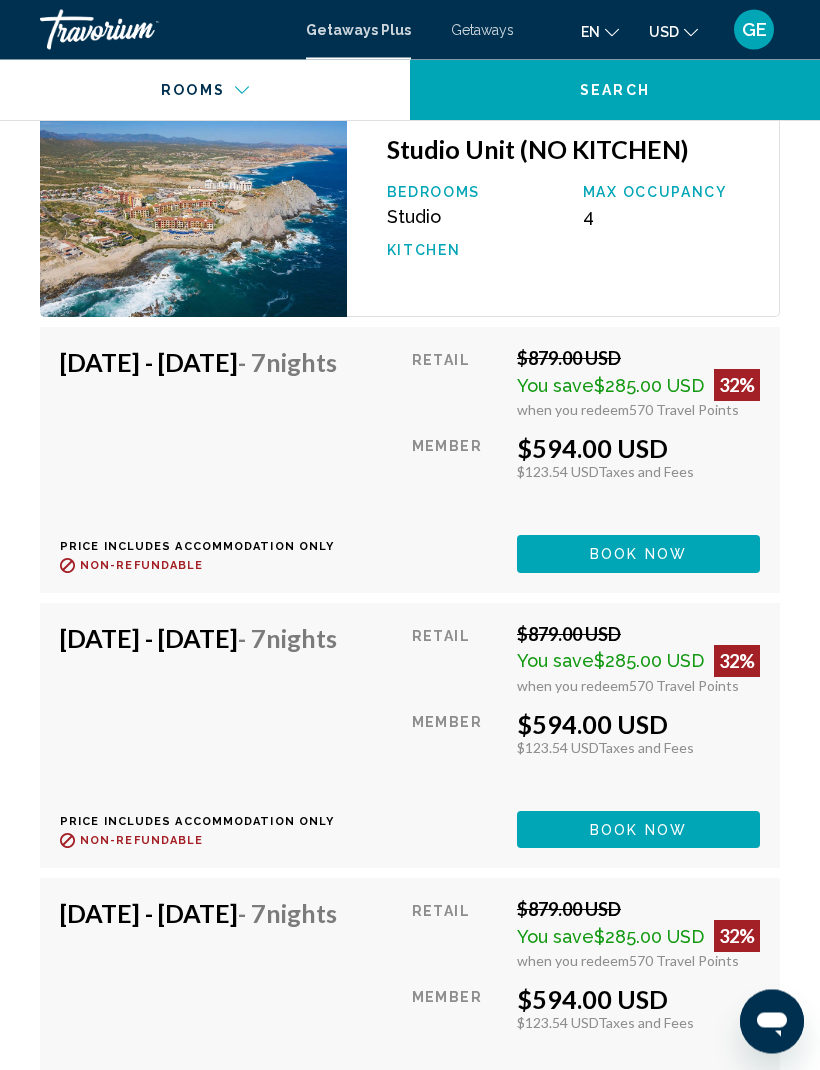 click on "Book now" at bounding box center (638, 554) 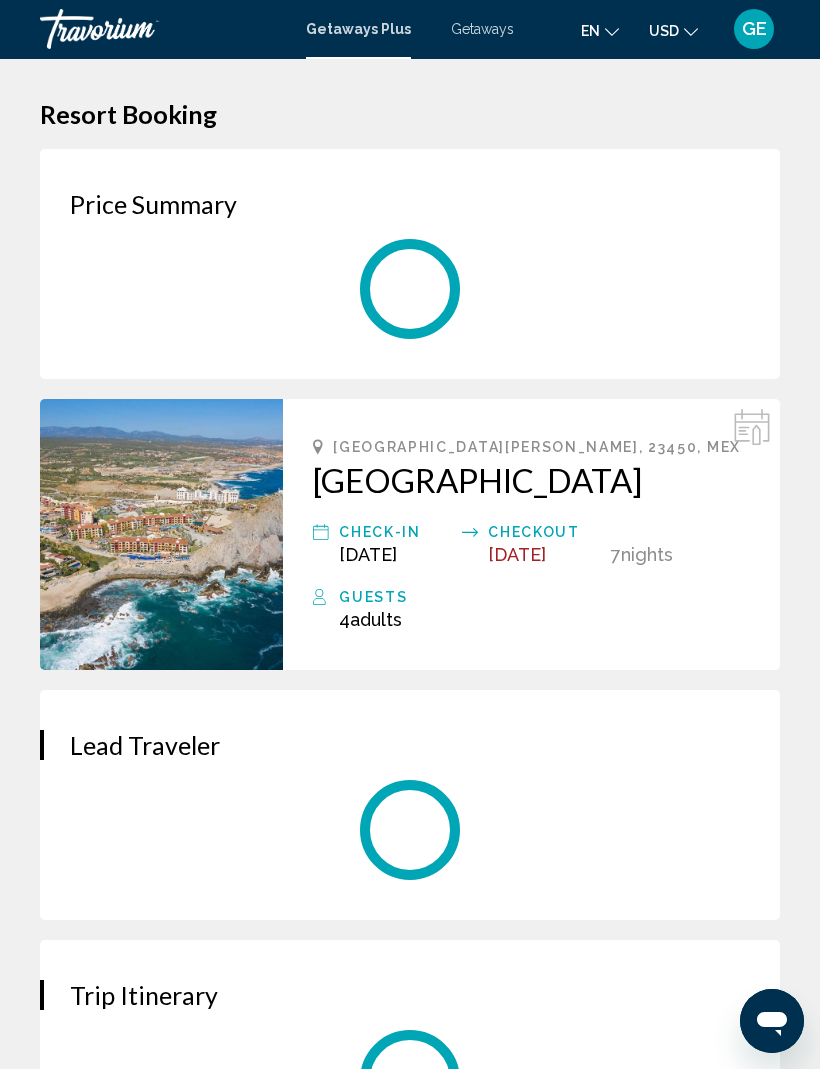 scroll, scrollTop: 1, scrollLeft: 0, axis: vertical 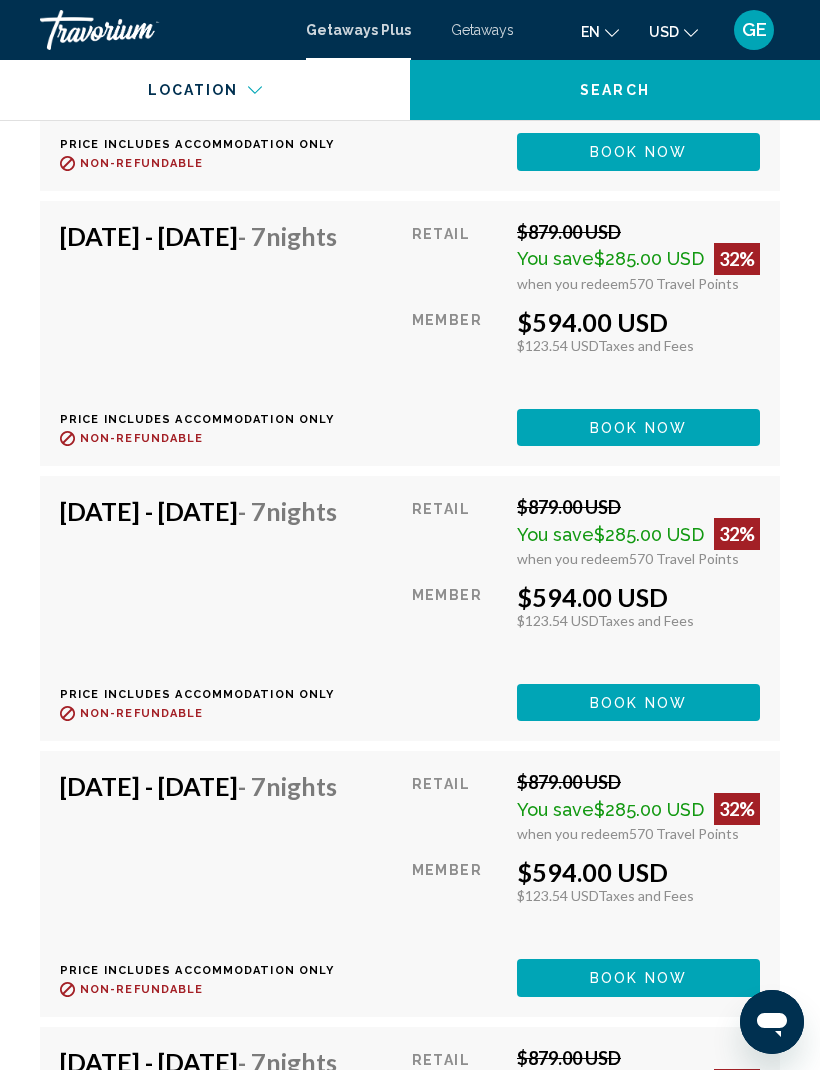 click on "Book now" at bounding box center [638, 153] 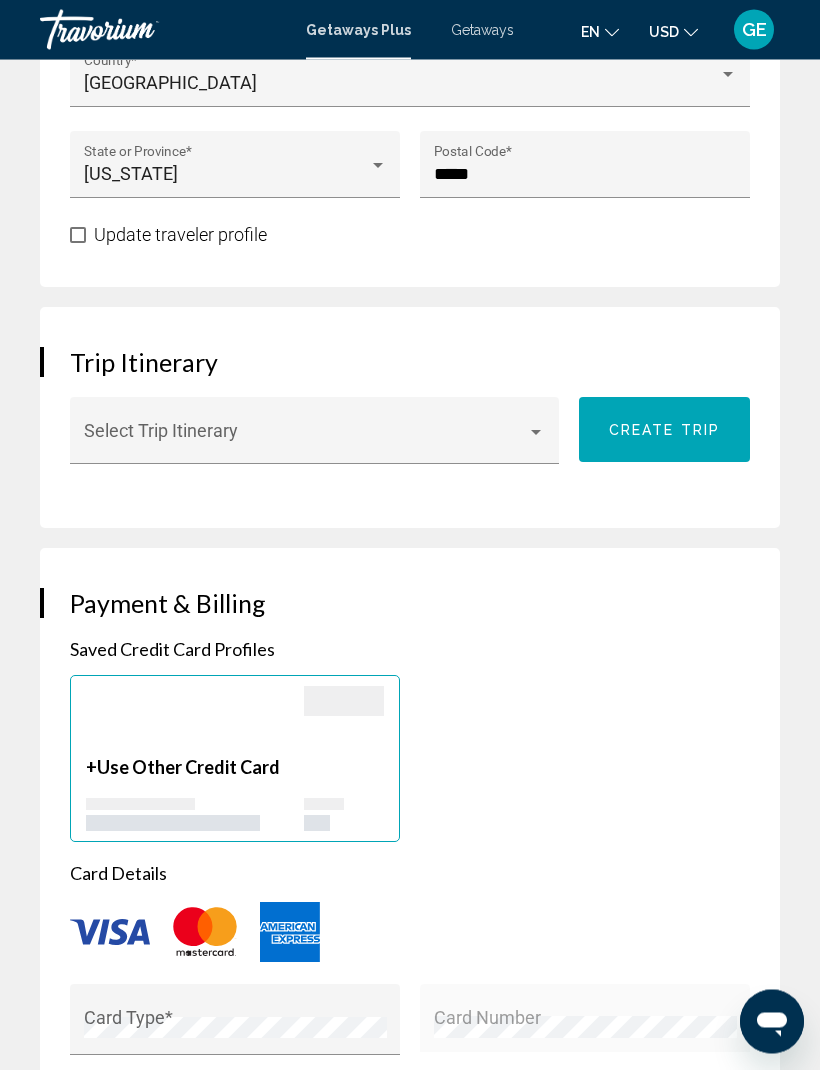 scroll, scrollTop: 1492, scrollLeft: 0, axis: vertical 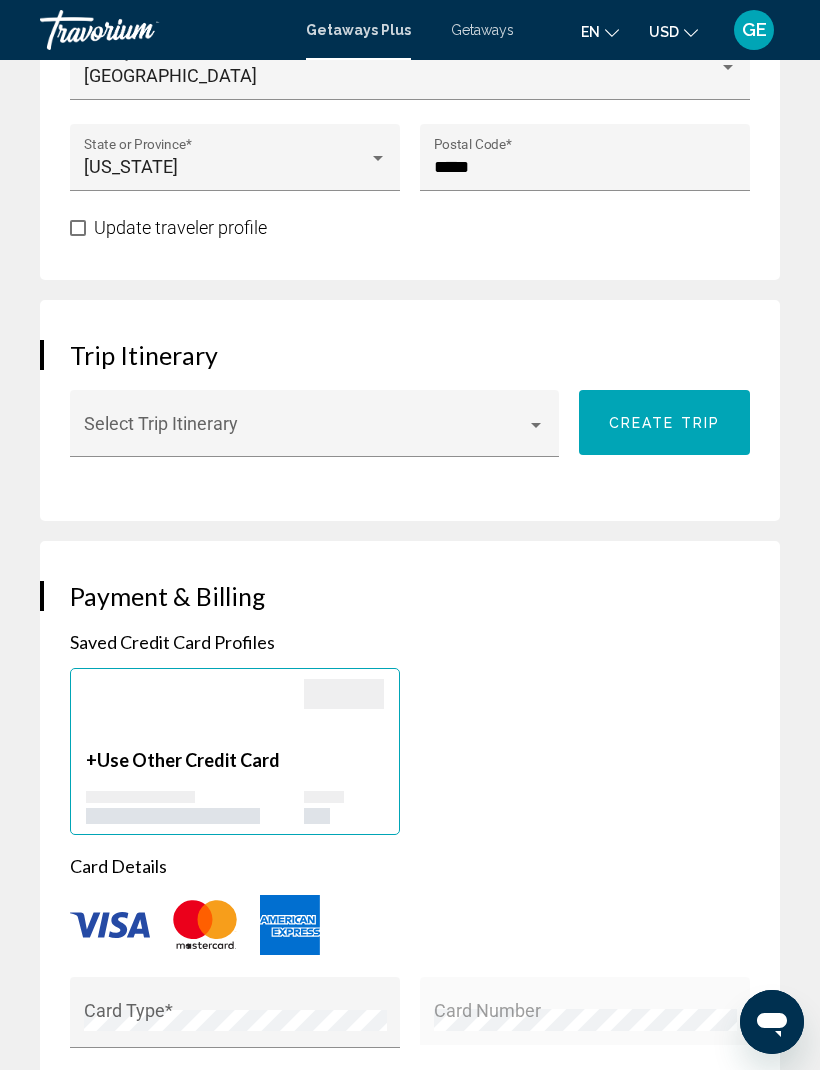 click at bounding box center (536, 425) 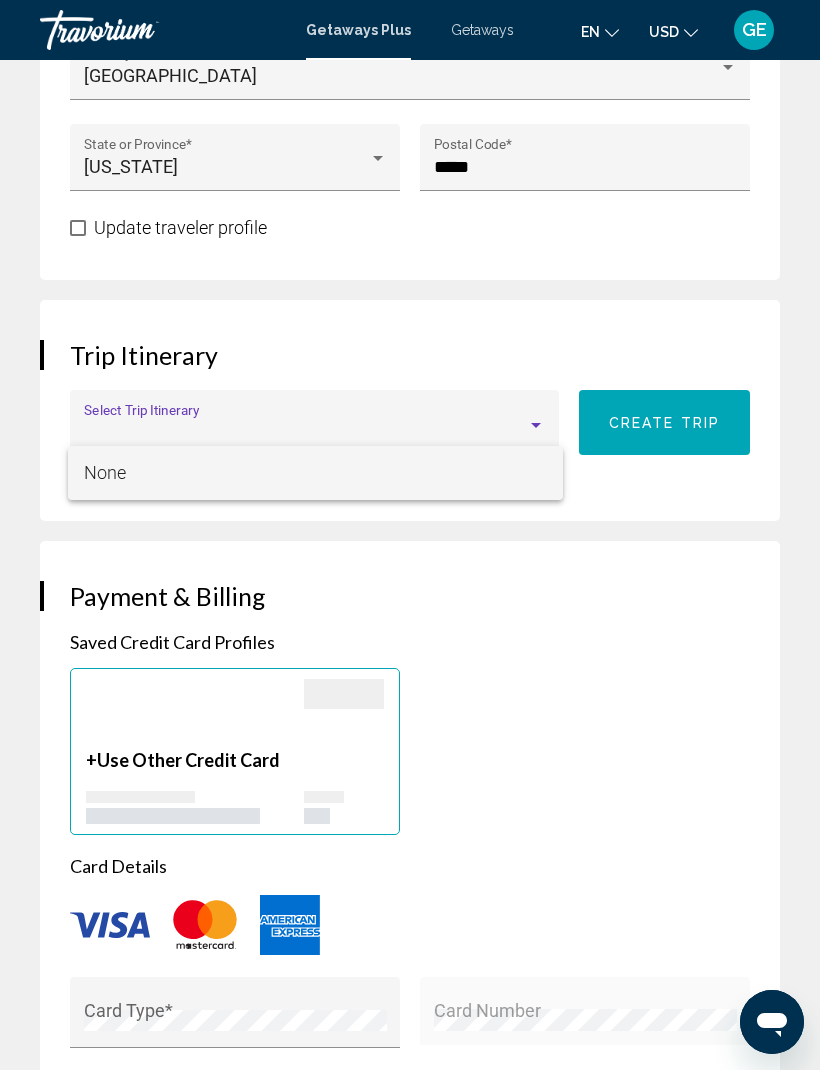 click at bounding box center (410, 535) 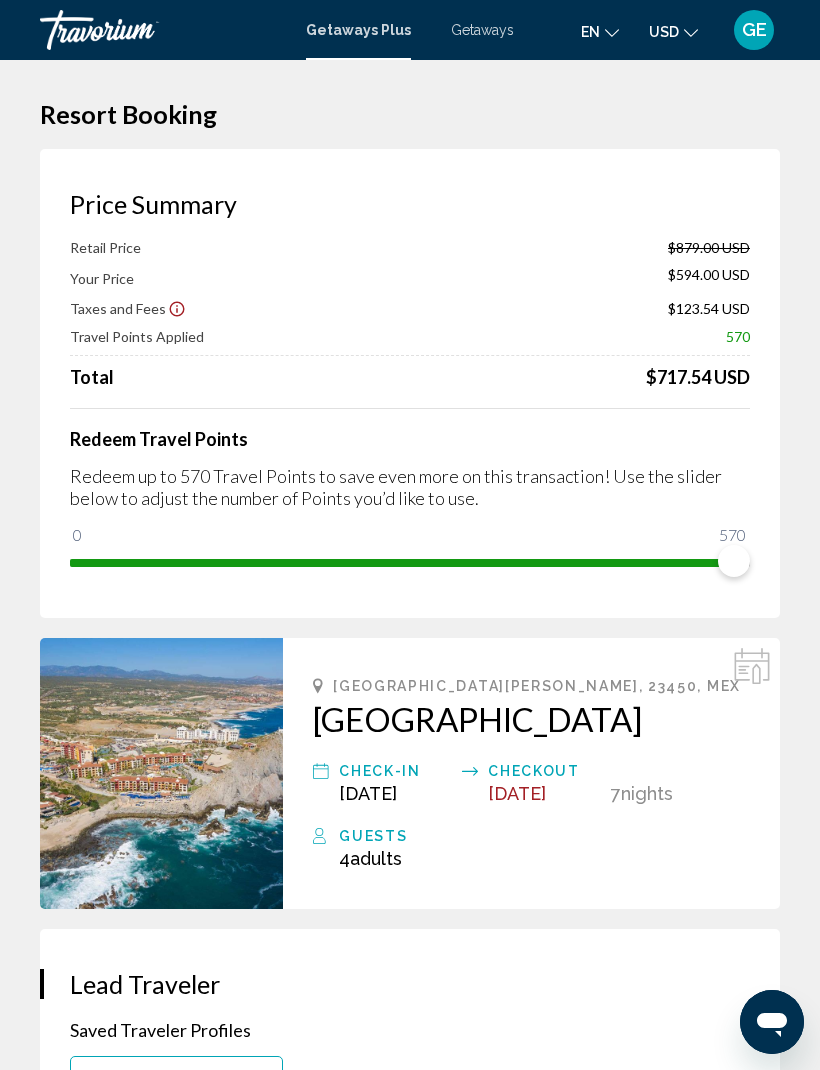 scroll, scrollTop: 0, scrollLeft: 0, axis: both 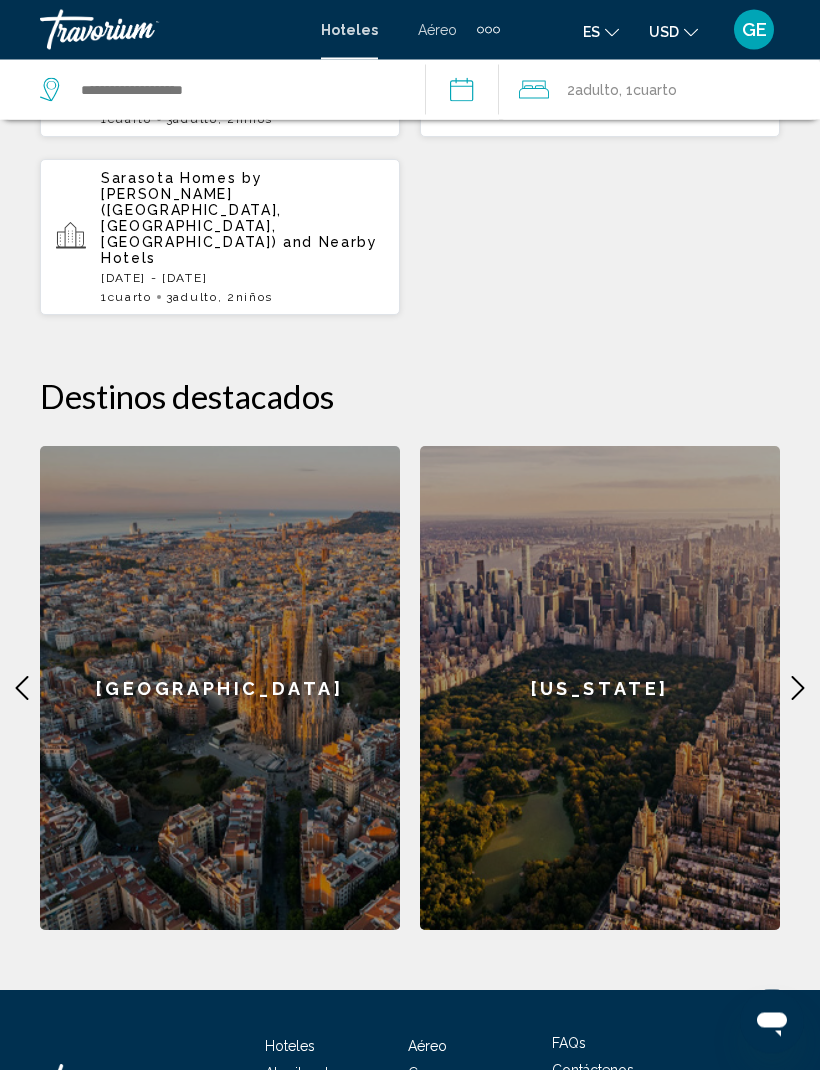 click on "[US_STATE]" 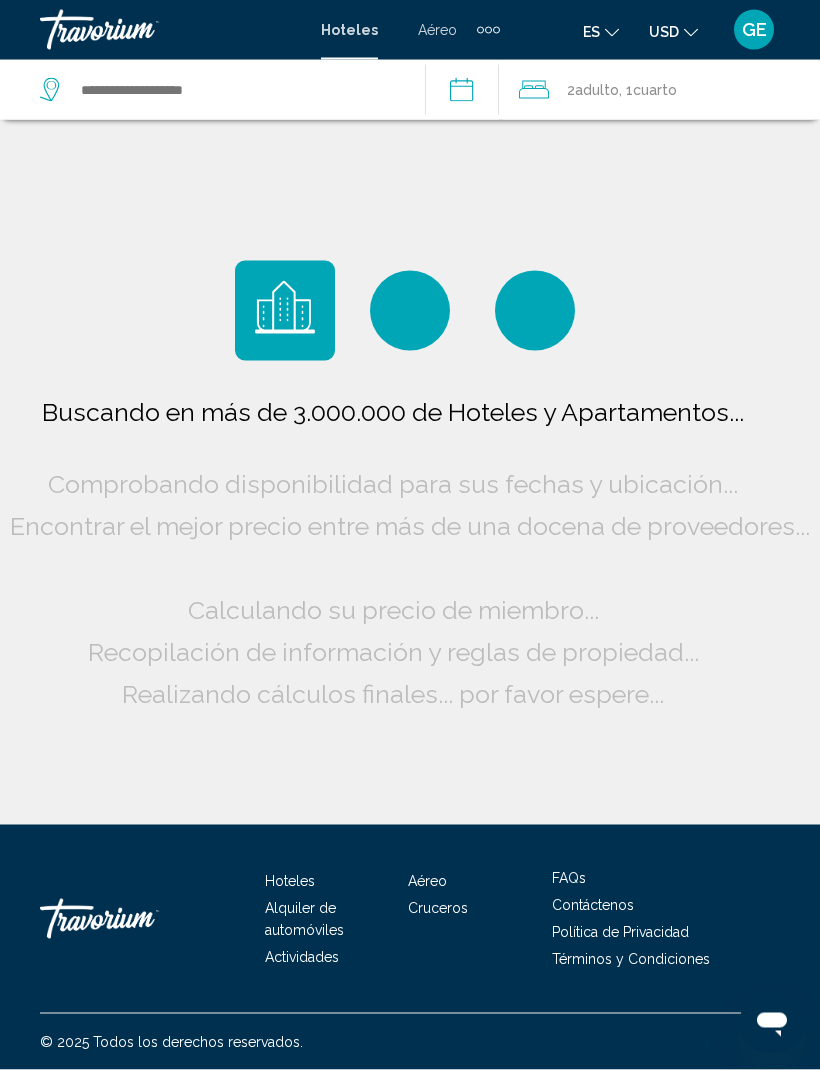 scroll, scrollTop: 0, scrollLeft: 0, axis: both 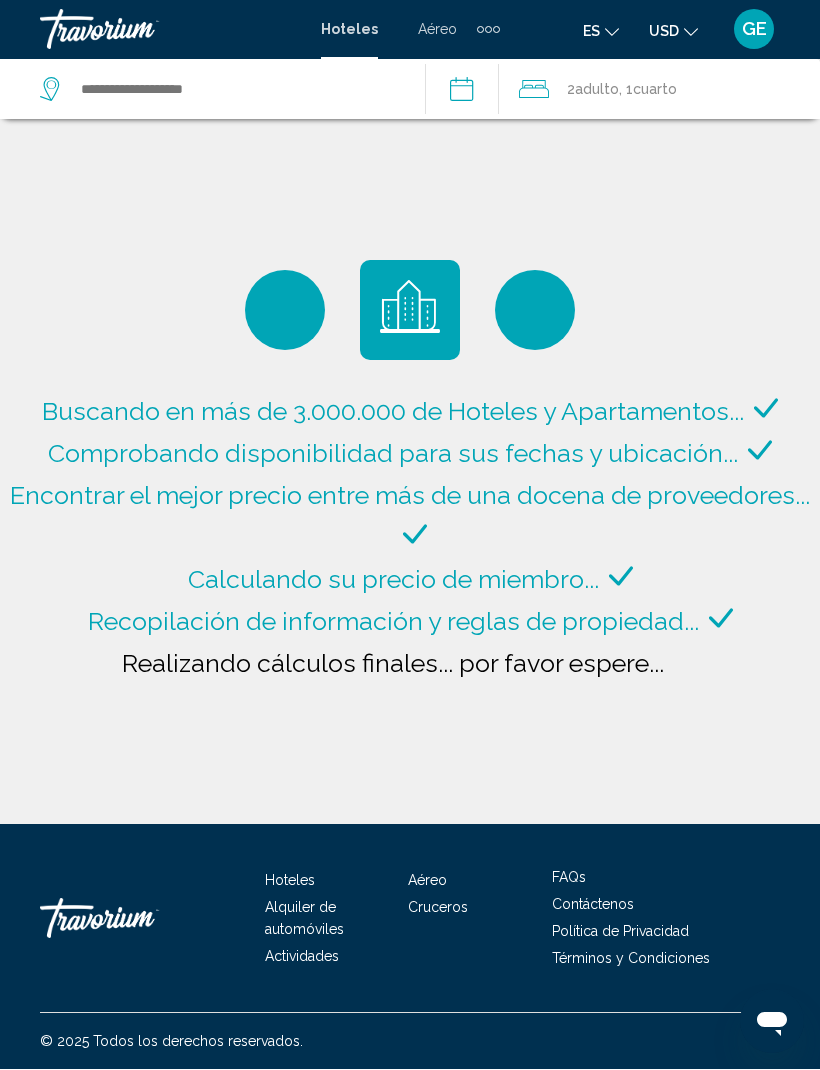 type on "**********" 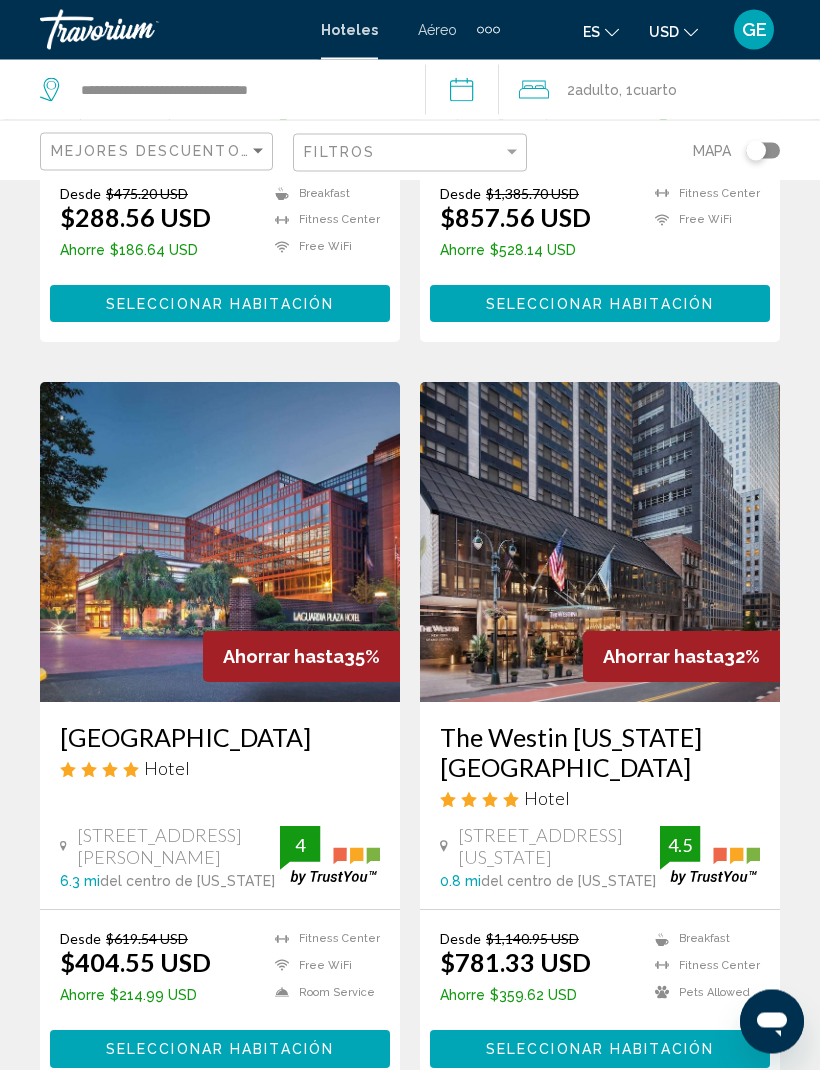 scroll, scrollTop: 665, scrollLeft: 0, axis: vertical 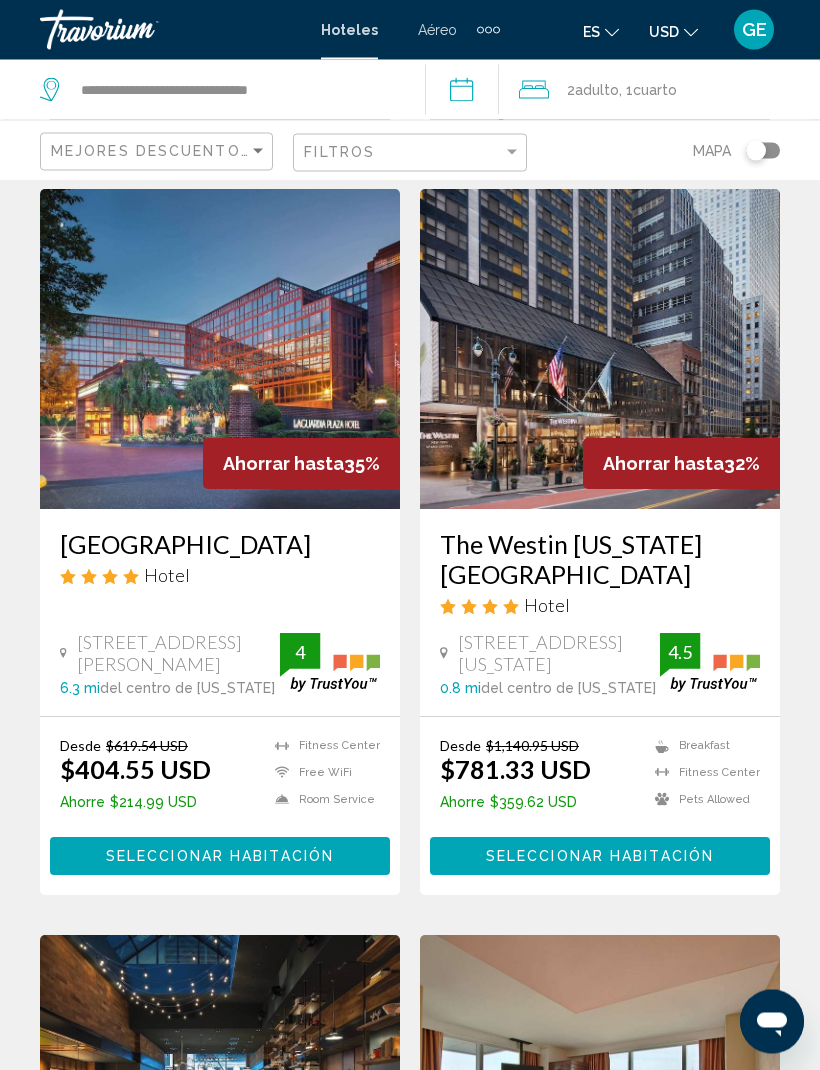 click at bounding box center [600, 350] 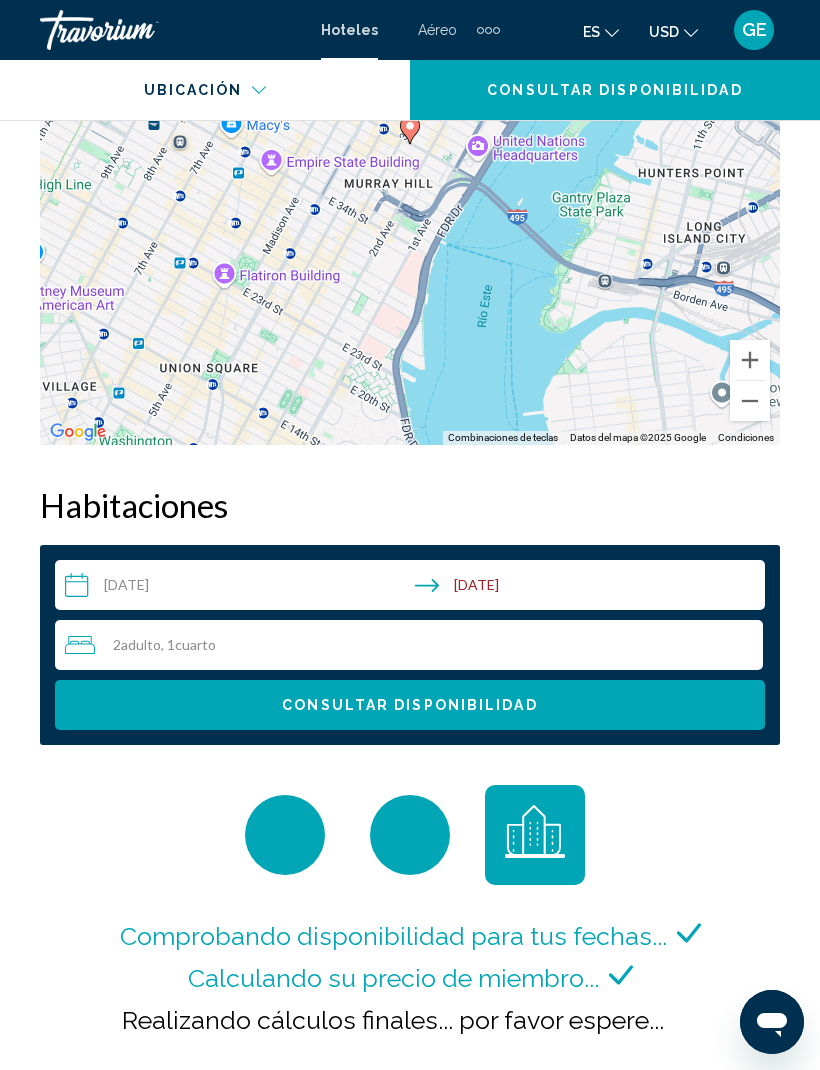 scroll, scrollTop: 2909, scrollLeft: 0, axis: vertical 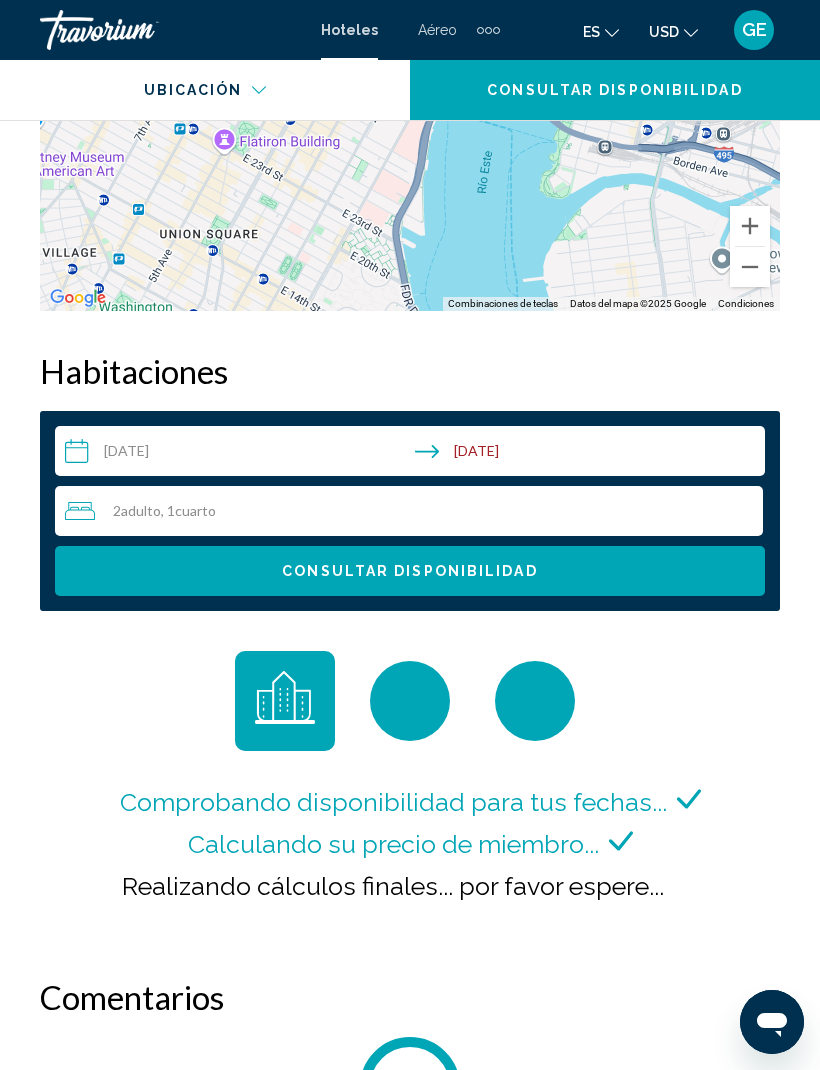 click on "2  Adulto Adulto , 1  Cuarto habitaciones" at bounding box center (414, 511) 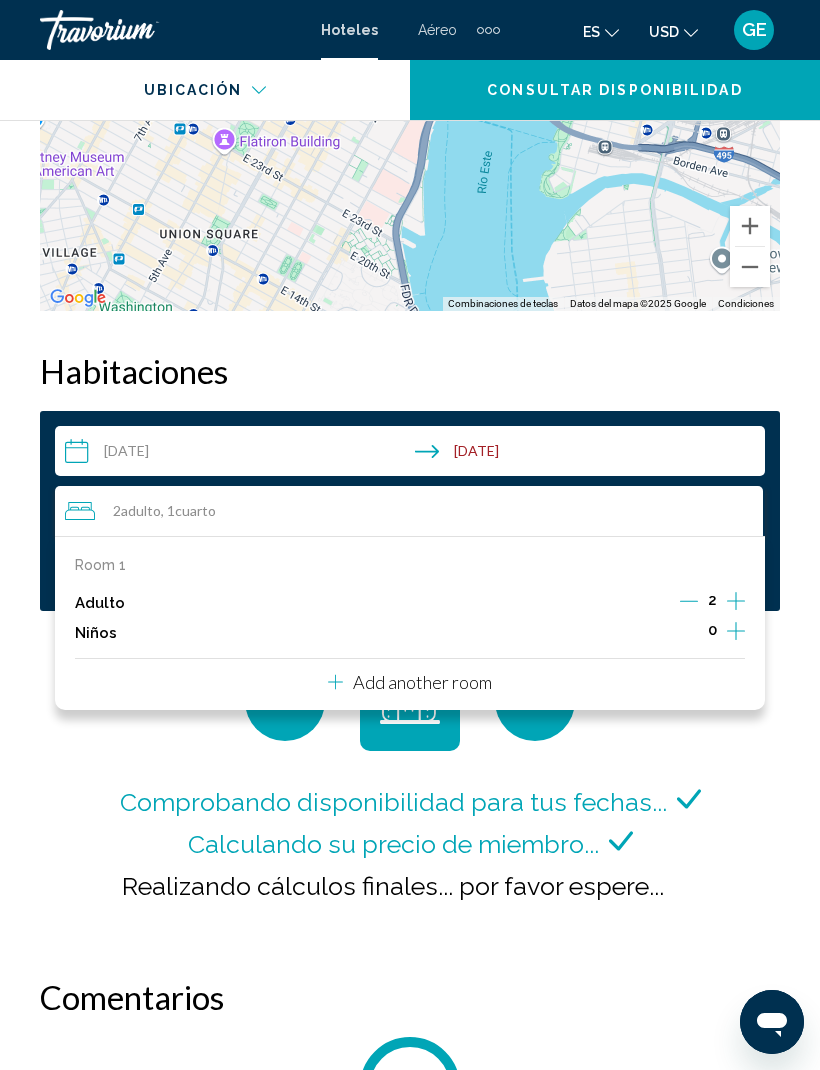 click 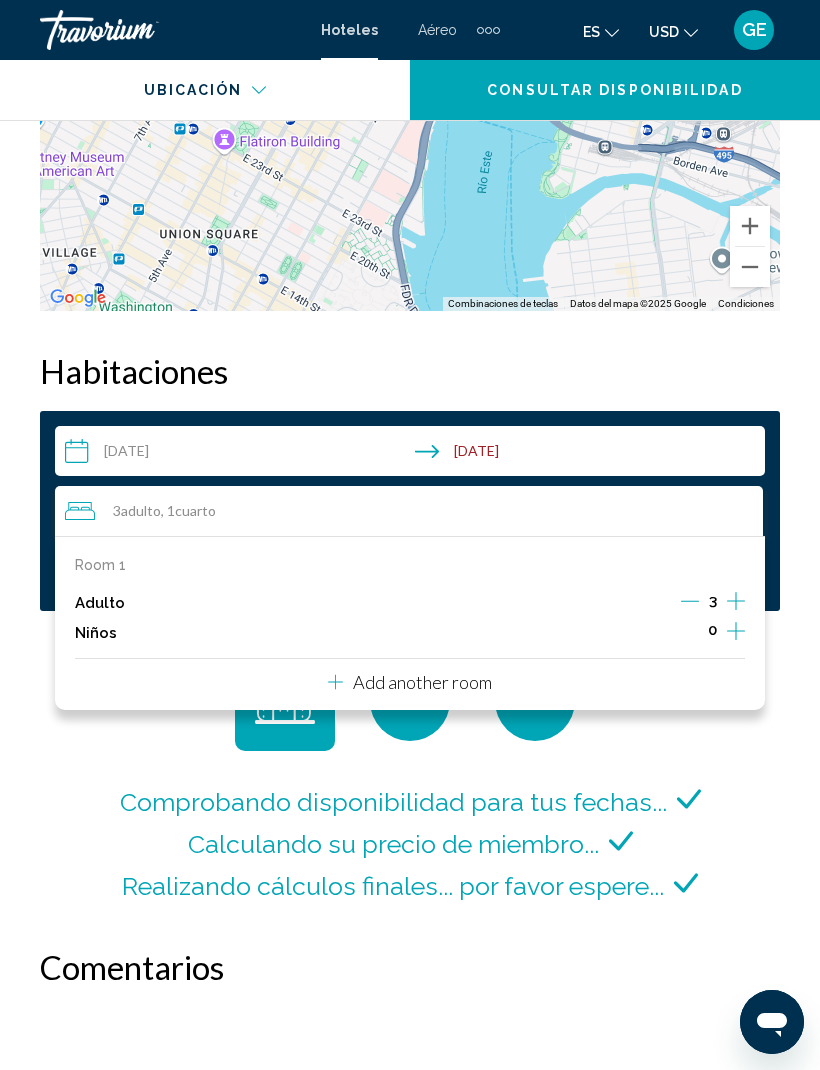 click 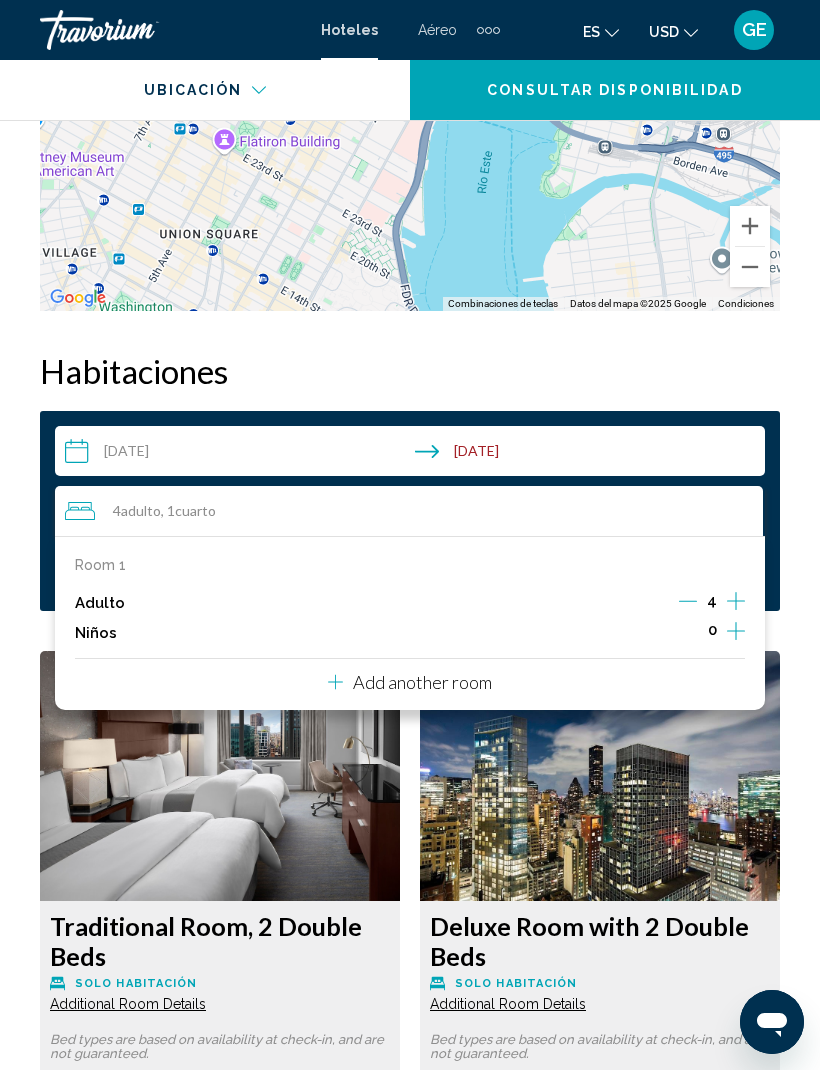 click 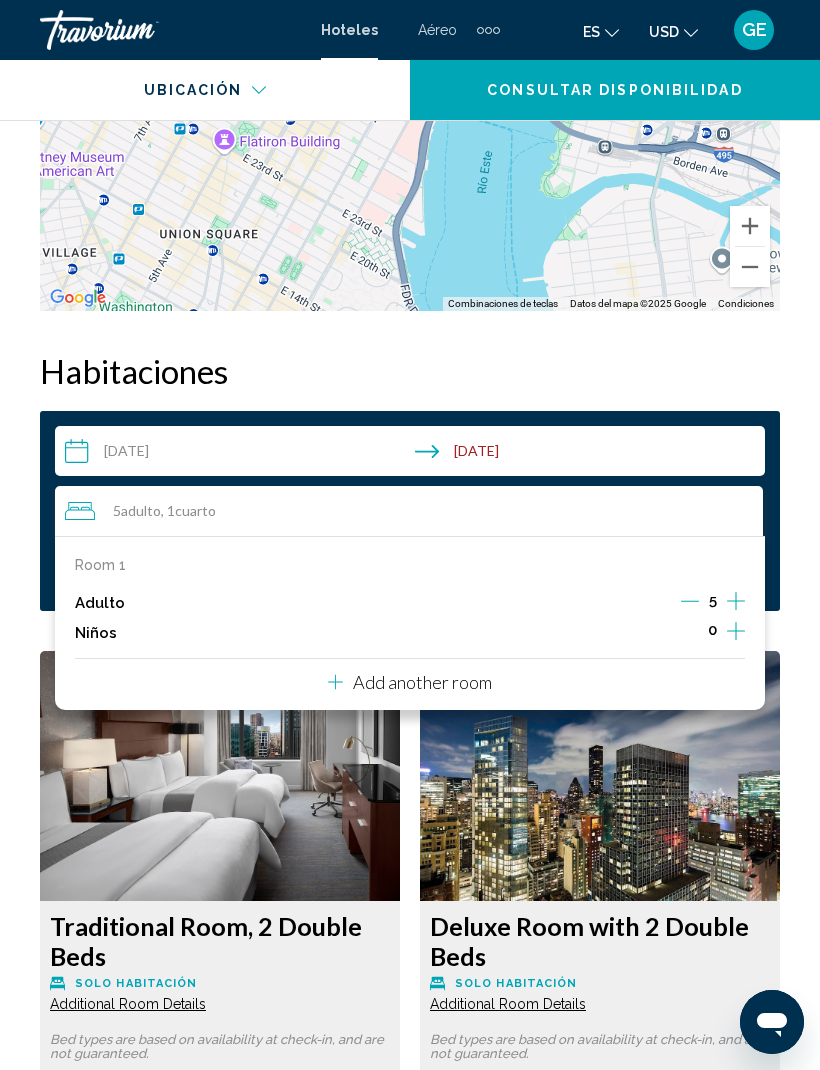 click 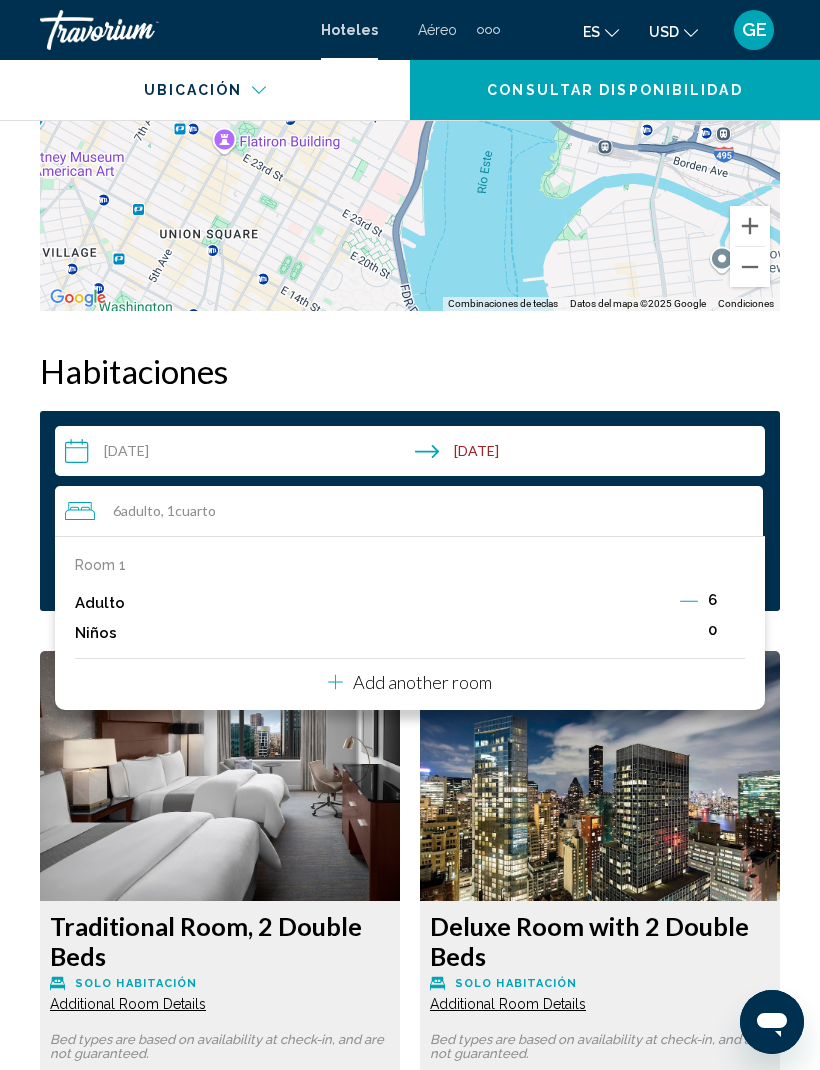 click 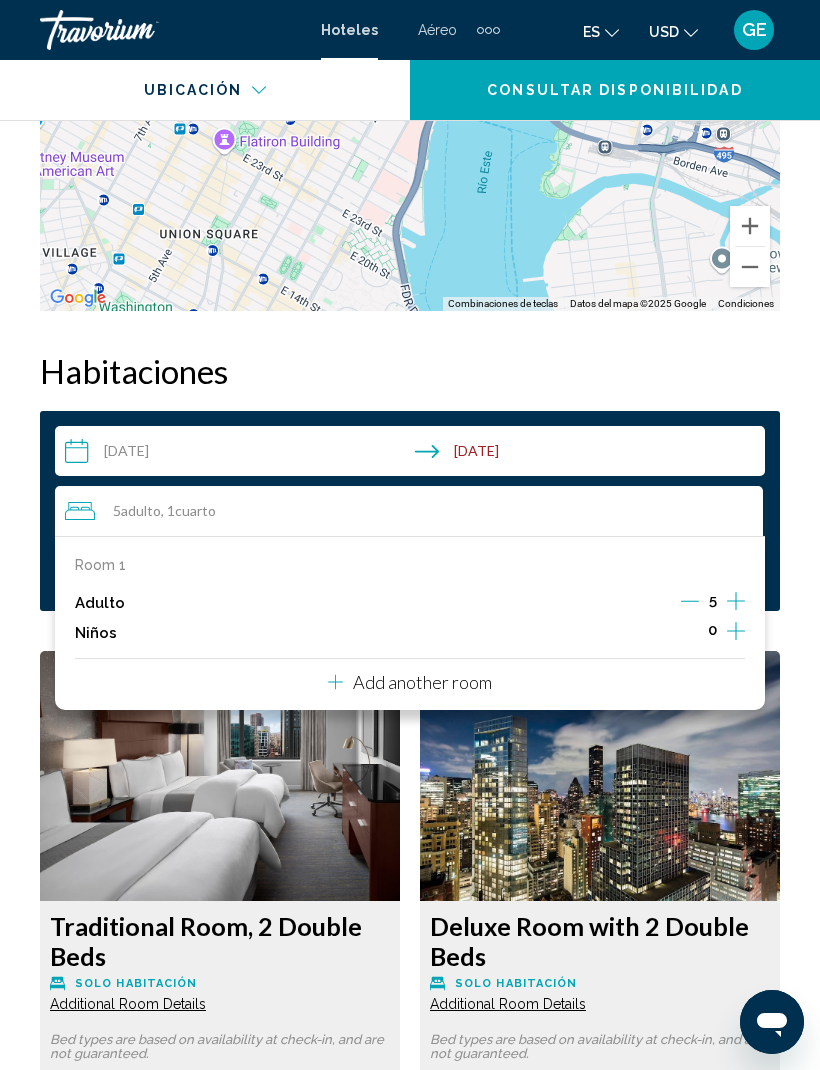 click 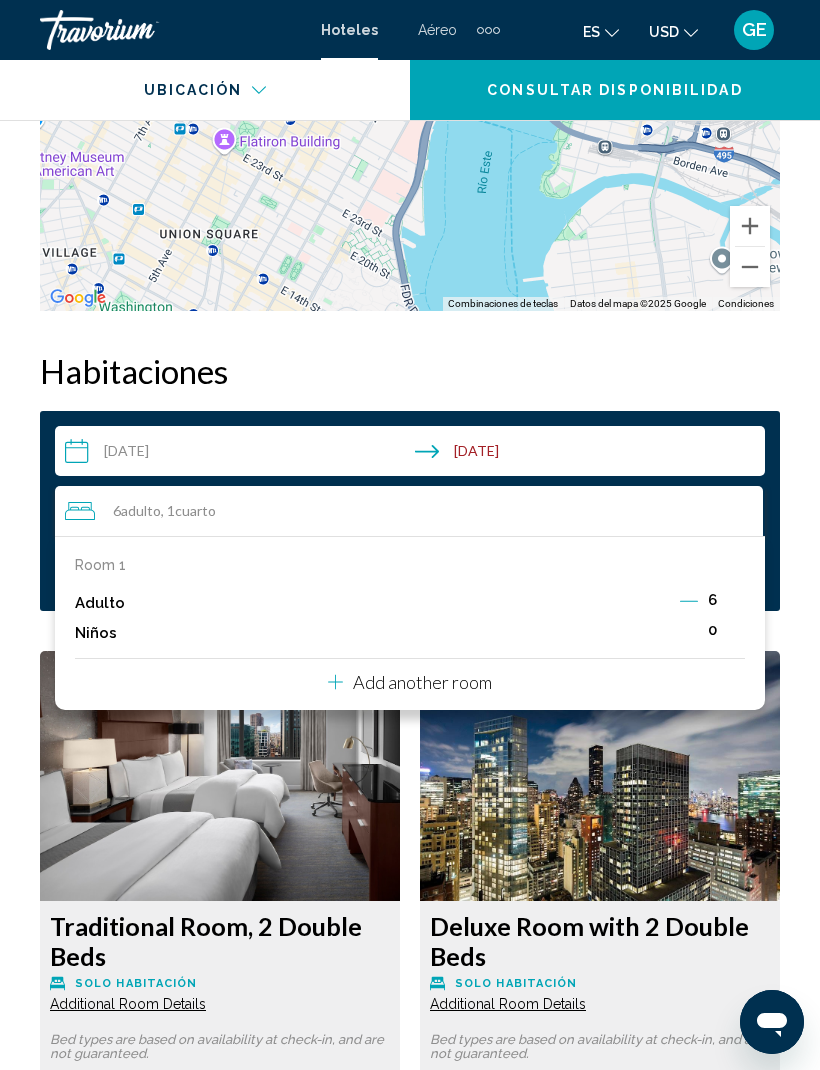 click 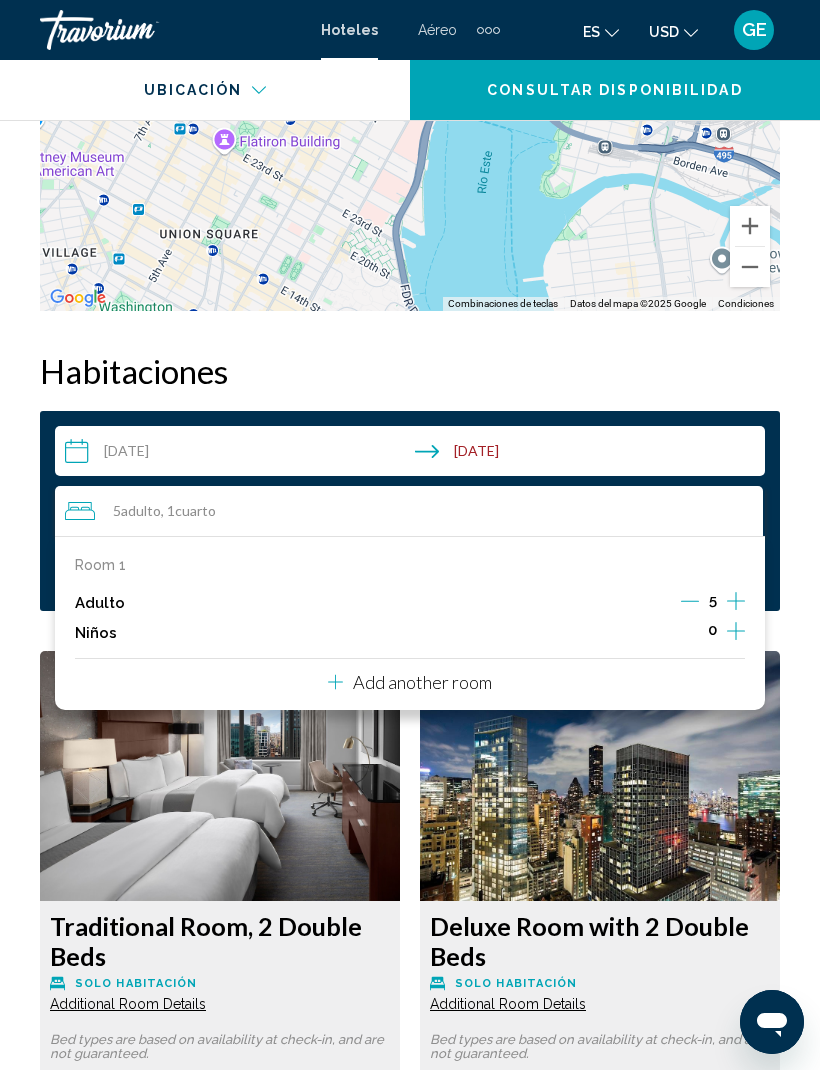 click 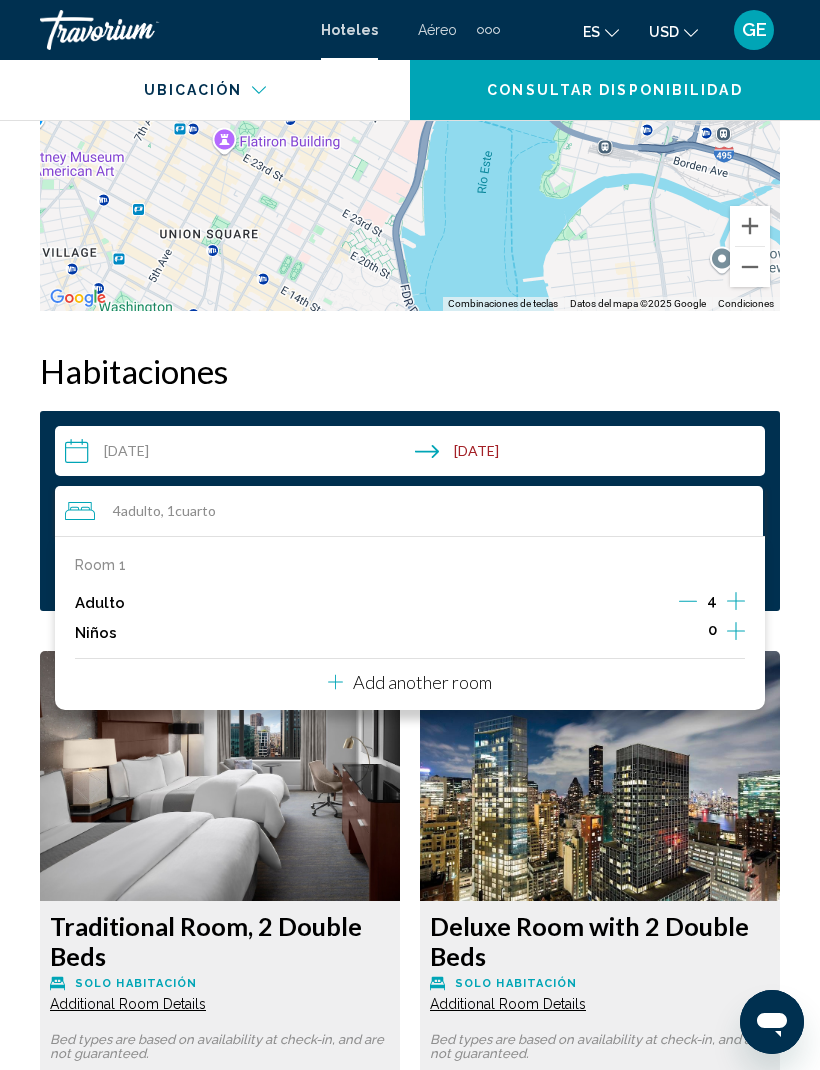 click on "Resumen [GEOGRAPHIC_DATA] Dirección [STREET_ADDRESS][US_STATE] Descripción Amenities Con gimnasio abierto las 24 horas y muchas otras instalaciones recreativas a tu disposición, no te quedará ni un minuto libre. Tienes también jardín donde sentarte a contemplar el paisaje. Dining Toma algo de cocina americana en Amuse Marketplace & Bar, restaurante con un bar o lounge, aunque también puedes llamar al servicio de habitaciones con horario limitado. Se ofrece un desayuno bufé todos los días de 06:00 a 11:00 con un coste adicional. Business Amenities Tendrás un centro de negocios abierto las 24 horas, check-in exprés y check-out exprés a tu disposición. Este hotel pone a tu disposición 16 salas de reuniones donde celebrar todo tipo de eventos. Hay un aparcamiento sin asistencia (de pago) disponible. Rooms Attractions Las distancias se expresan en números redondos. Edificio Chrysler: 0,3 km Estación de tren [GEOGRAPHIC_DATA]: 0,4 km [GEOGRAPHIC_DATA]: 0,8 km Location ←" at bounding box center (410, 3894) 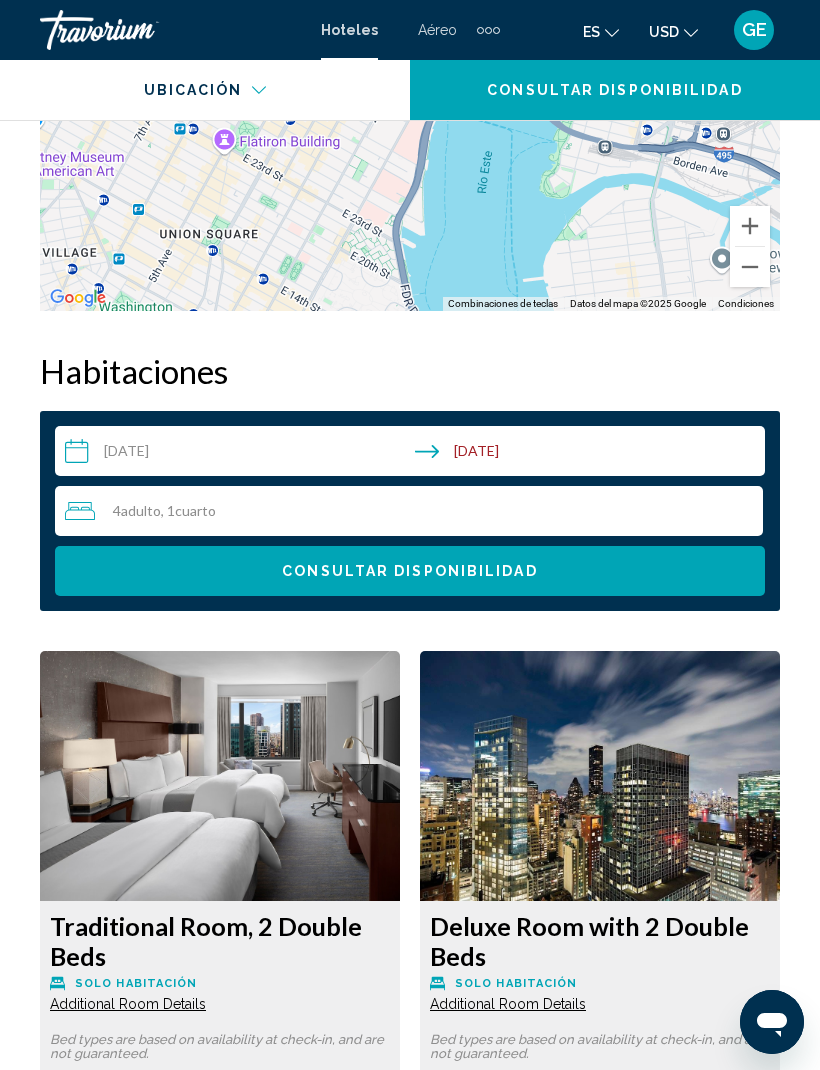 click on "4  Adulto Adulto , 1  Cuarto habitaciones" at bounding box center (414, 511) 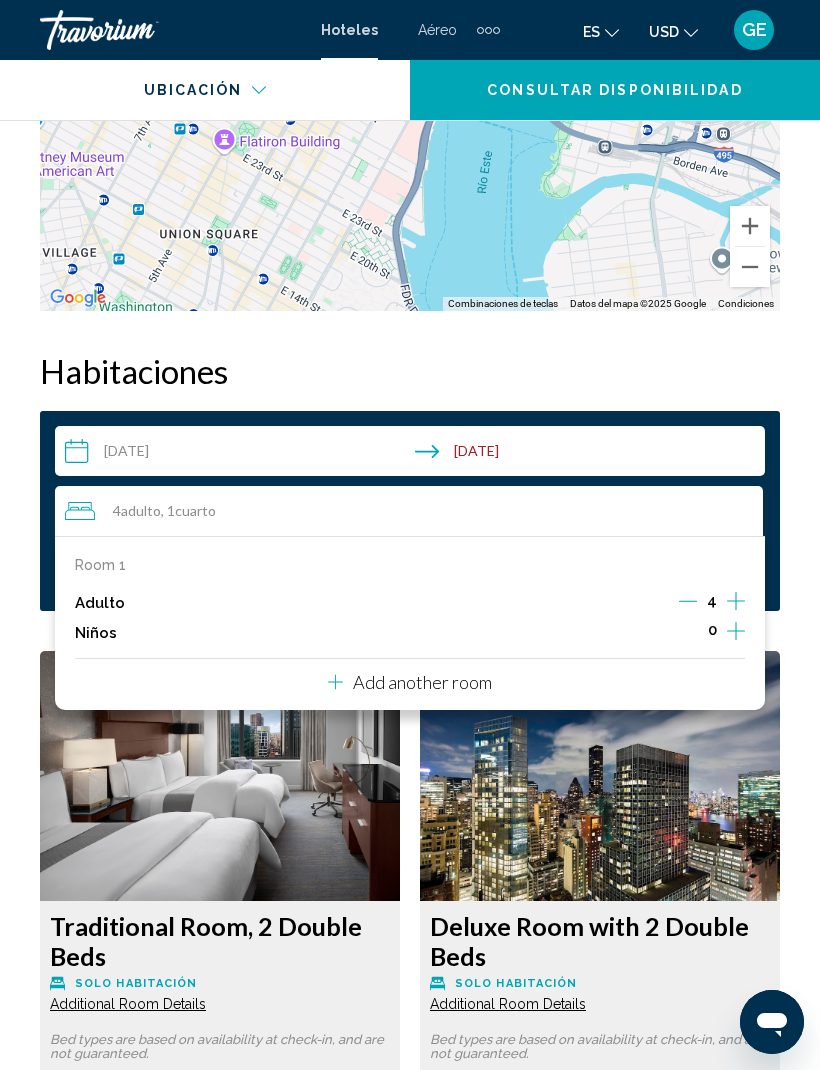 click on "Room 1 Adulto
4
Niños
0
Add another room" at bounding box center (410, 623) 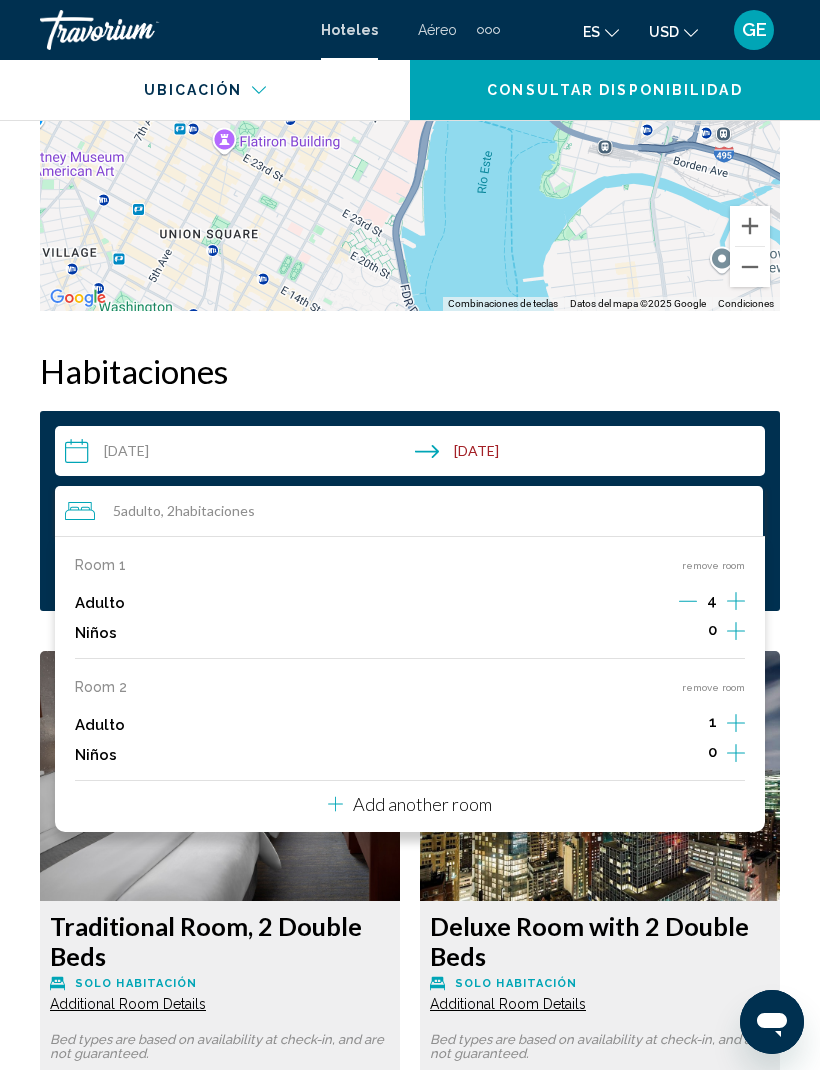 click on "Adulto
4" at bounding box center [410, 603] 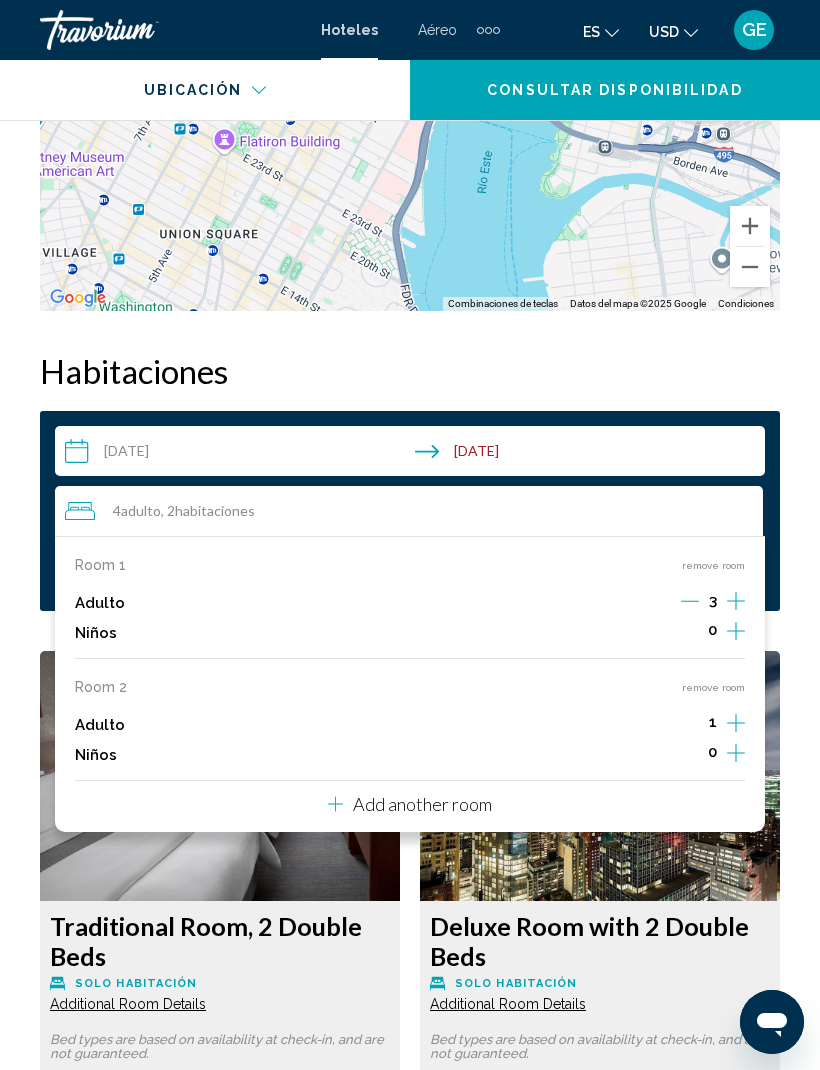 click 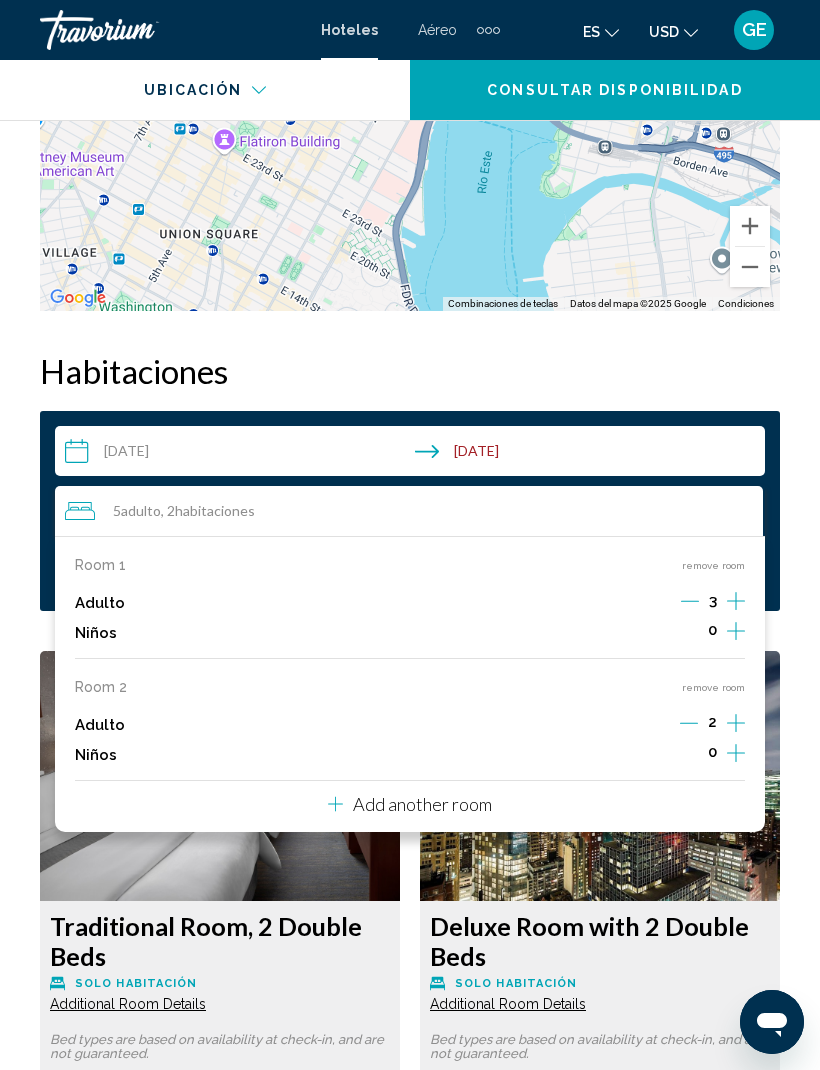 click on "Add another room" at bounding box center [422, 804] 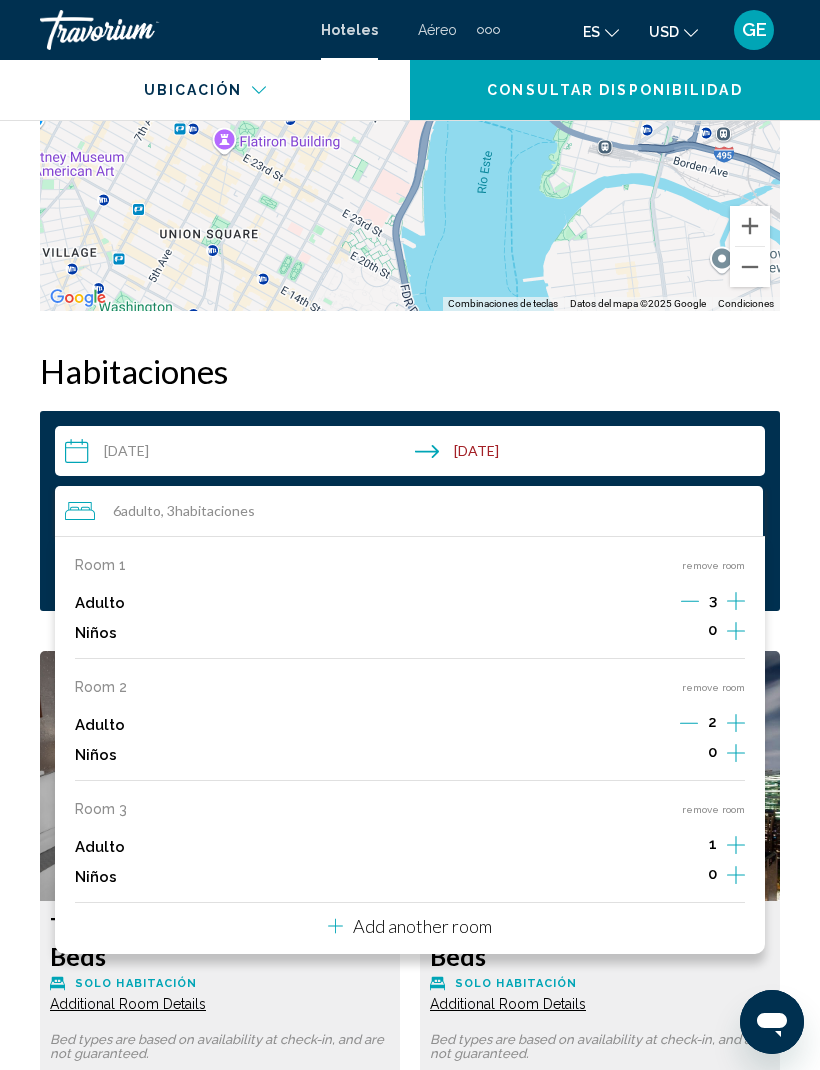 click 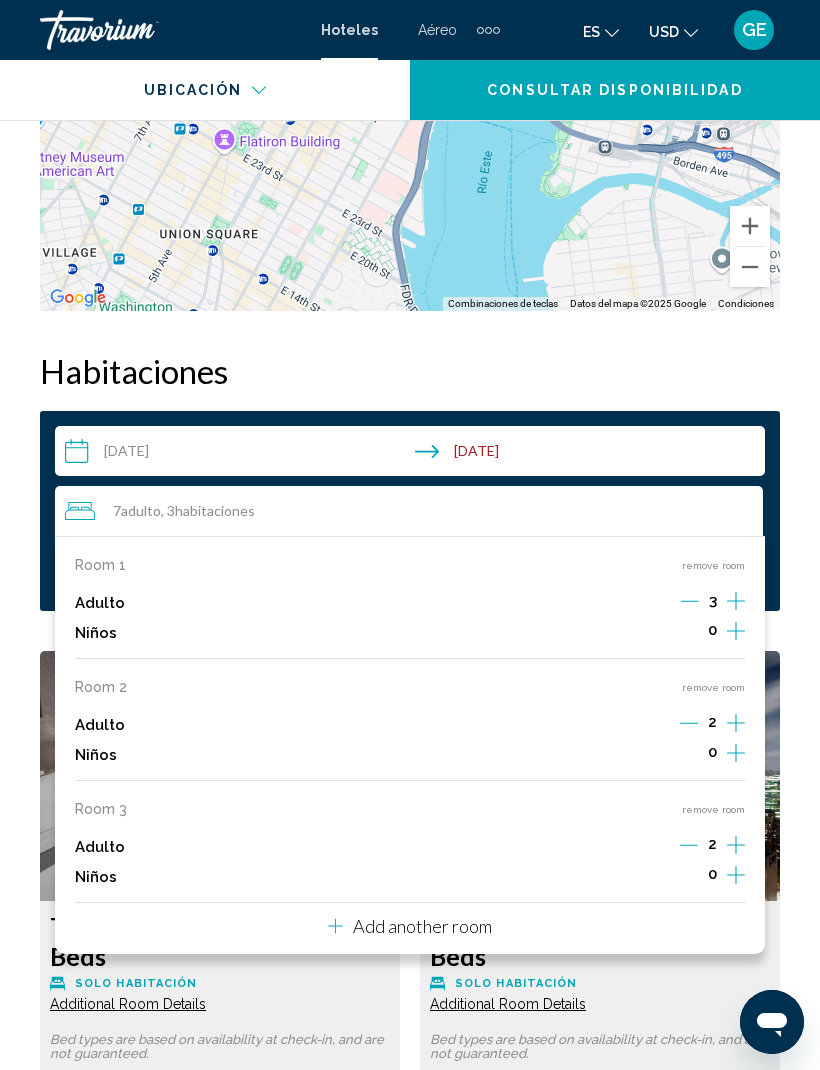 click on "Habitaciones" at bounding box center (410, 371) 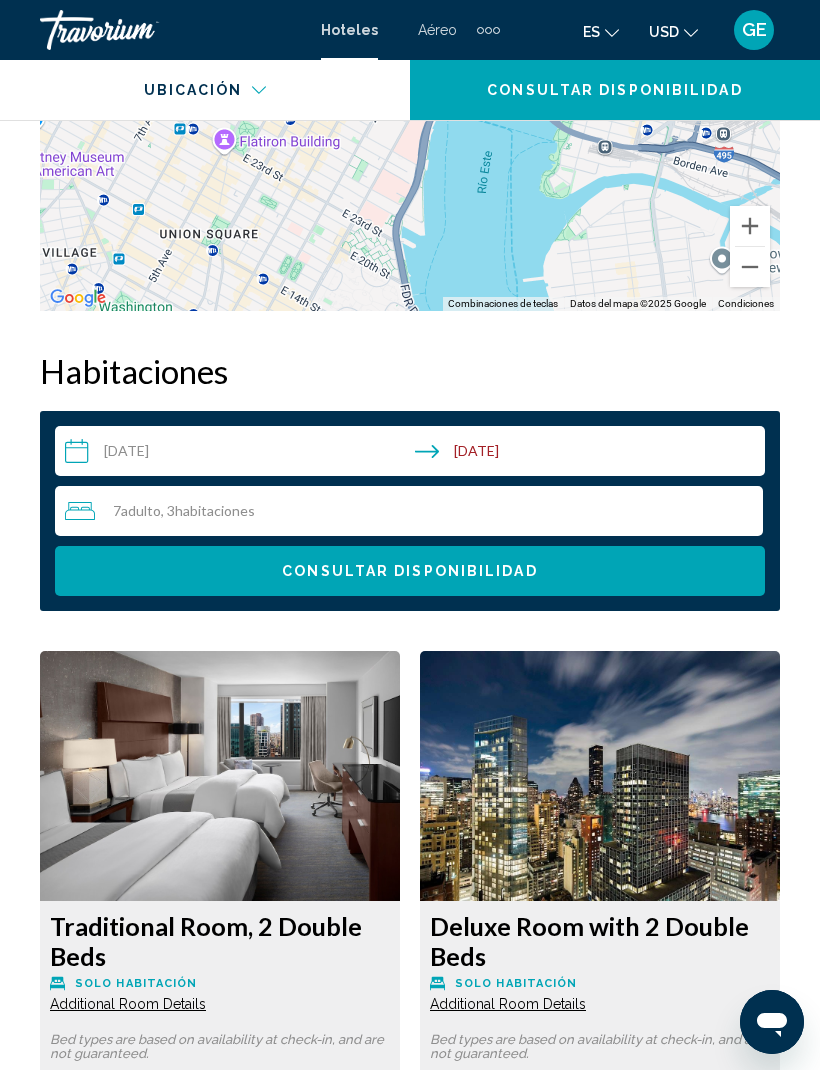click on "Consultar disponibilidad" at bounding box center [410, 571] 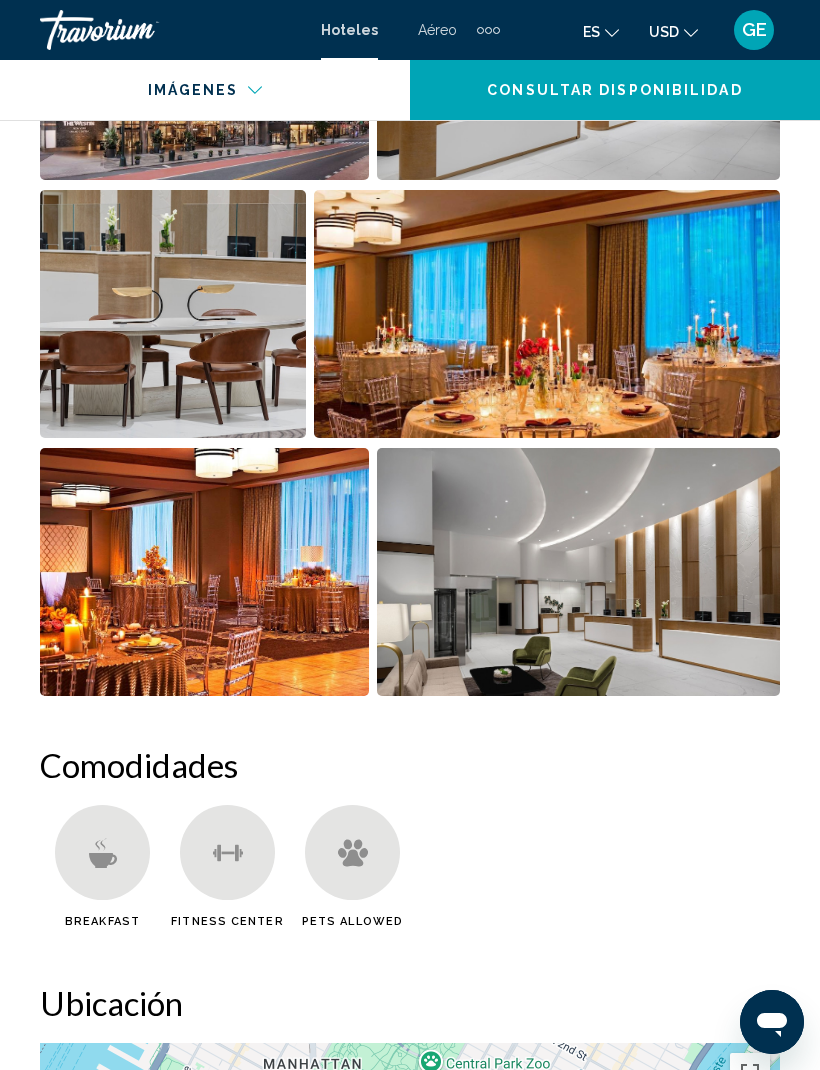 scroll, scrollTop: 1511, scrollLeft: 0, axis: vertical 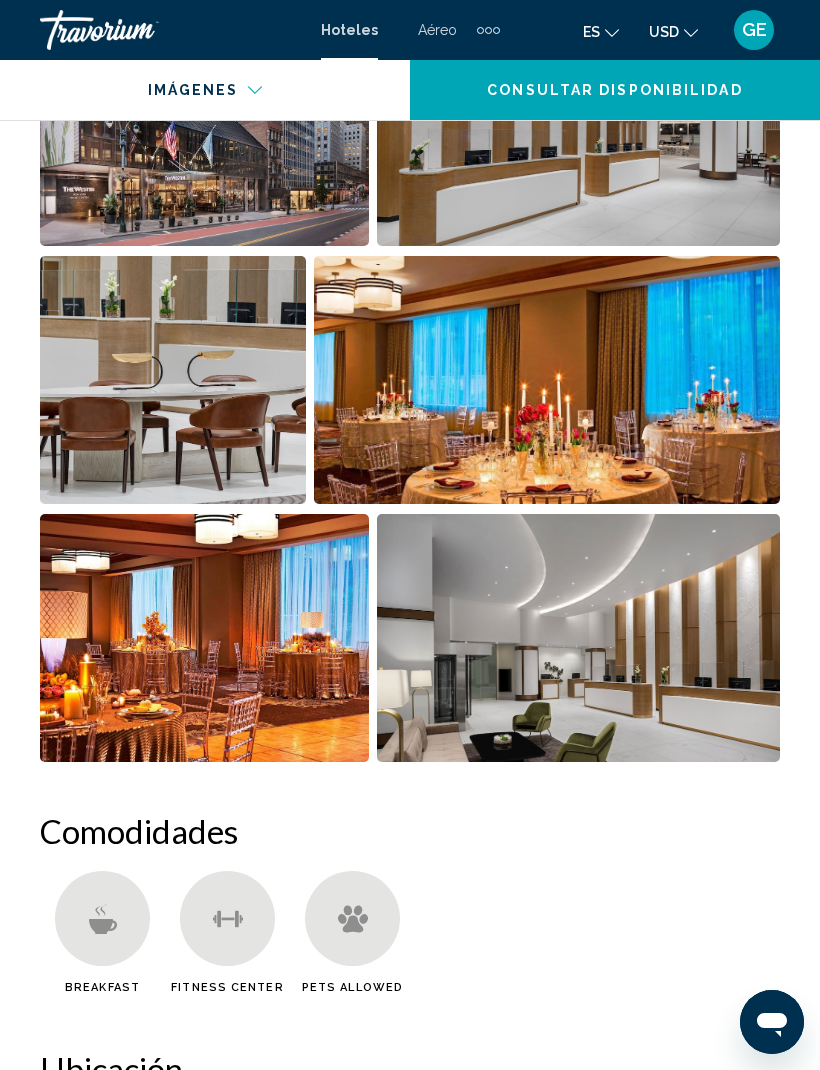 click at bounding box center (547, 380) 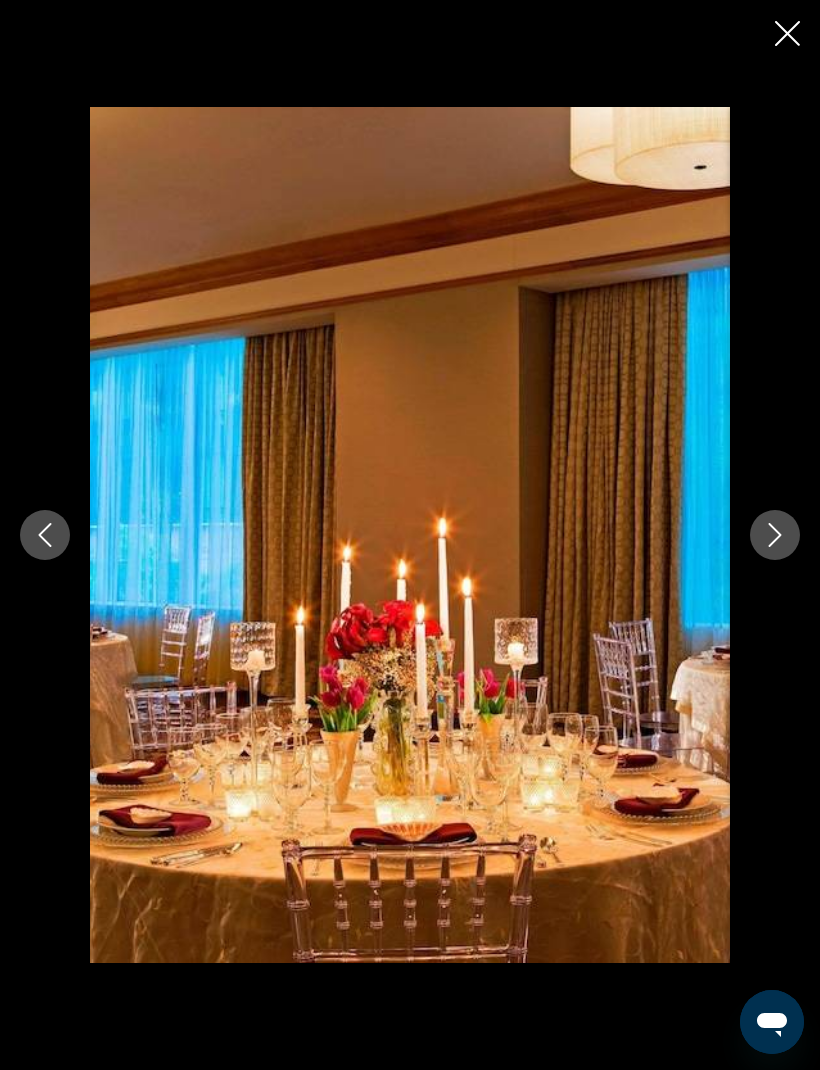 click 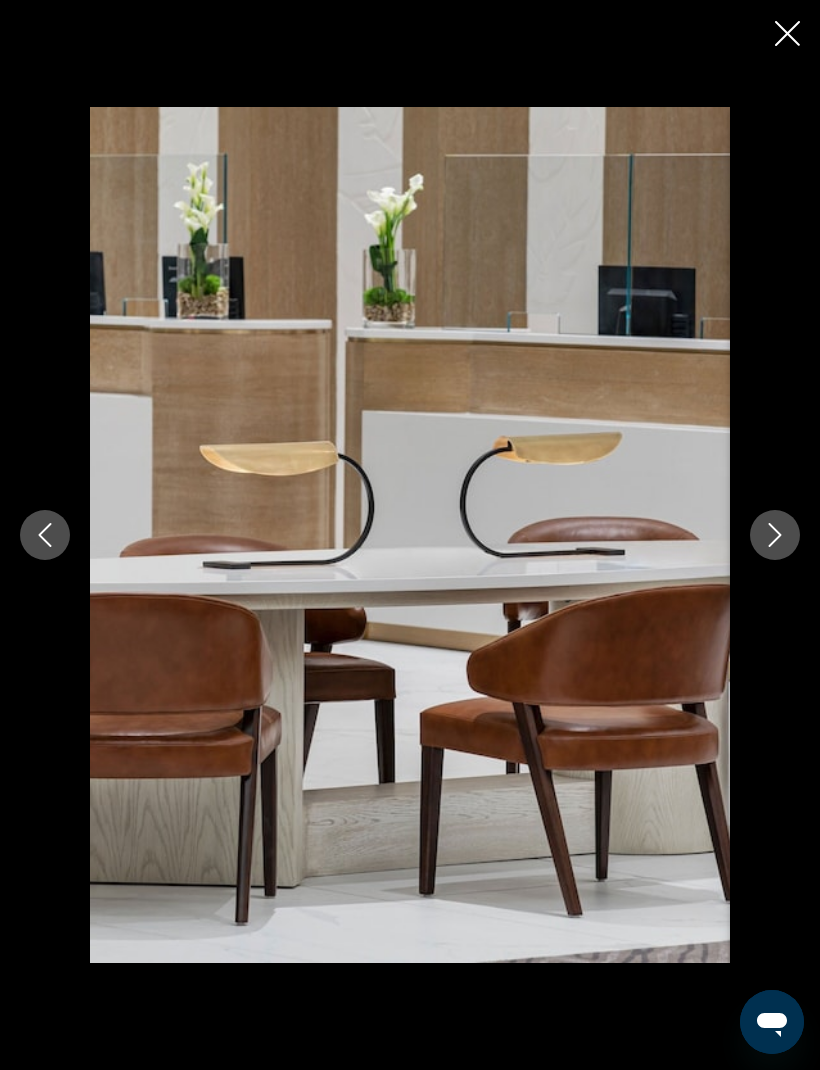 click at bounding box center (410, 535) 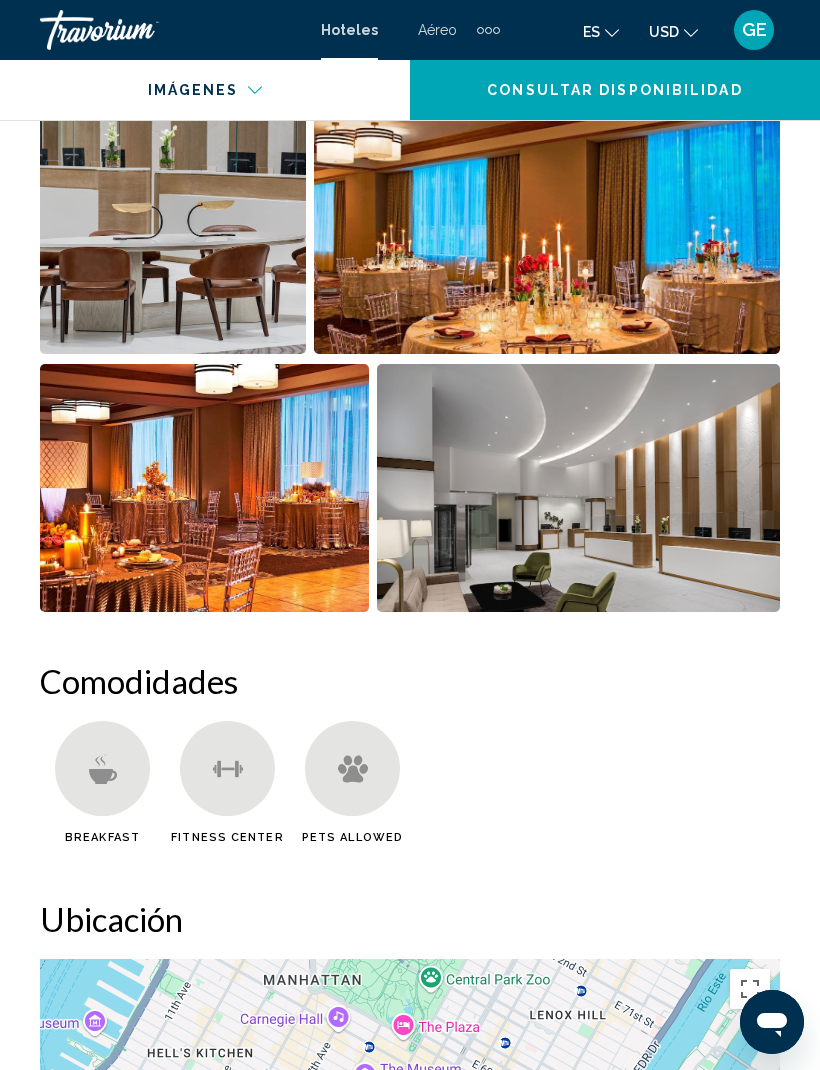 scroll, scrollTop: 1610, scrollLeft: 0, axis: vertical 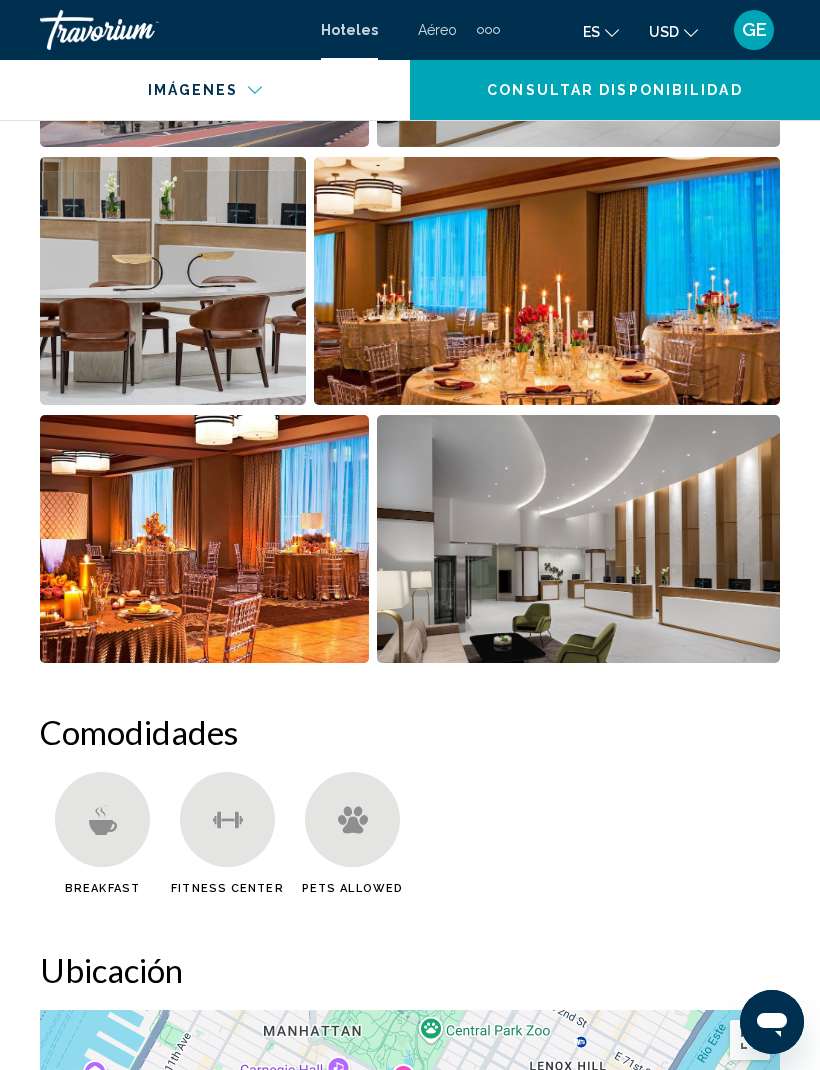 click 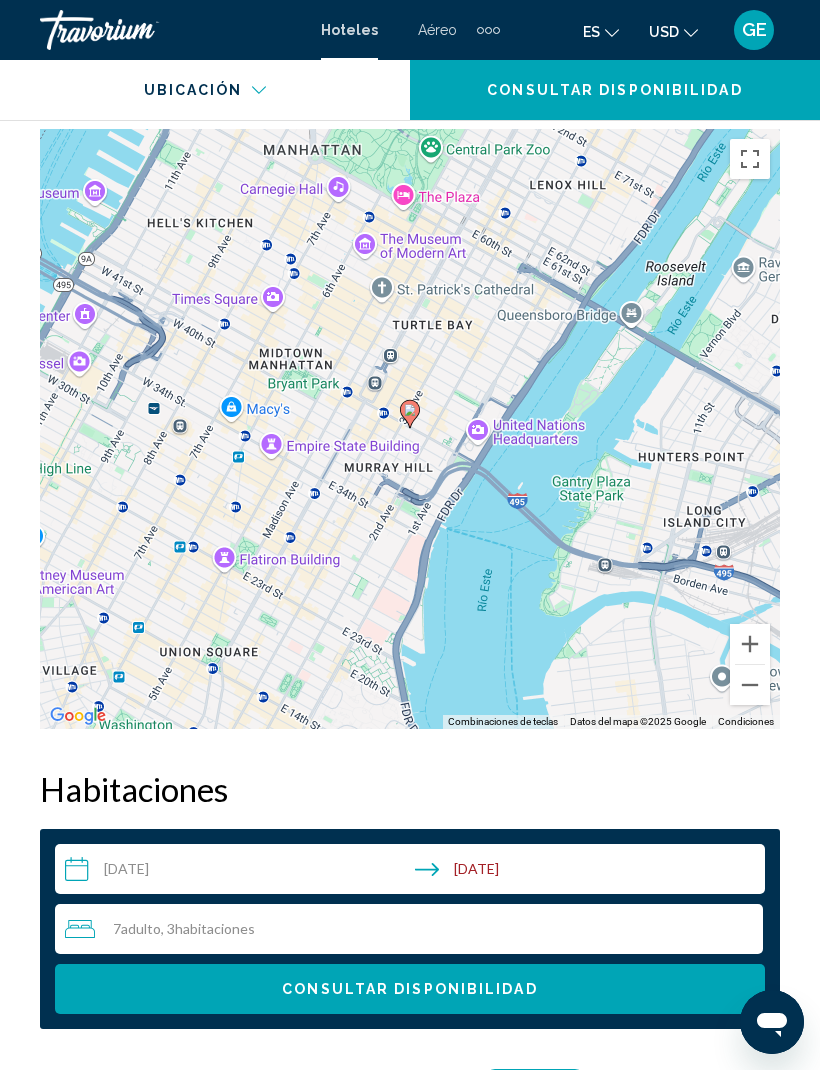 scroll, scrollTop: 2455, scrollLeft: 0, axis: vertical 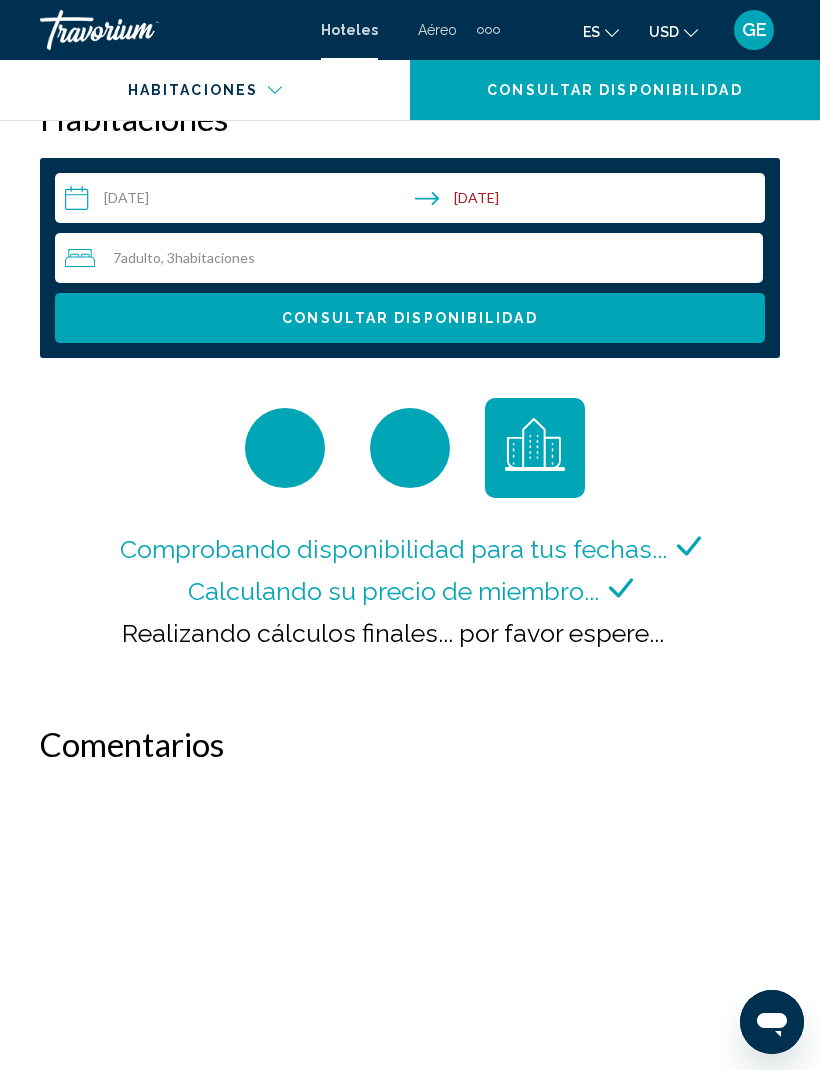 click on "Consultar disponibilidad" at bounding box center [410, 318] 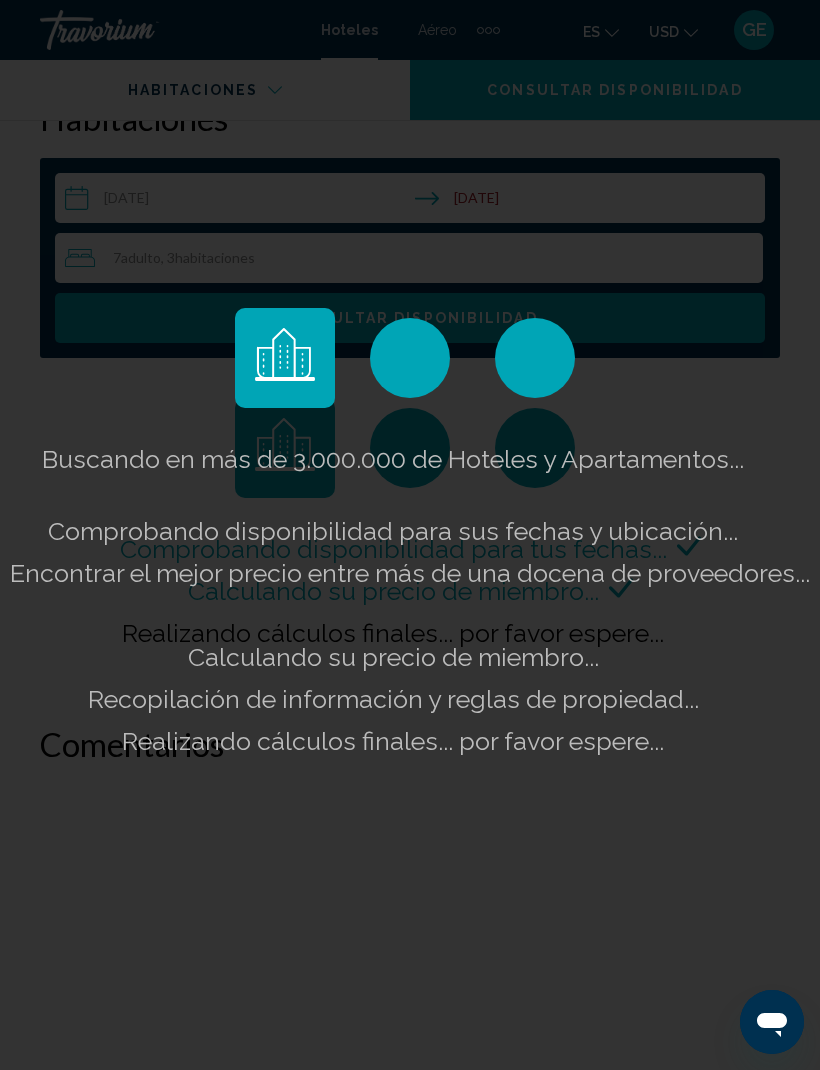 click on "Buscando en más de 3.000.000 de Hoteles y Apartamentos...
Comprobando disponibilidad para sus fechas y ubicación..." 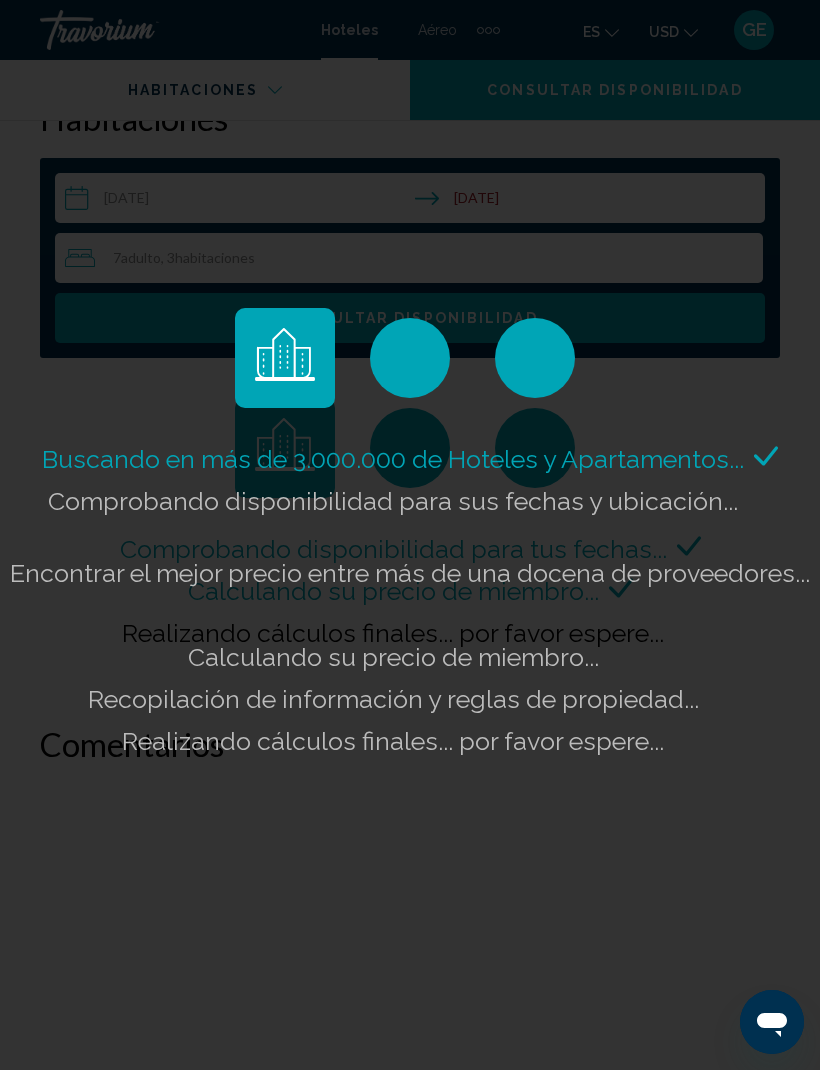 click on "Comprobando disponibilidad para sus fechas y ubicación..." 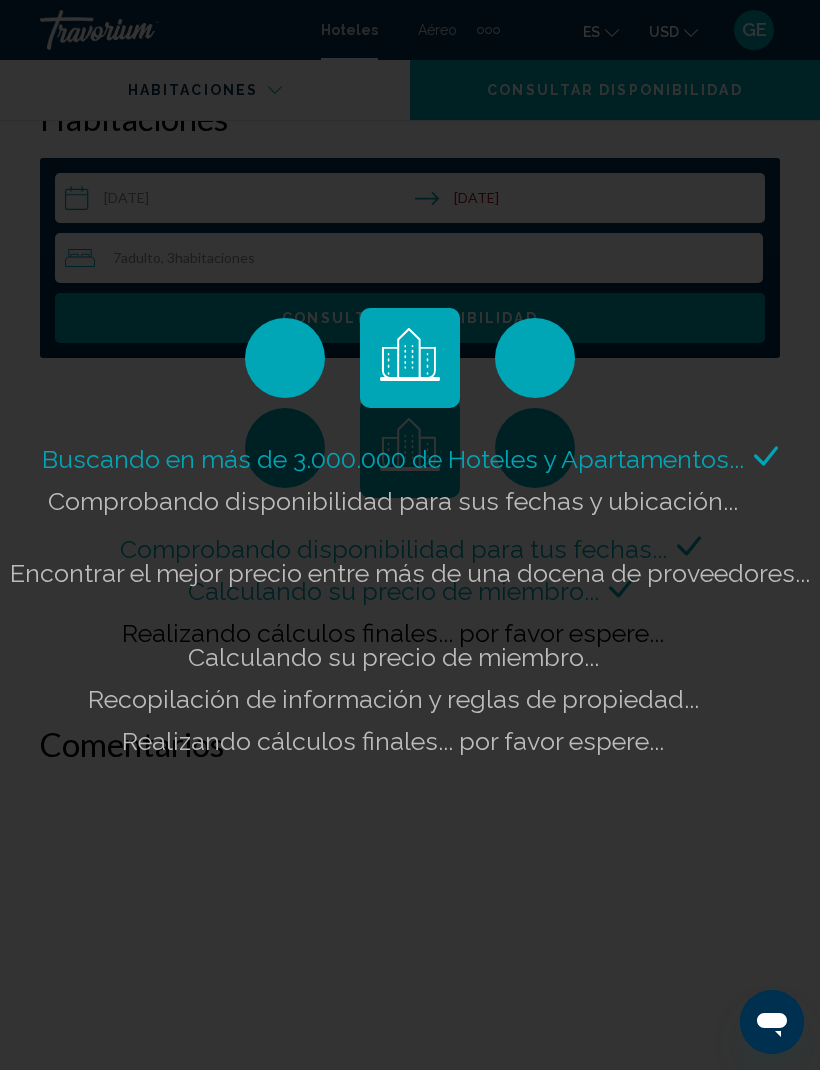 click on "Comprobando disponibilidad para sus fechas y ubicación..." 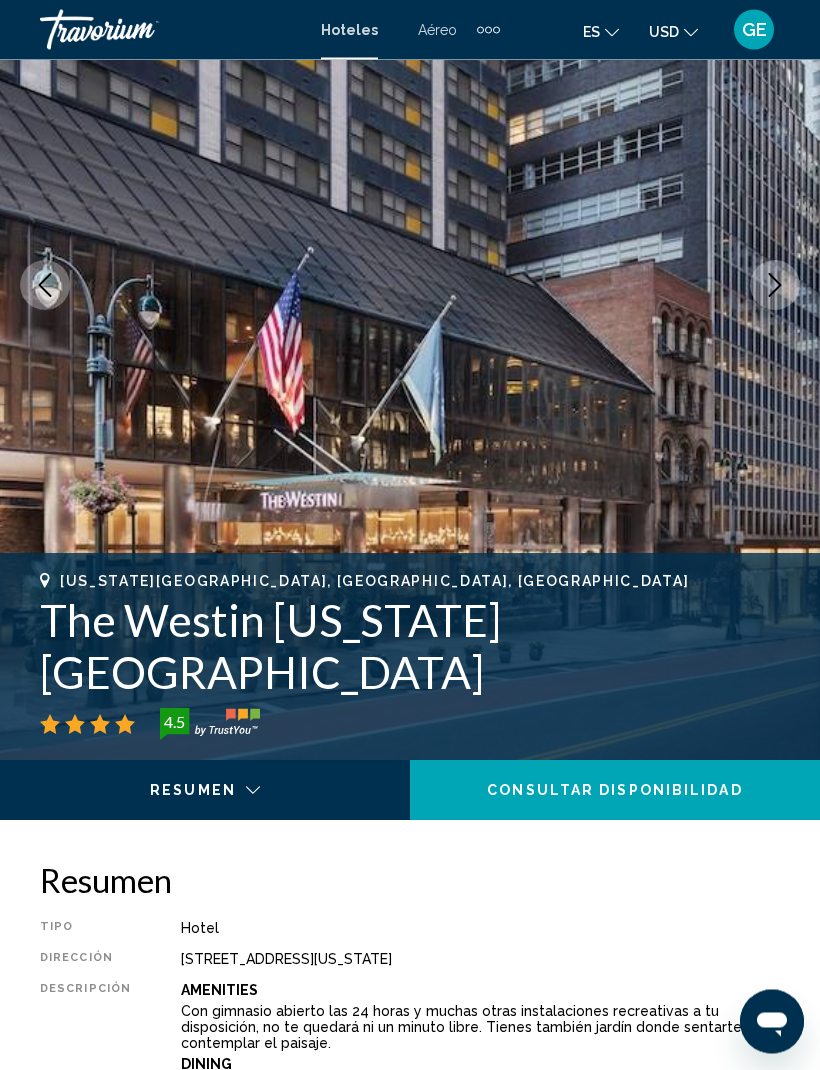 scroll, scrollTop: 0, scrollLeft: 0, axis: both 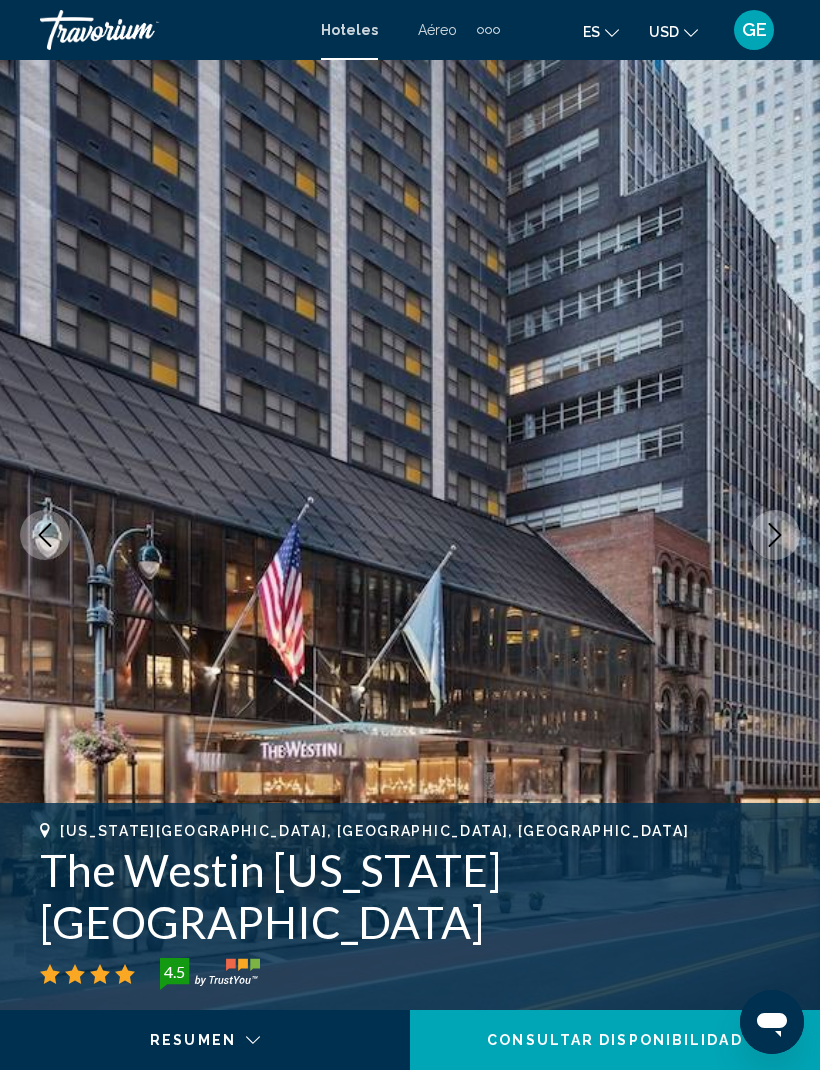 click on "GE" at bounding box center (754, 30) 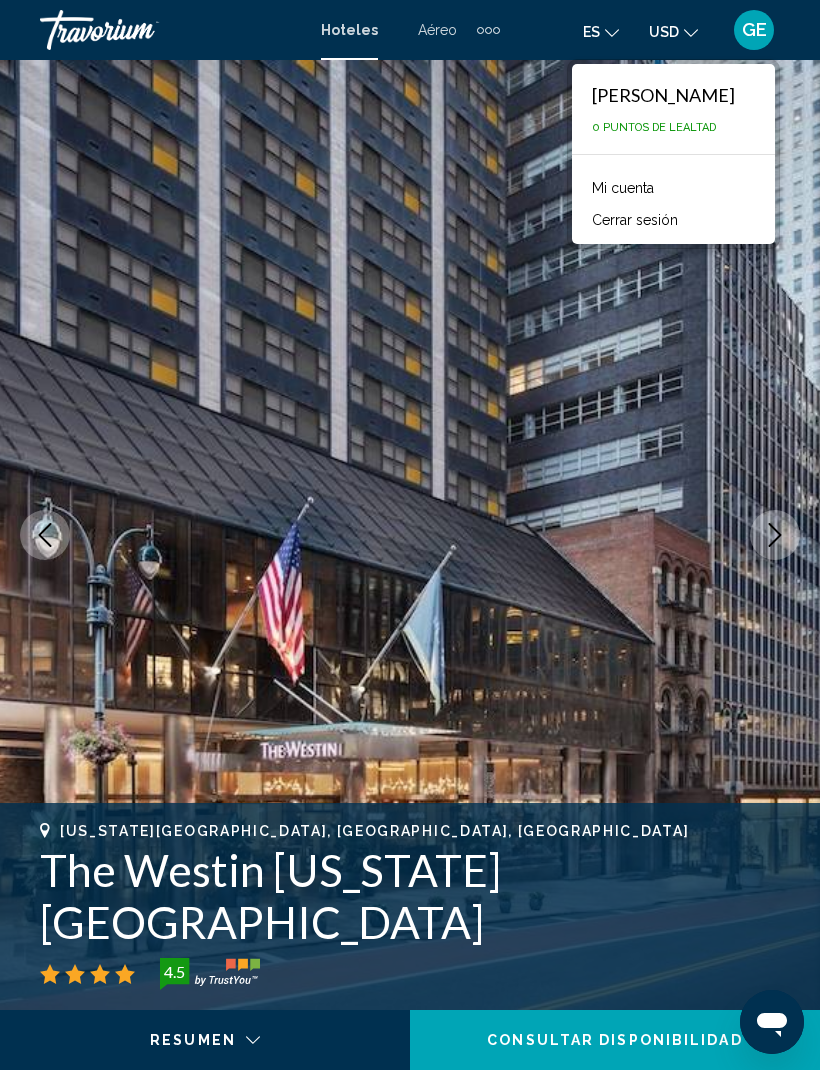 click at bounding box center [410, 535] 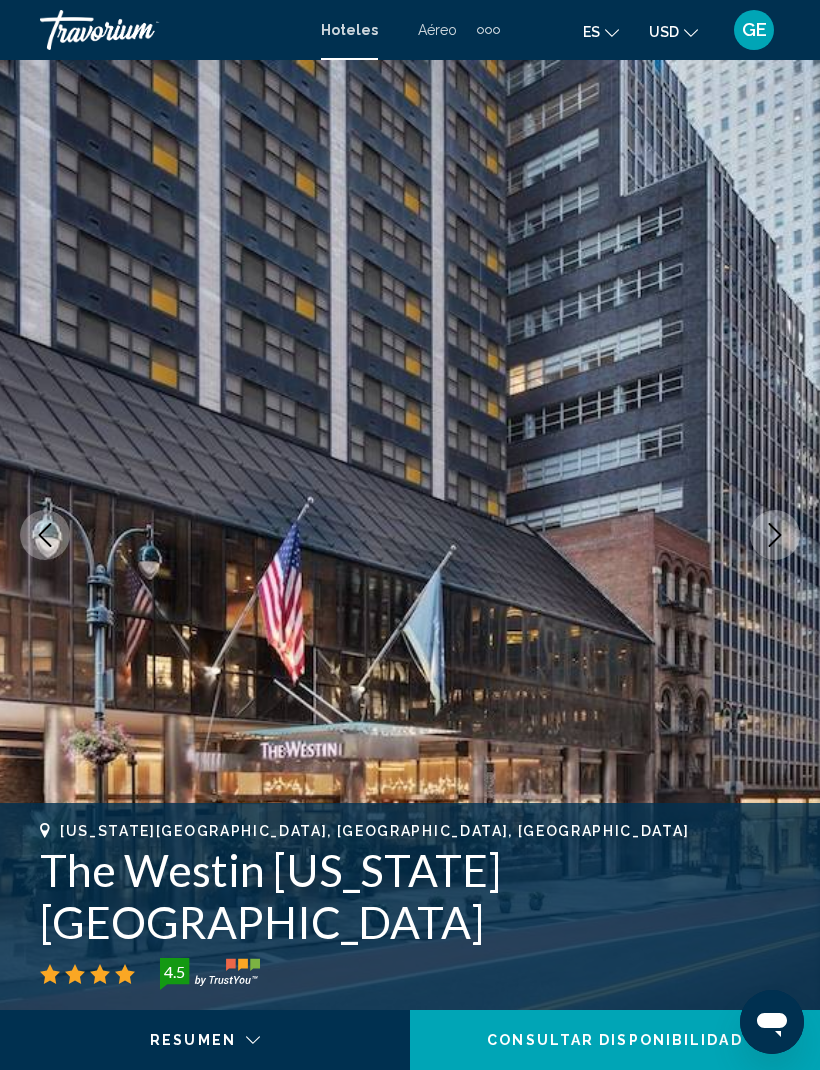 click on "USD
USD ($) MXN (Mex$) CAD (Can$) GBP (£) EUR (€) AUD (A$) NZD (NZ$) CNY (CN¥)" 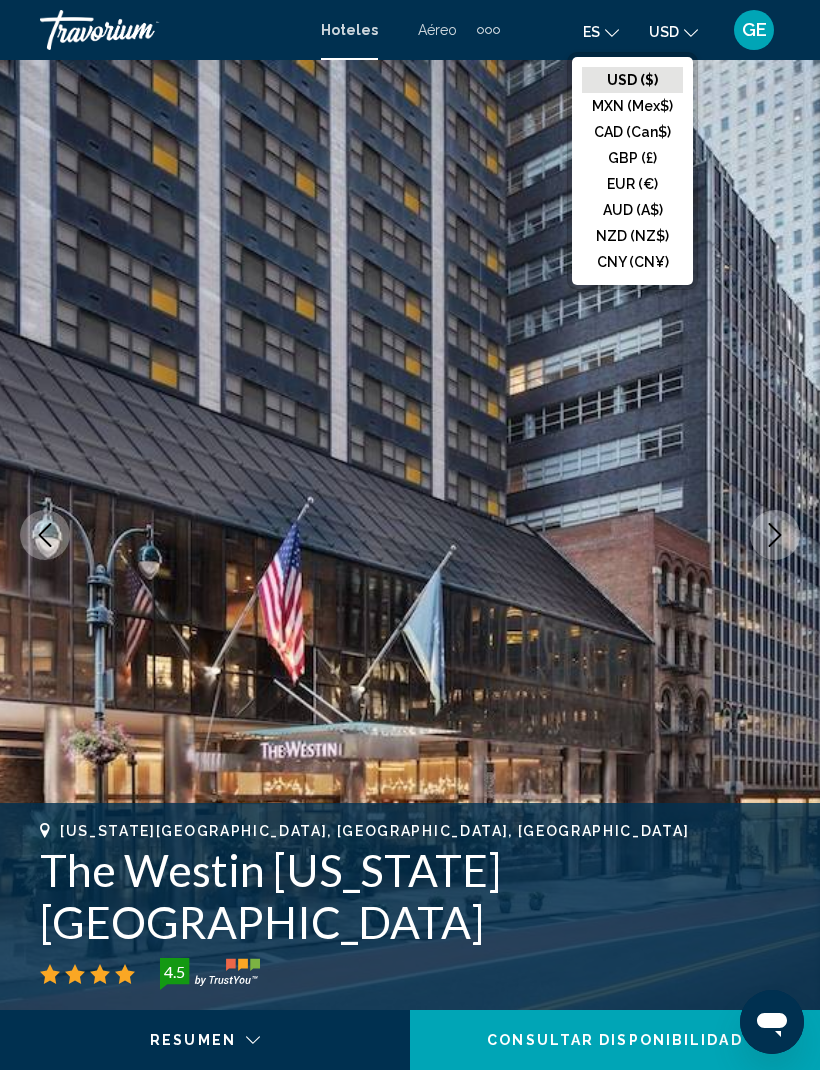 click at bounding box center [410, 535] 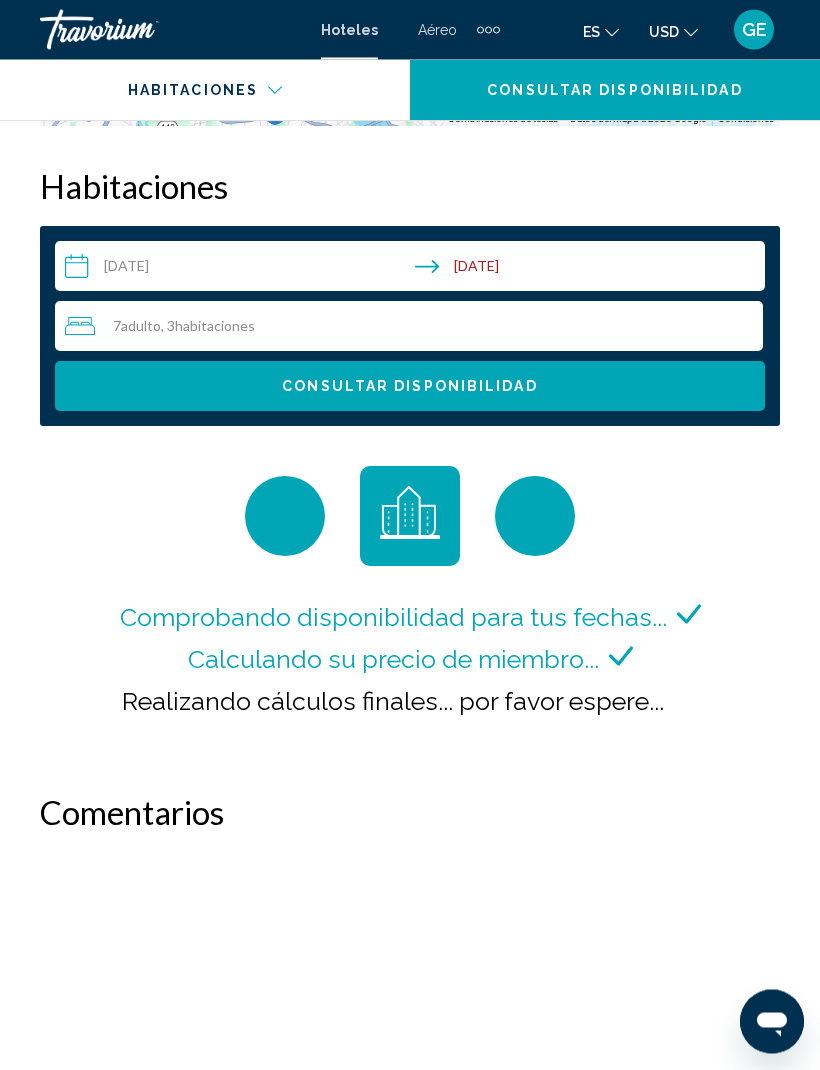 scroll, scrollTop: 3063, scrollLeft: 0, axis: vertical 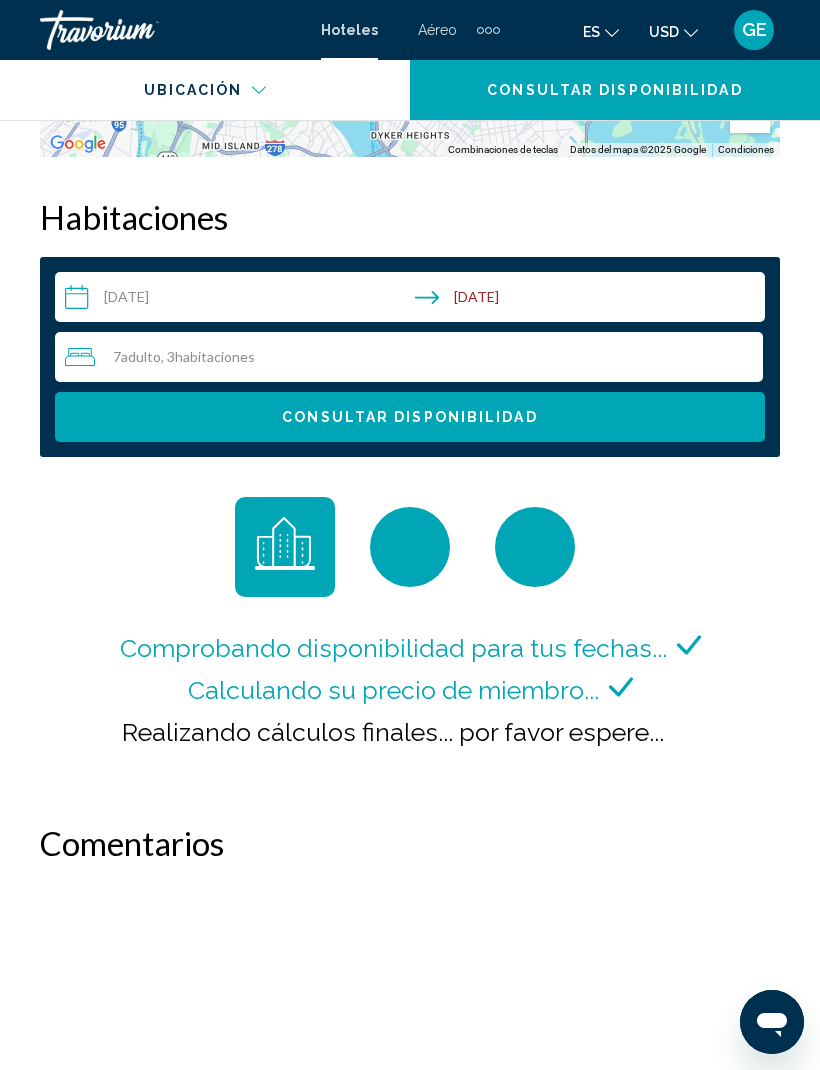 click on "**********" at bounding box center (414, 300) 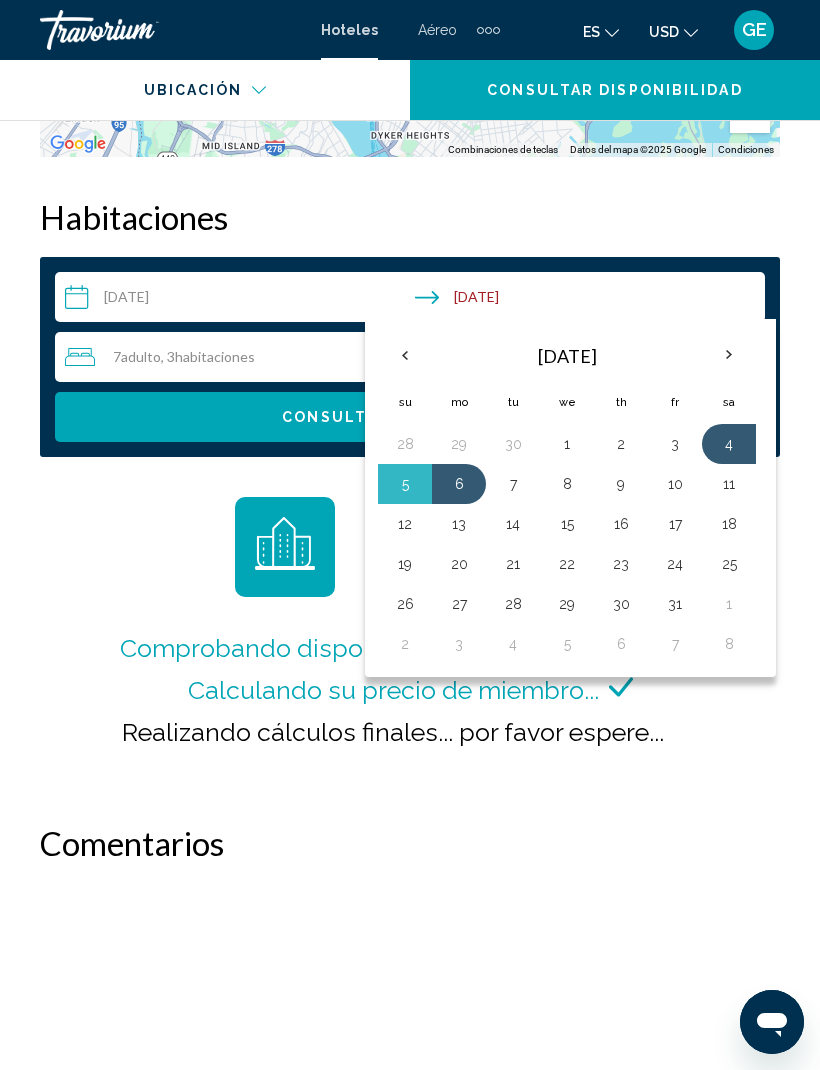 click on "15" at bounding box center (567, 524) 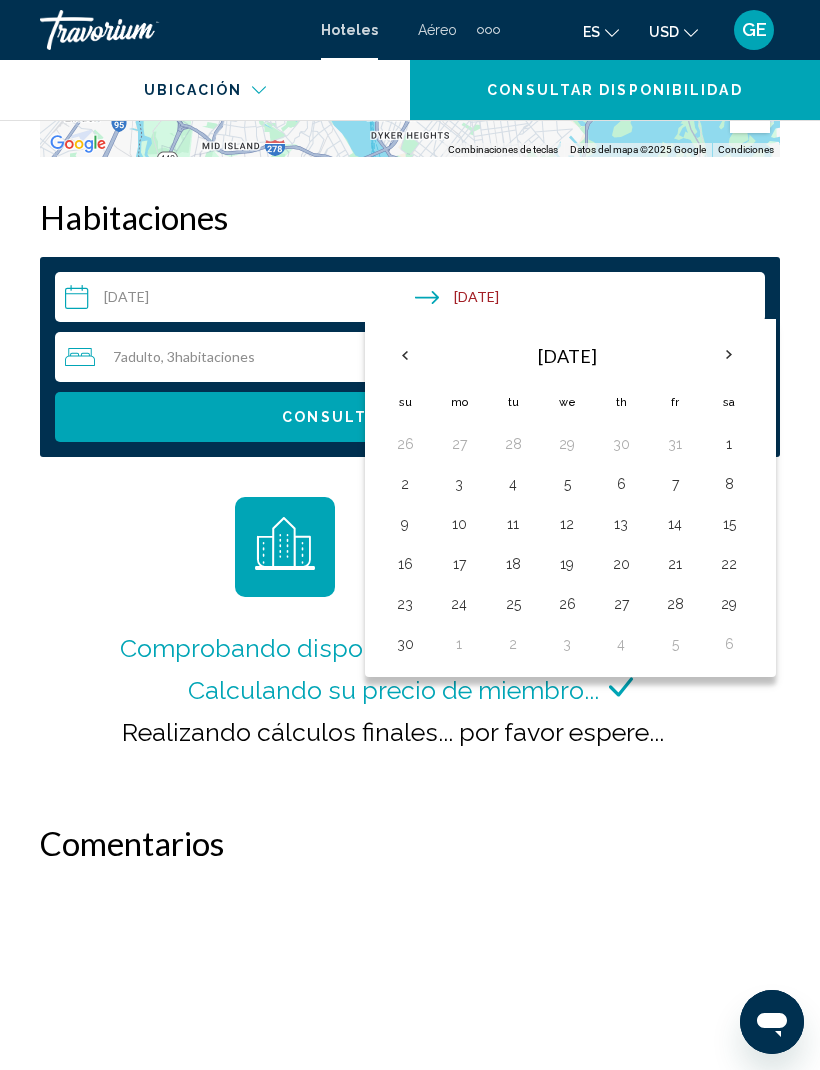 click on "1" at bounding box center [729, 444] 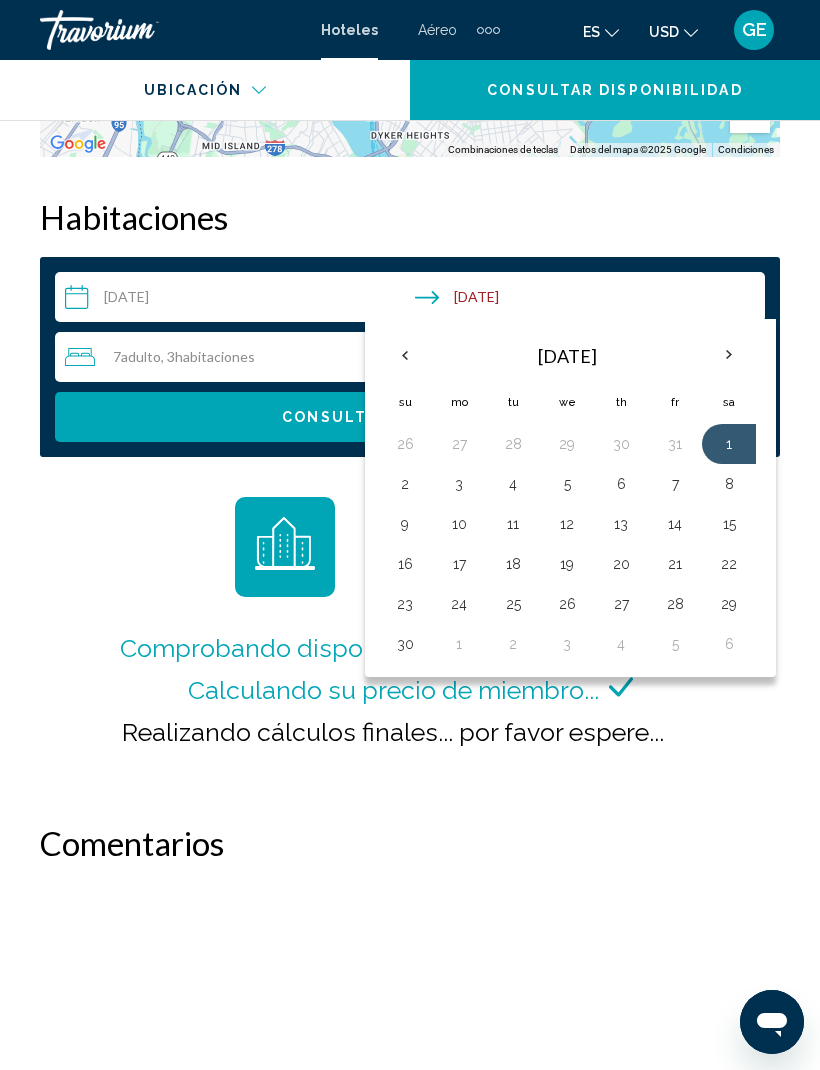 click on "8" at bounding box center (729, 484) 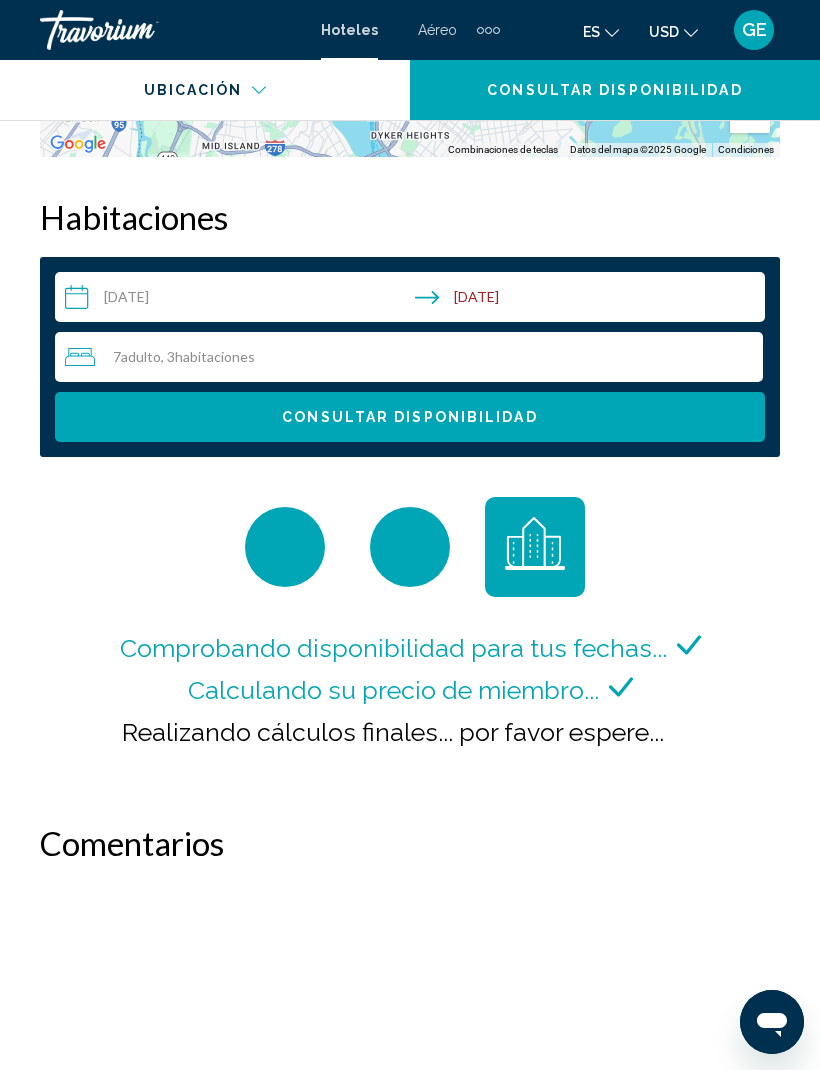 click on "Consultar disponibilidad" at bounding box center [410, 417] 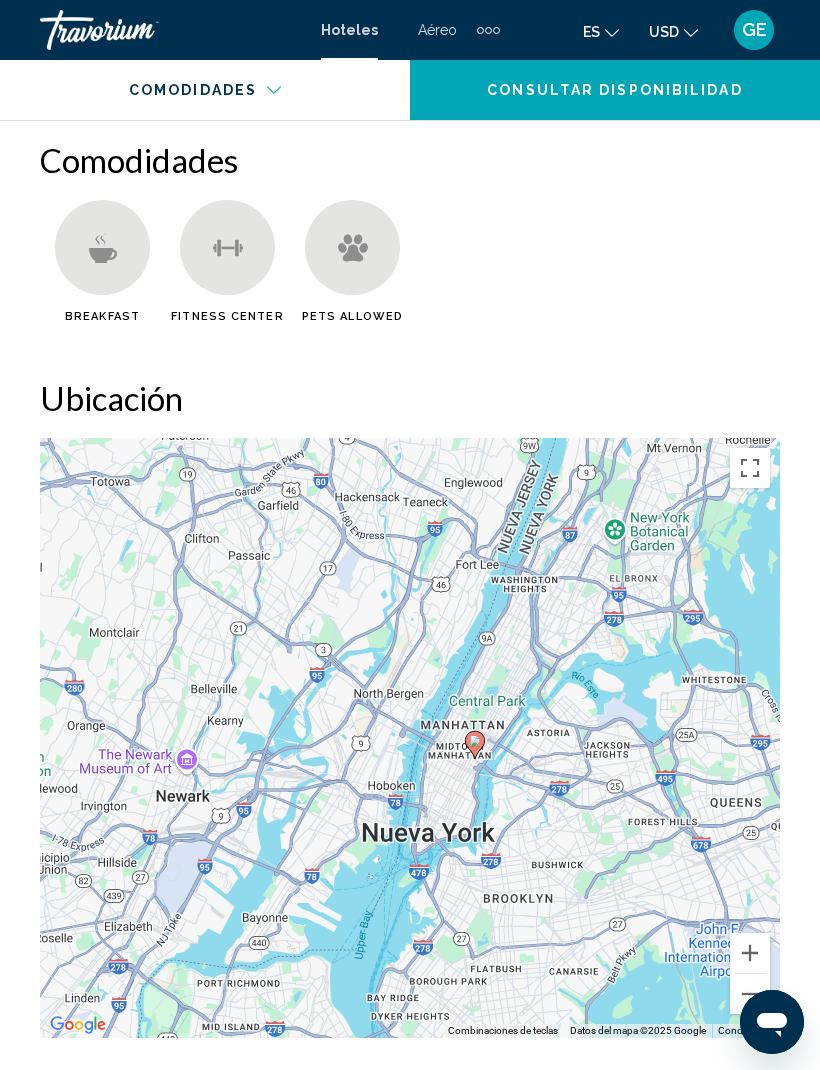 scroll, scrollTop: 2180, scrollLeft: 0, axis: vertical 